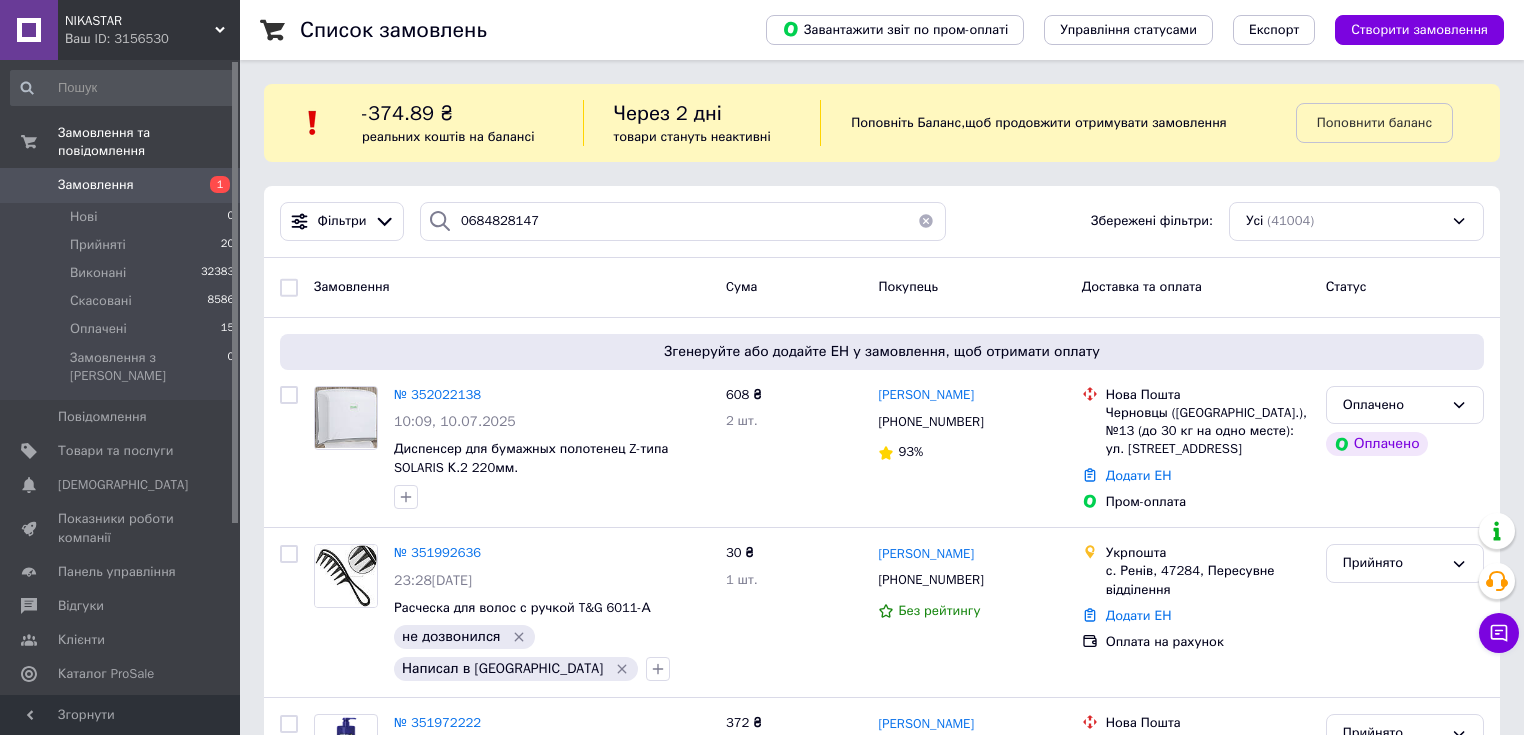 scroll, scrollTop: 0, scrollLeft: 0, axis: both 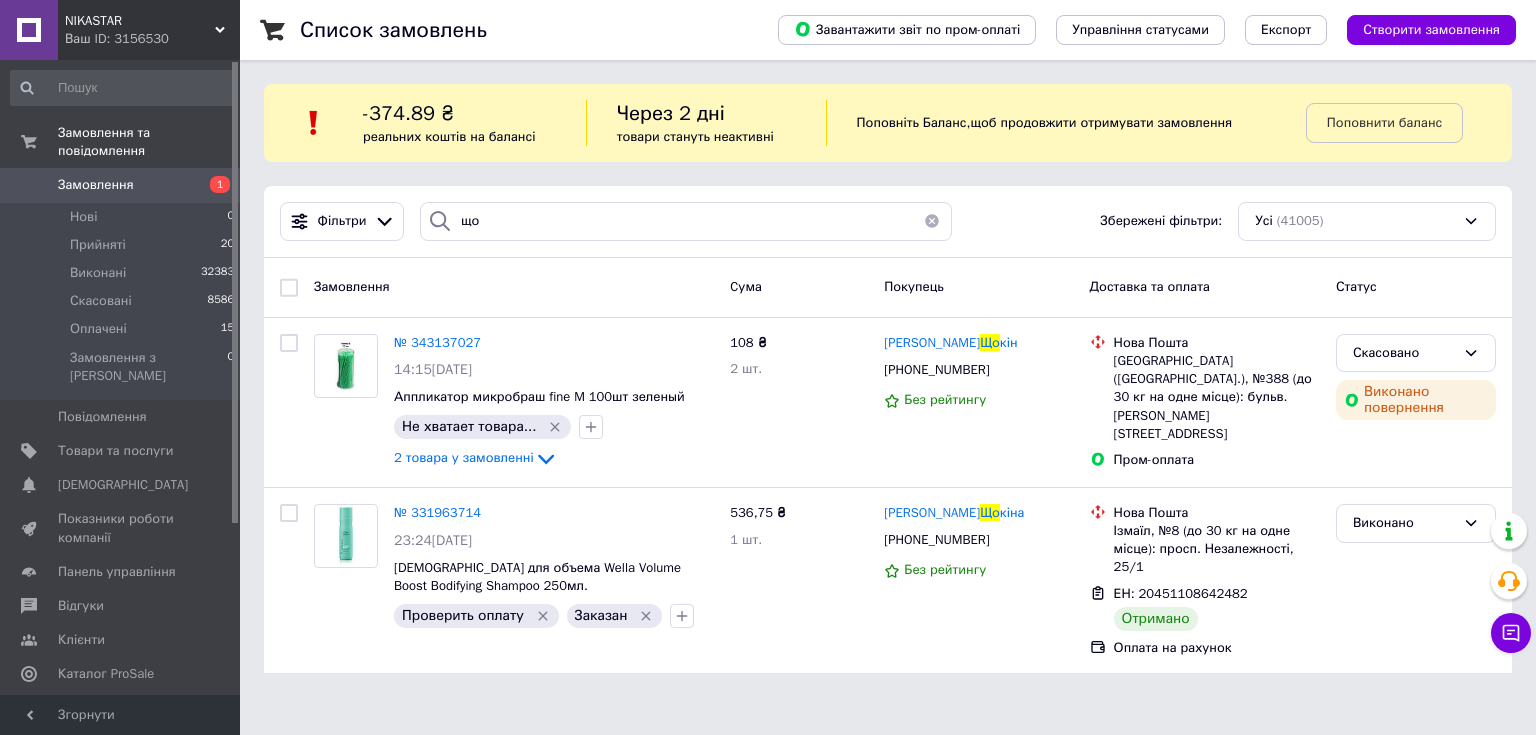 type on "щ" 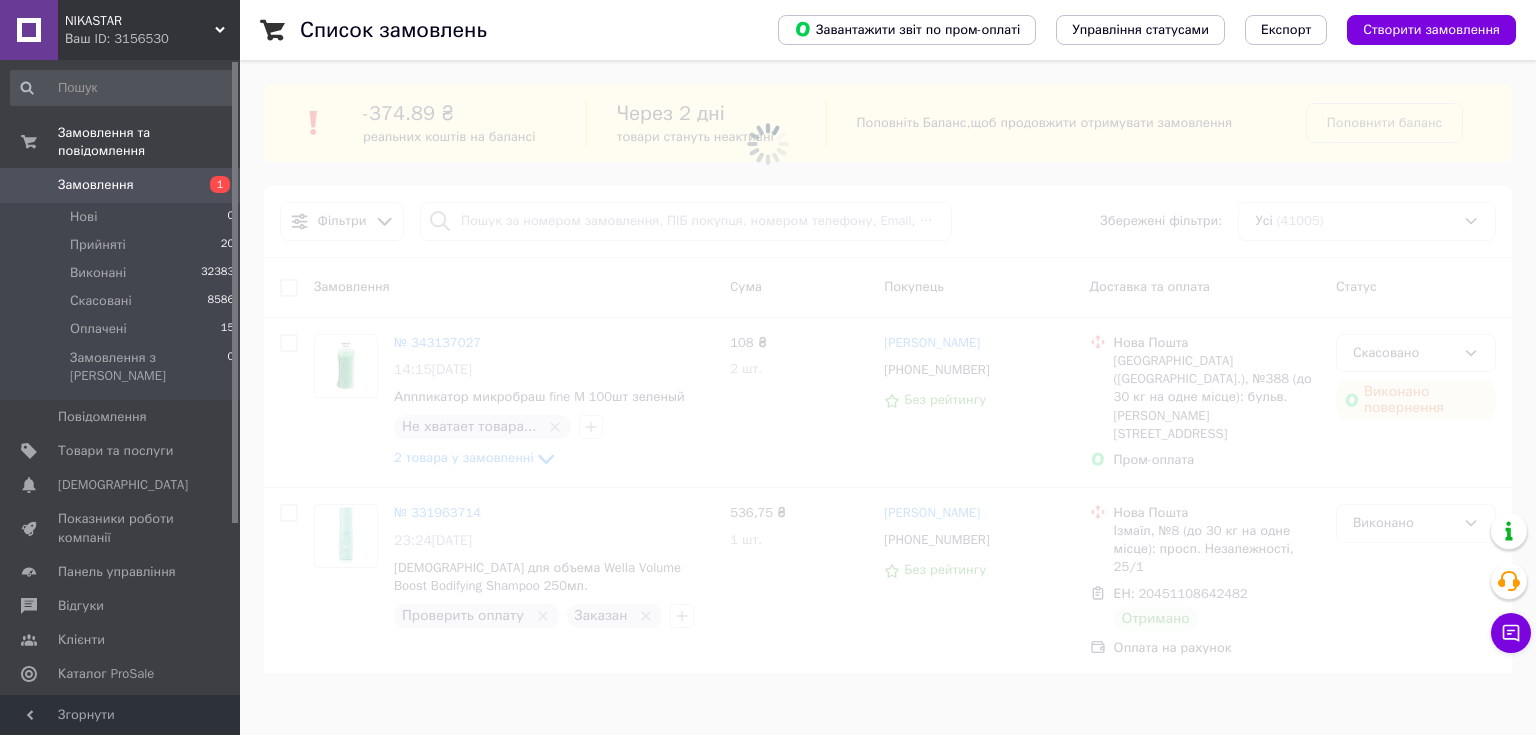 type 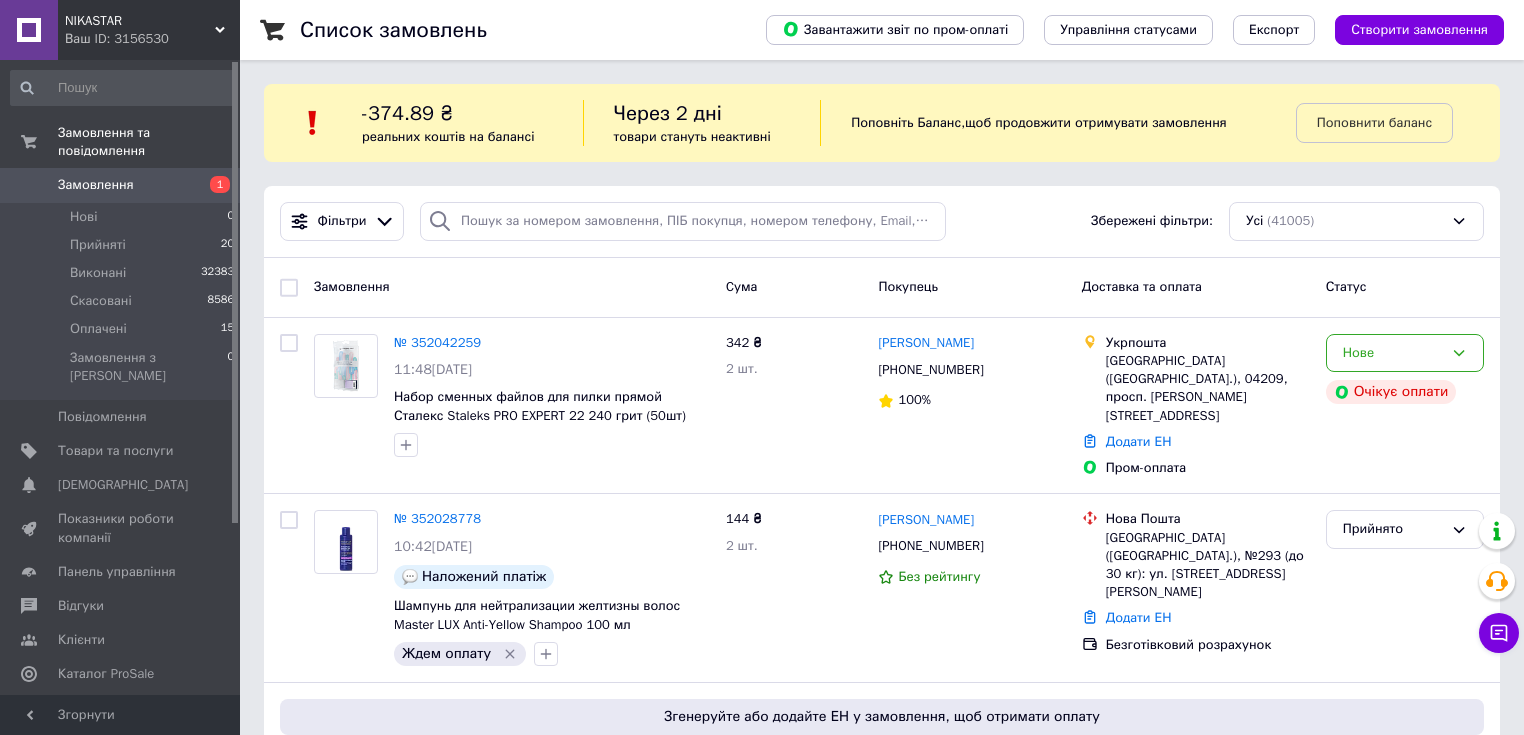 click on "Замовлення" at bounding box center [96, 185] 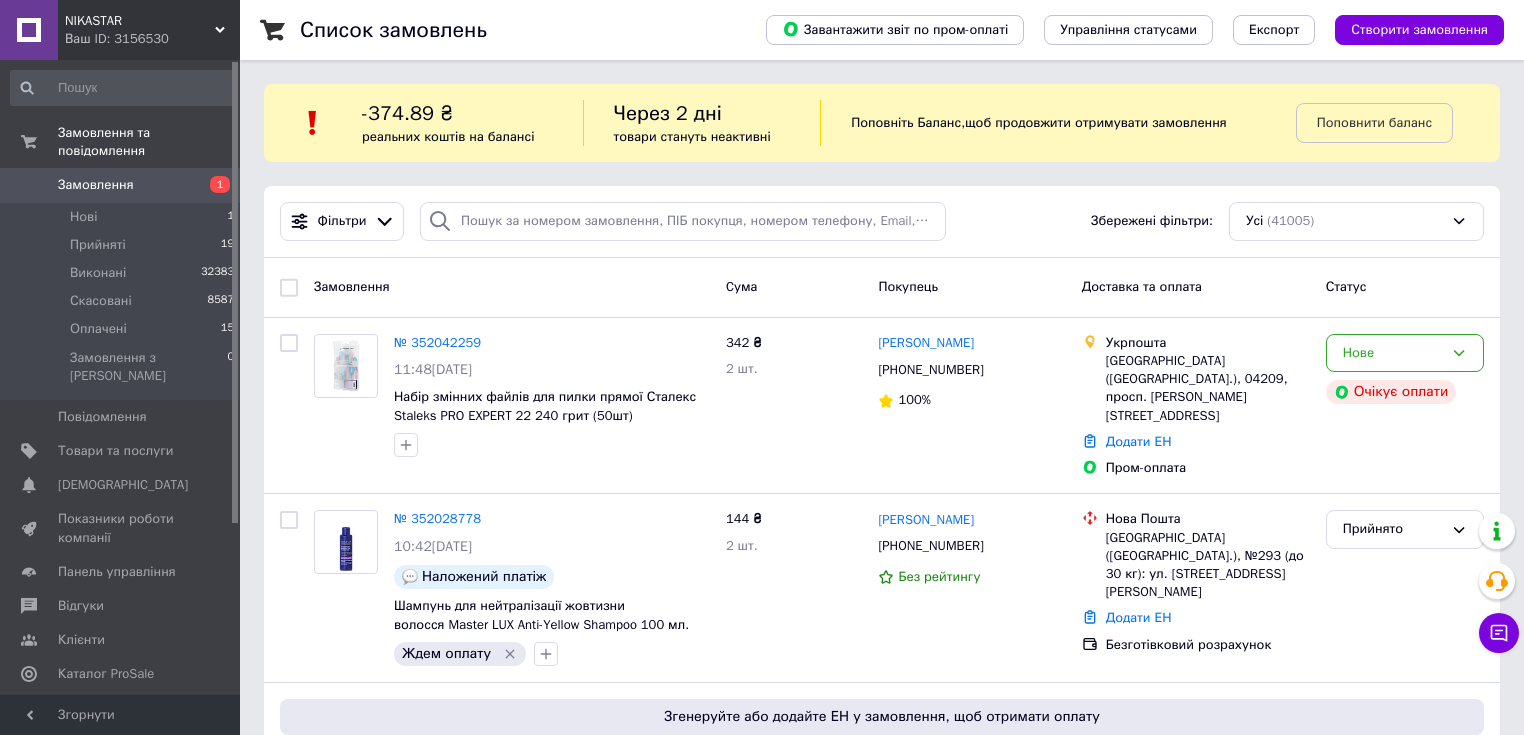 click on "Ваш ID: 3156530" at bounding box center (152, 39) 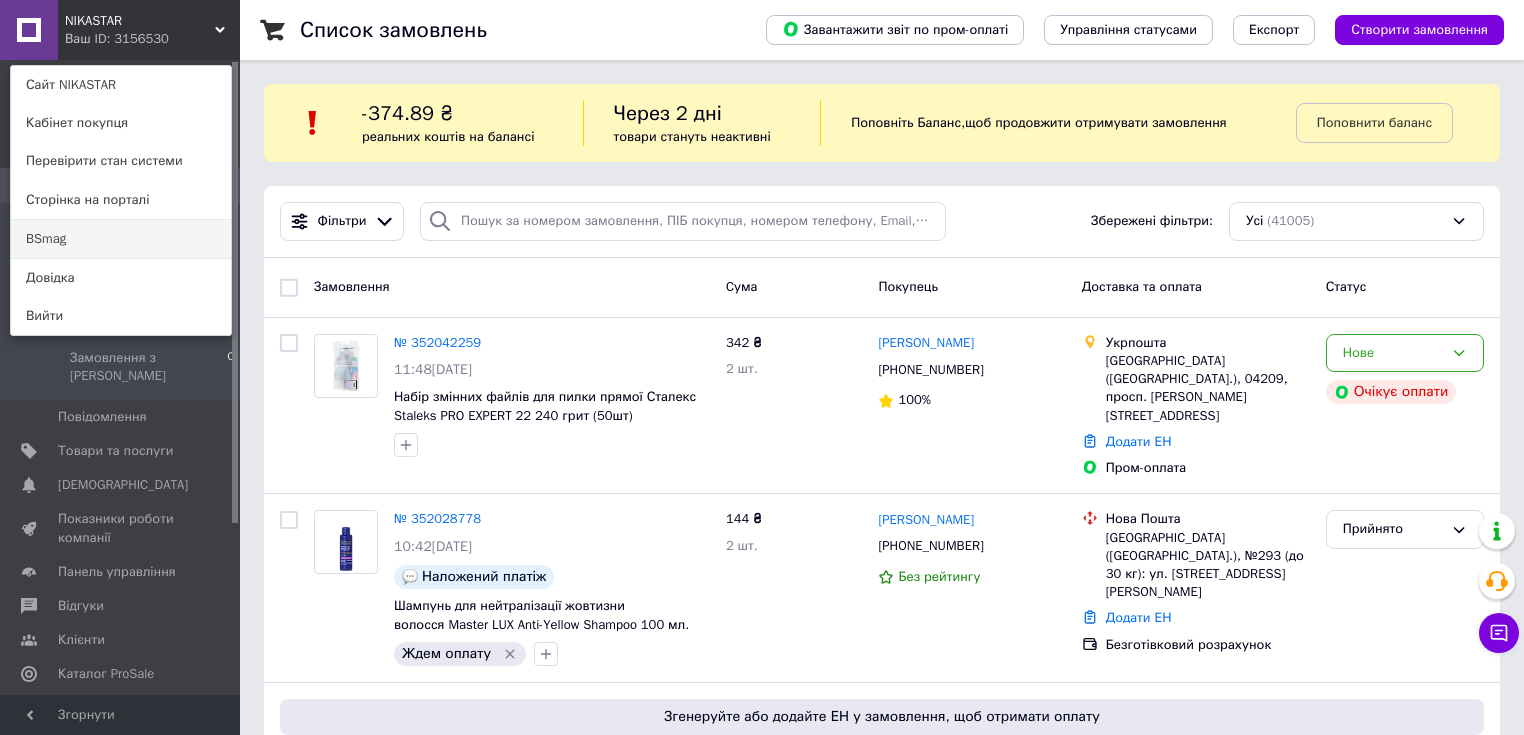 click on "BSmag" at bounding box center [121, 239] 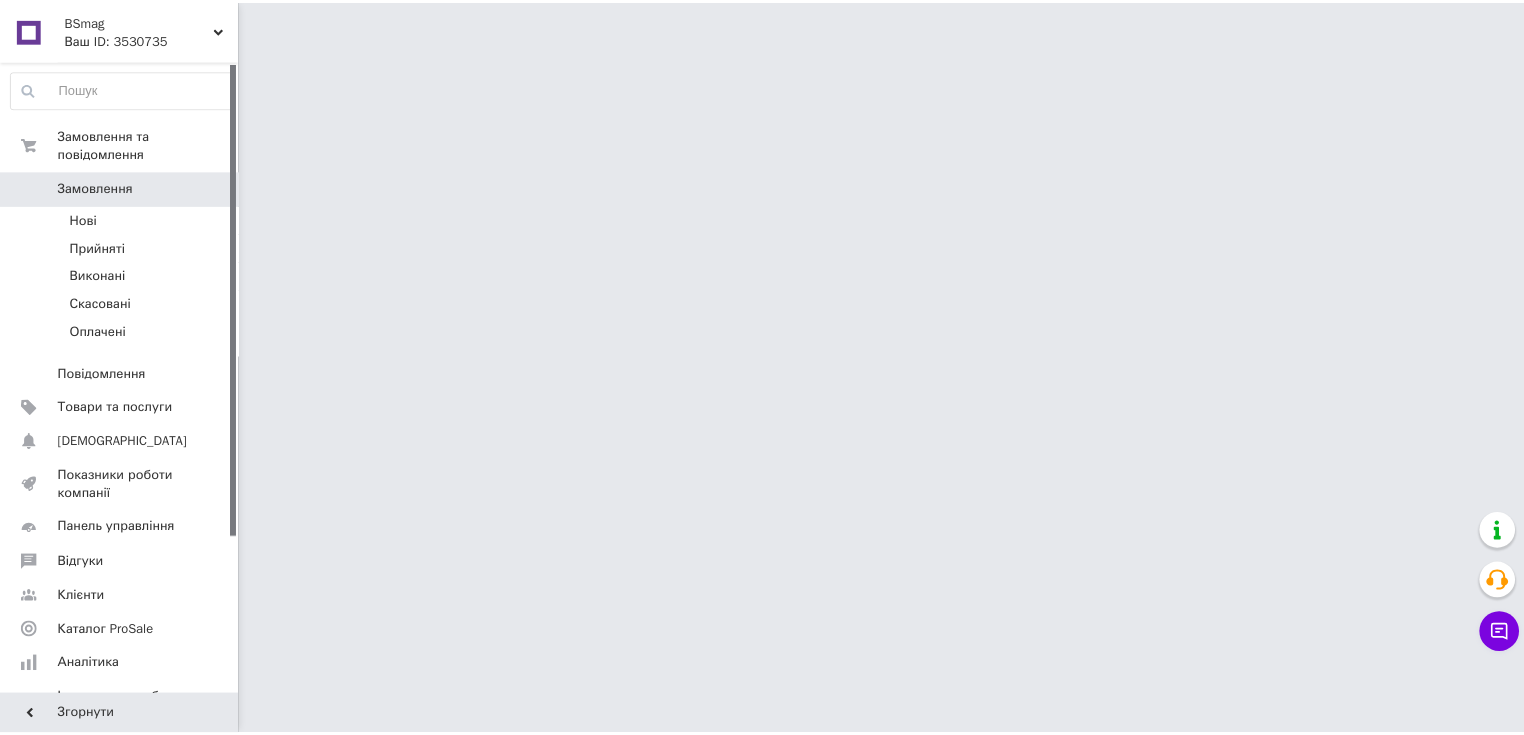 scroll, scrollTop: 0, scrollLeft: 0, axis: both 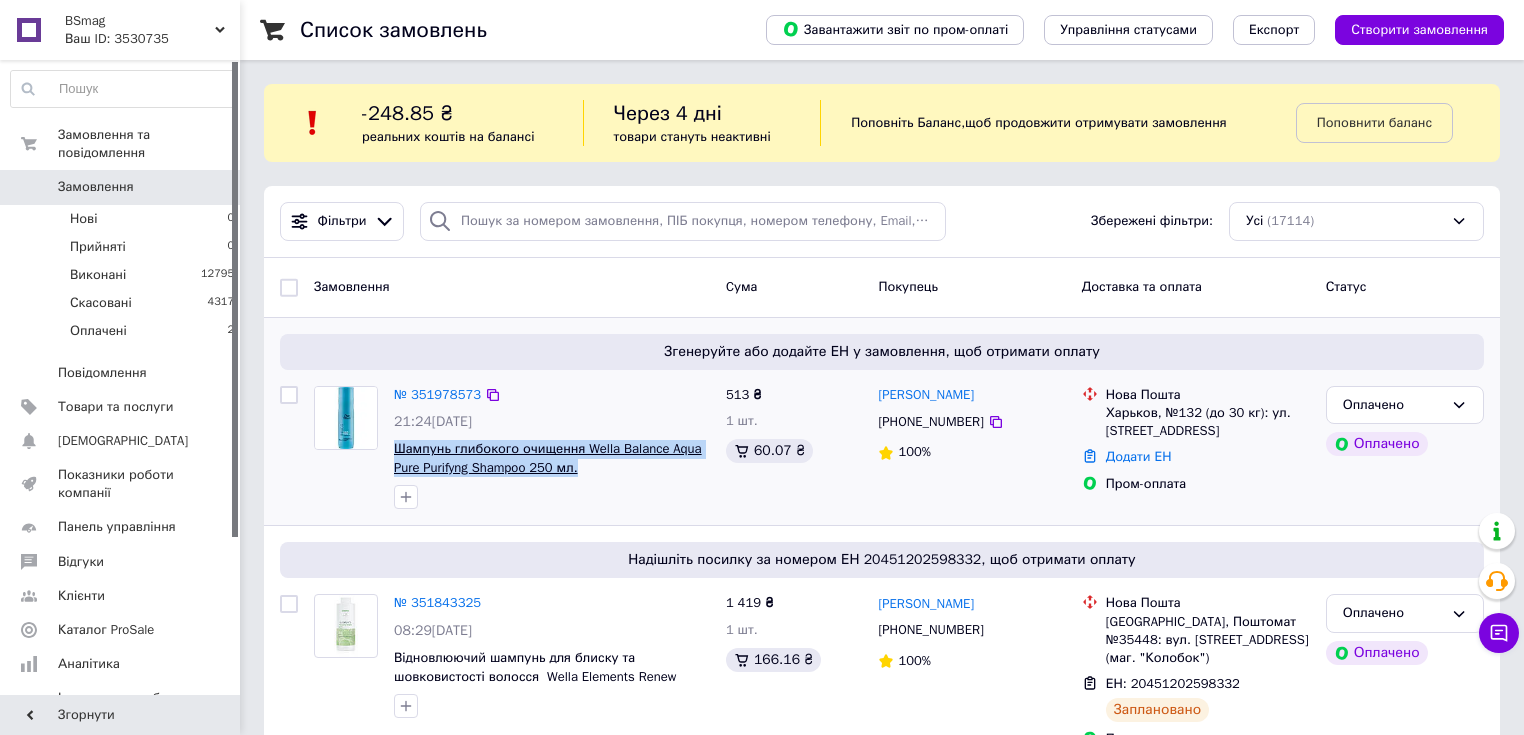 drag, startPoint x: 589, startPoint y: 473, endPoint x: 394, endPoint y: 448, distance: 196.59604 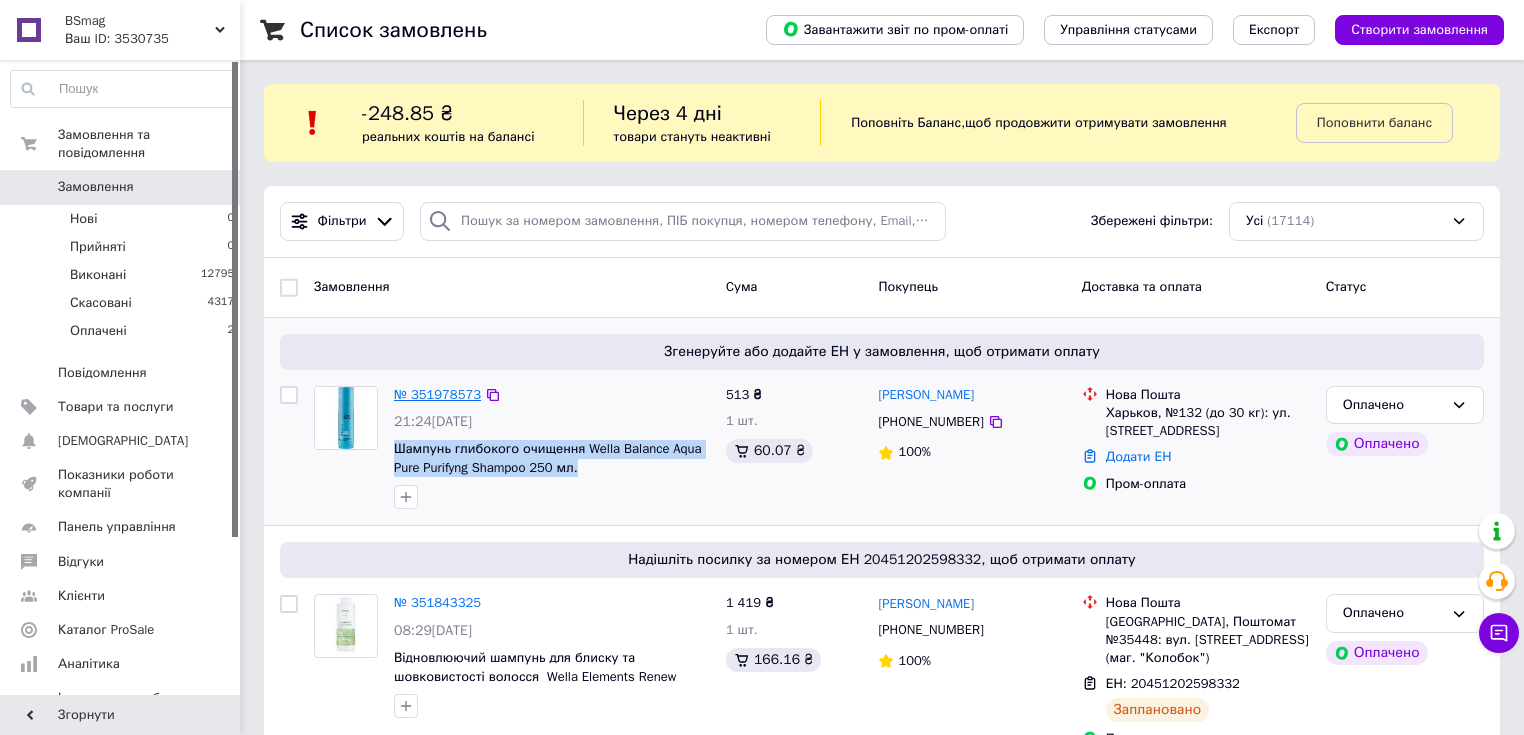 click on "№ 351978573" at bounding box center (437, 394) 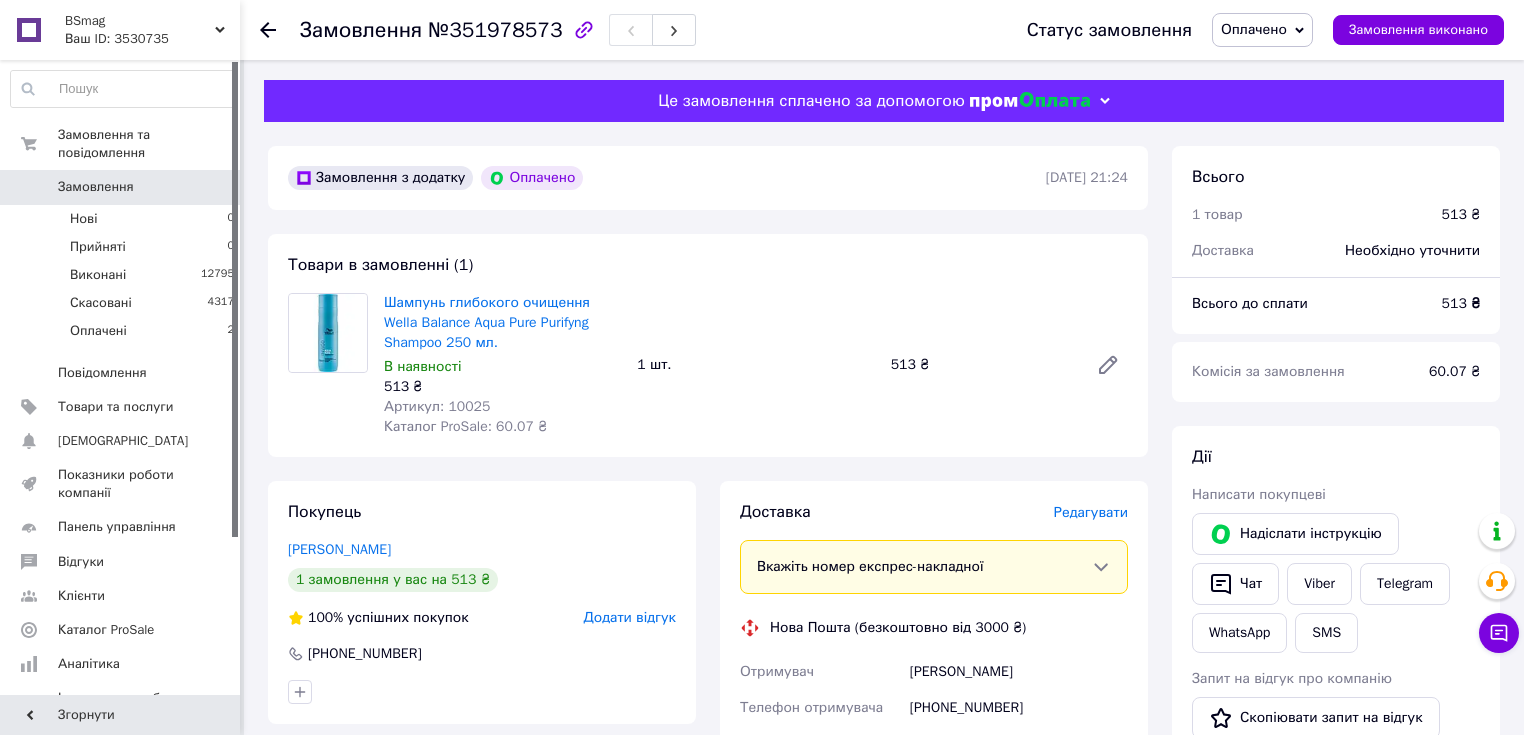 click 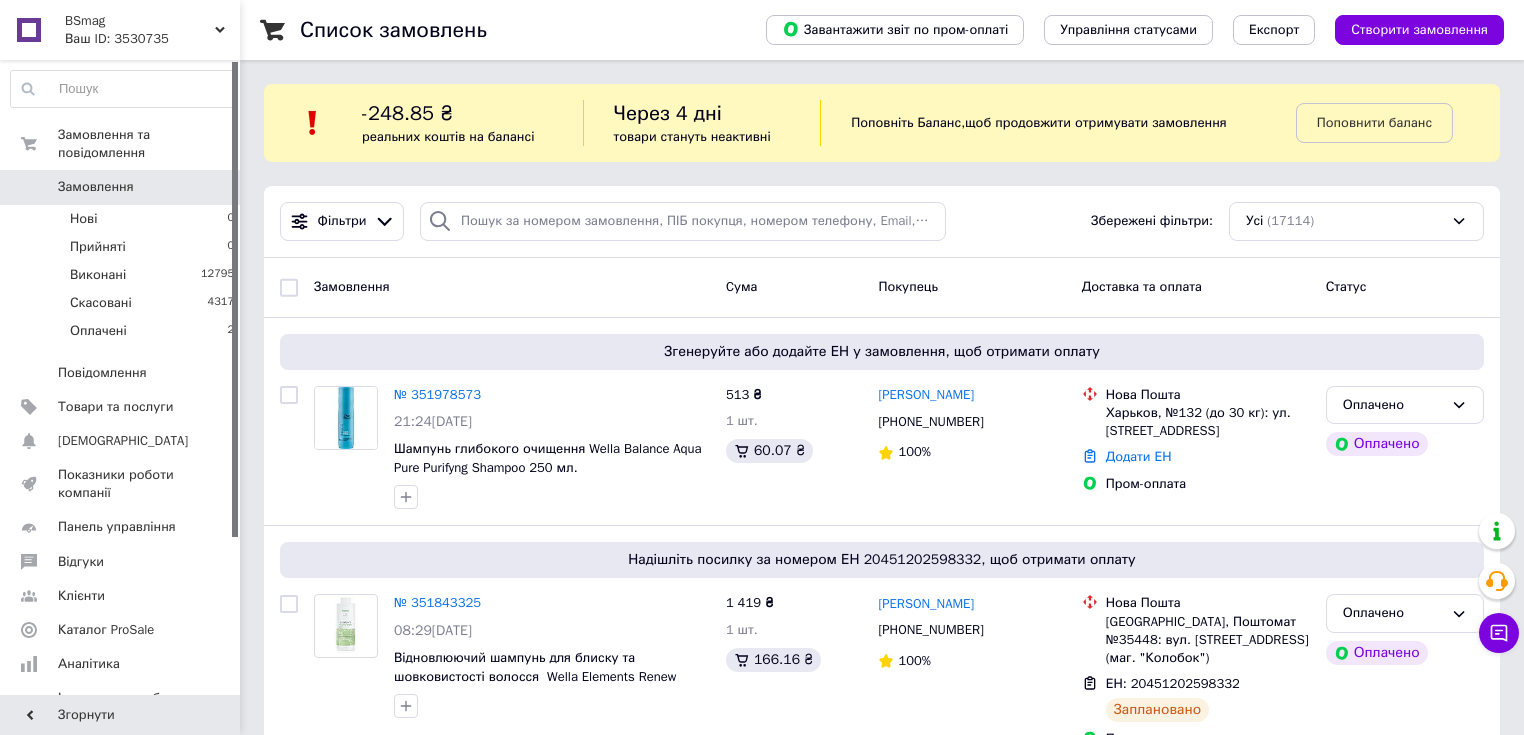 click on "BSmag" at bounding box center (140, 21) 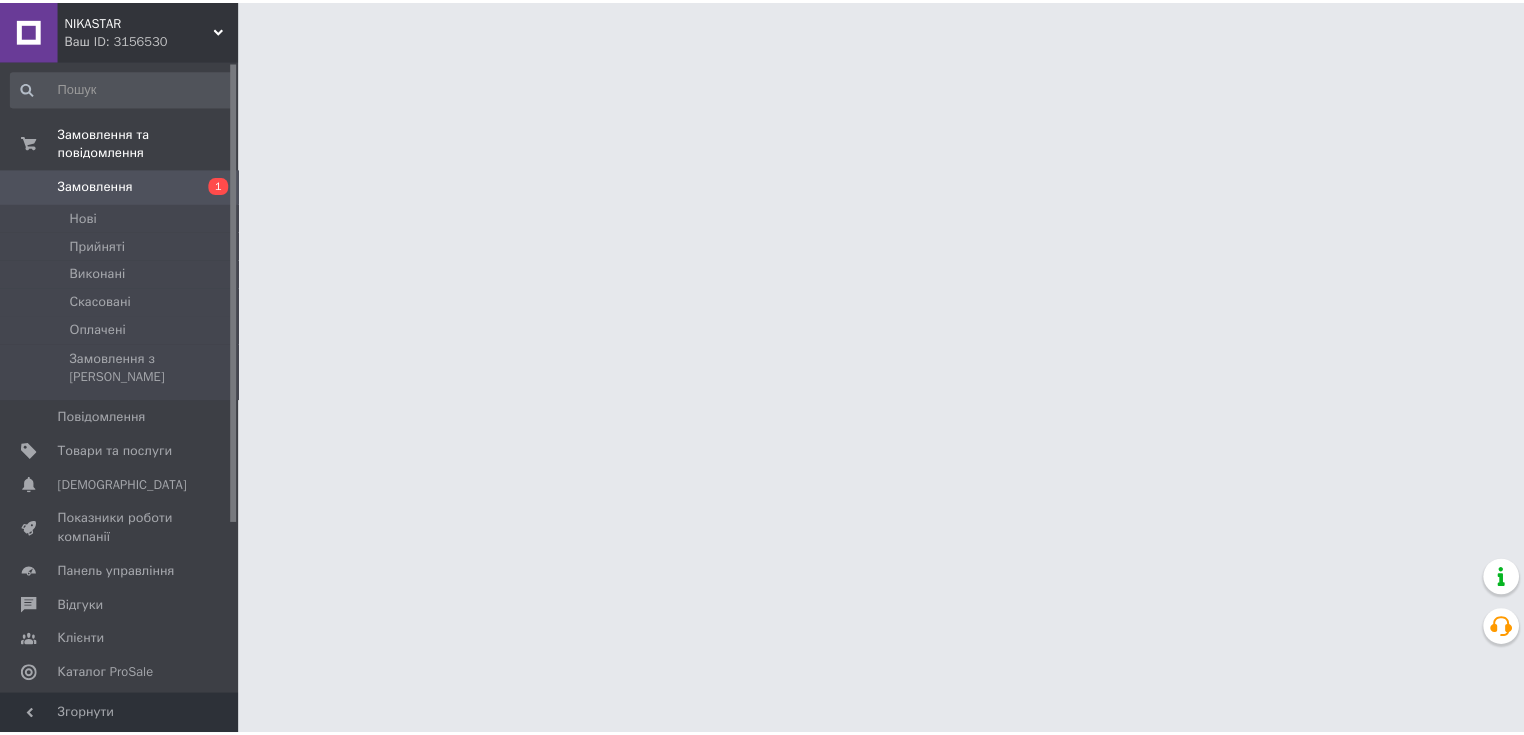 scroll, scrollTop: 0, scrollLeft: 0, axis: both 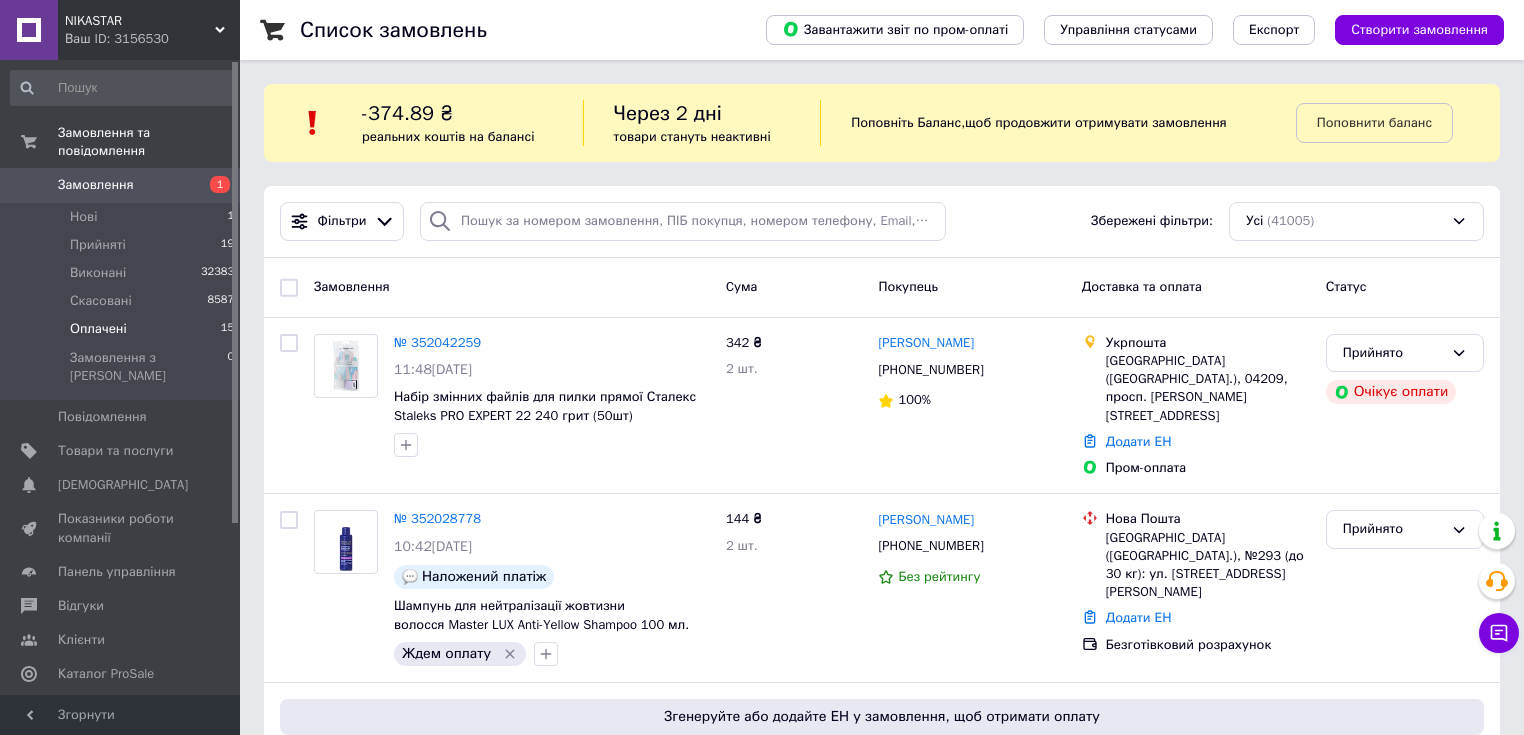 click on "Оплачені" at bounding box center (98, 329) 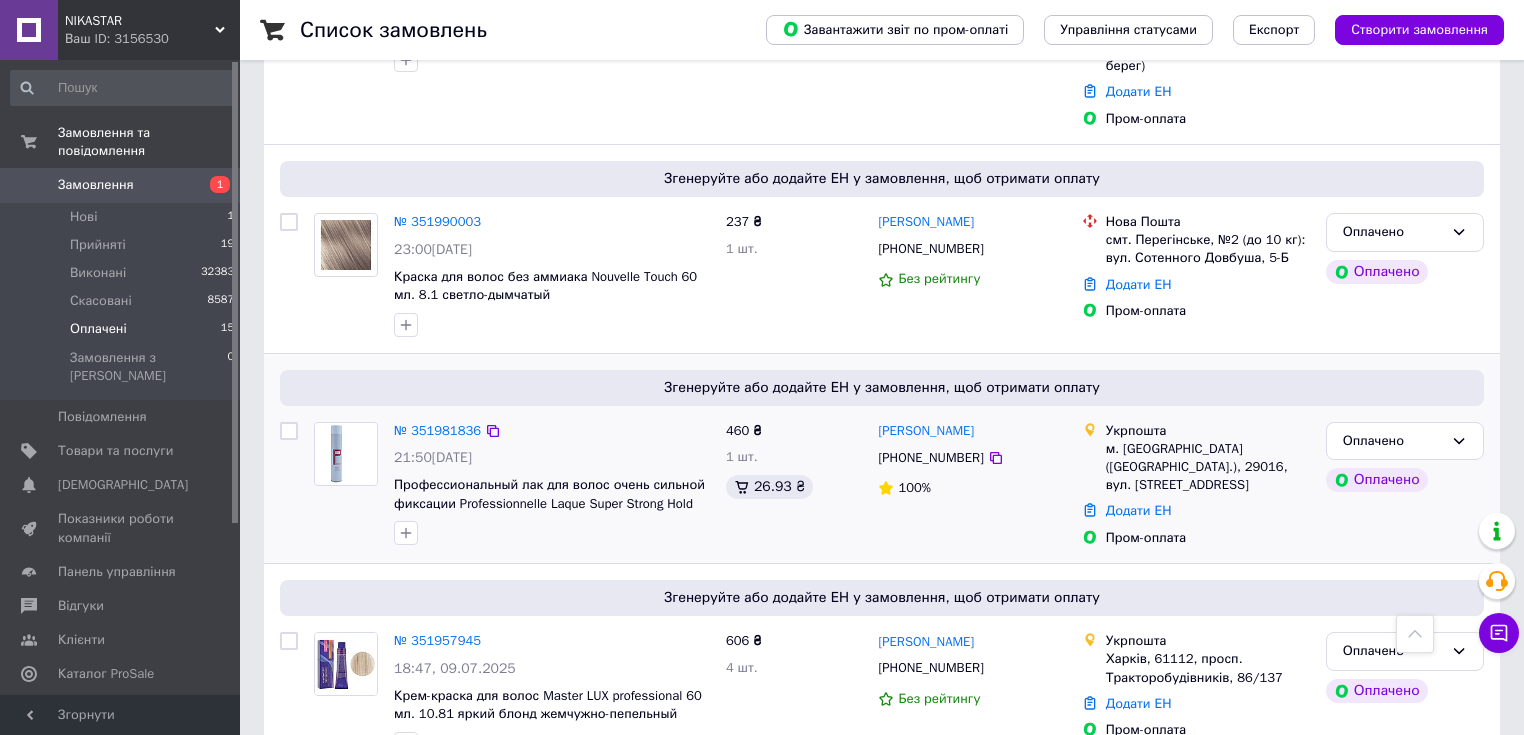 scroll, scrollTop: 800, scrollLeft: 0, axis: vertical 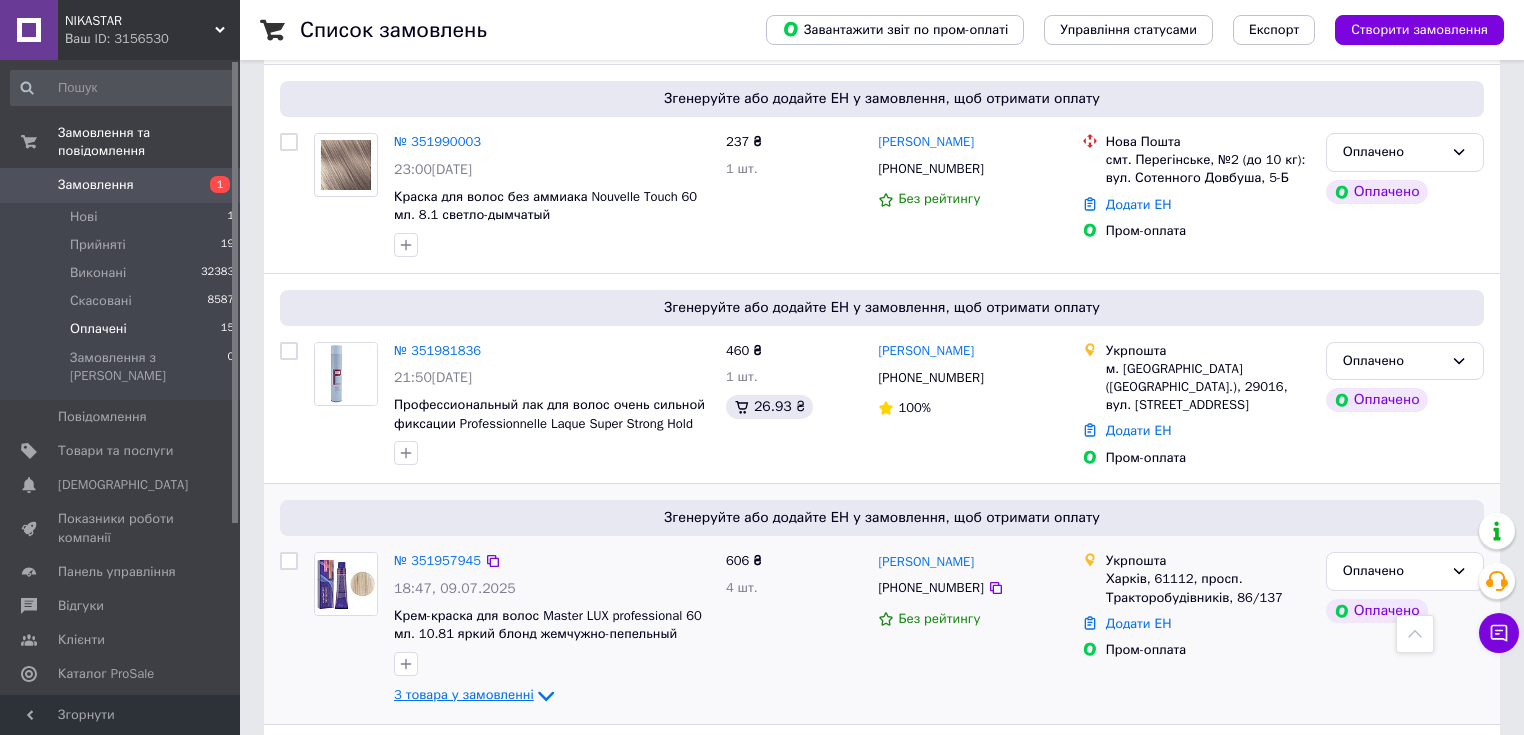 click 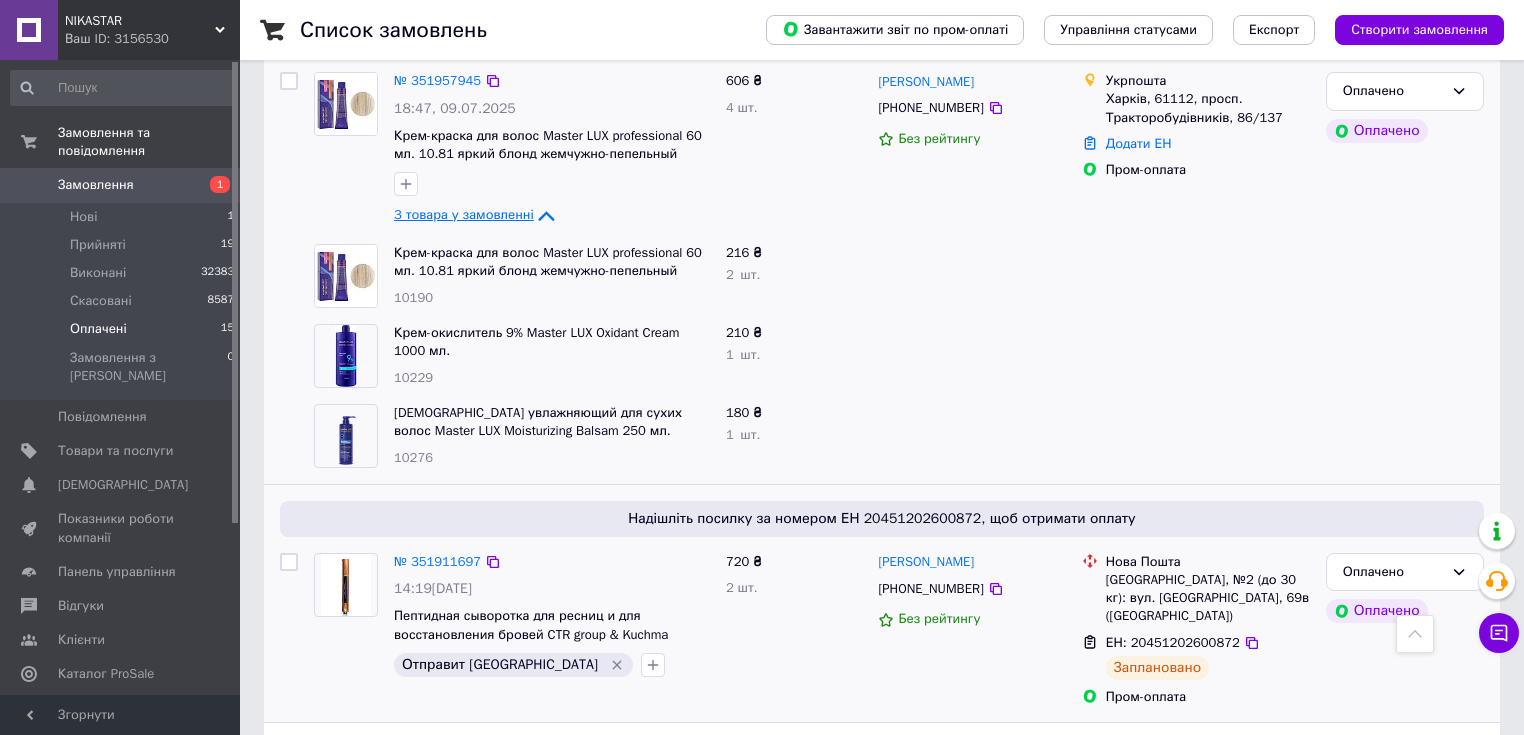 scroll, scrollTop: 1440, scrollLeft: 0, axis: vertical 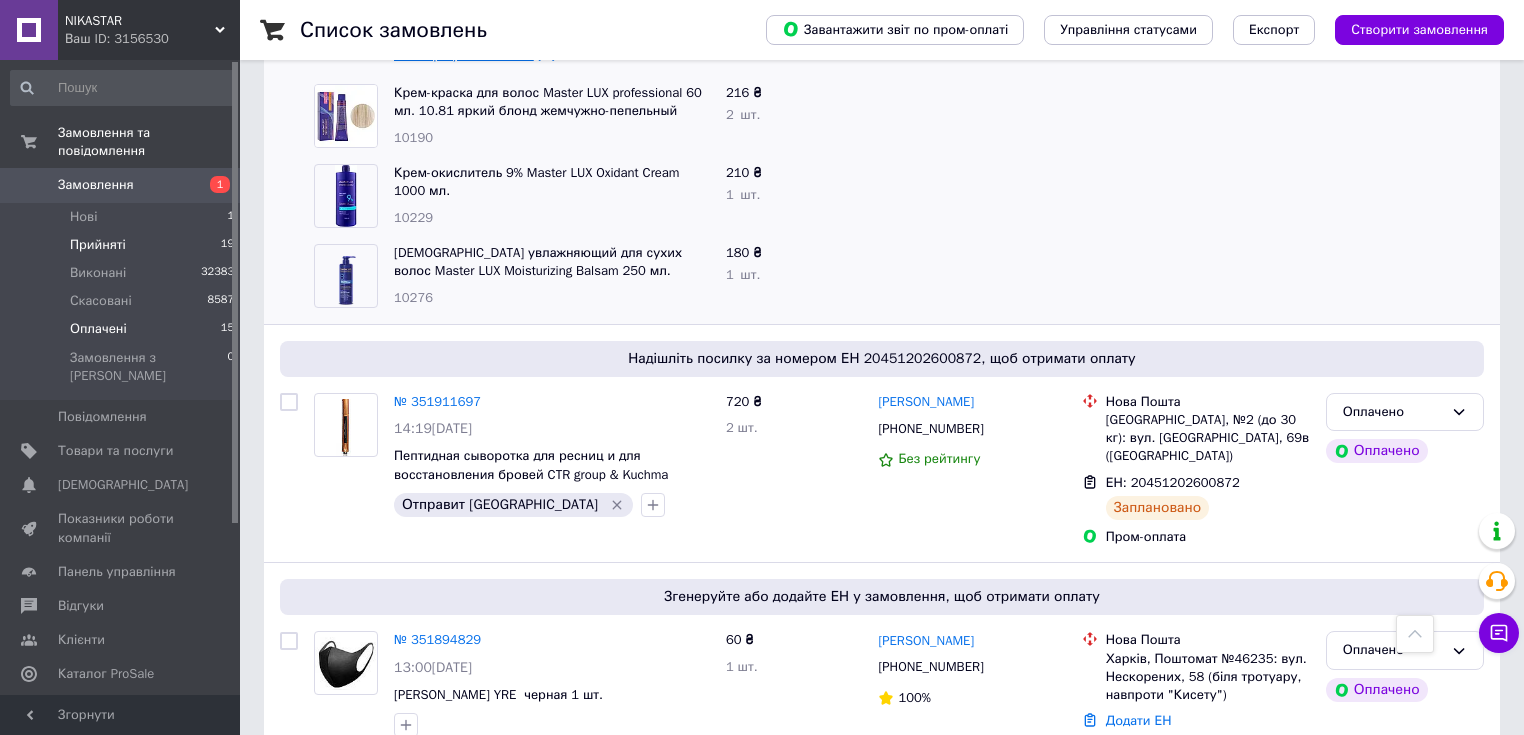 click on "Прийняті" at bounding box center [98, 245] 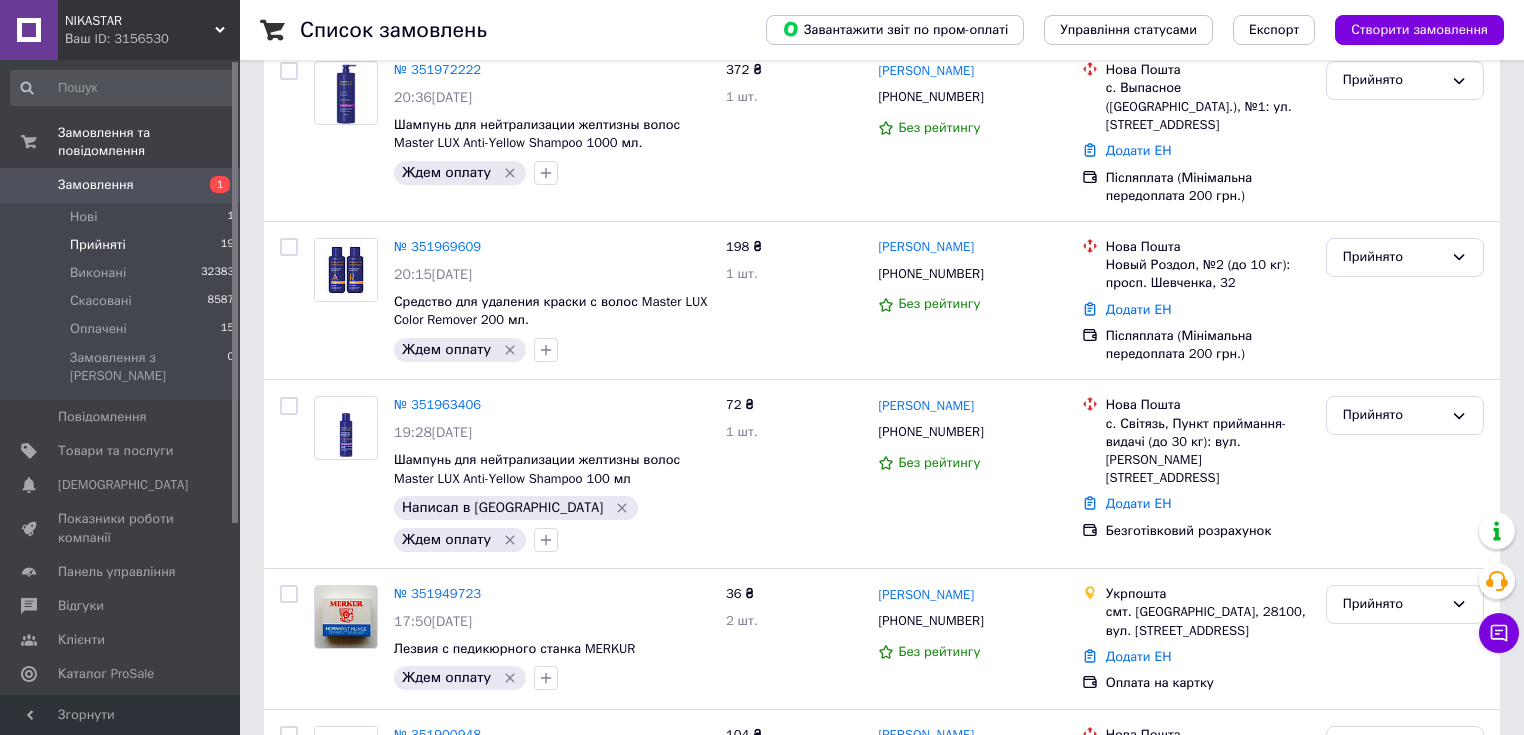 scroll, scrollTop: 0, scrollLeft: 0, axis: both 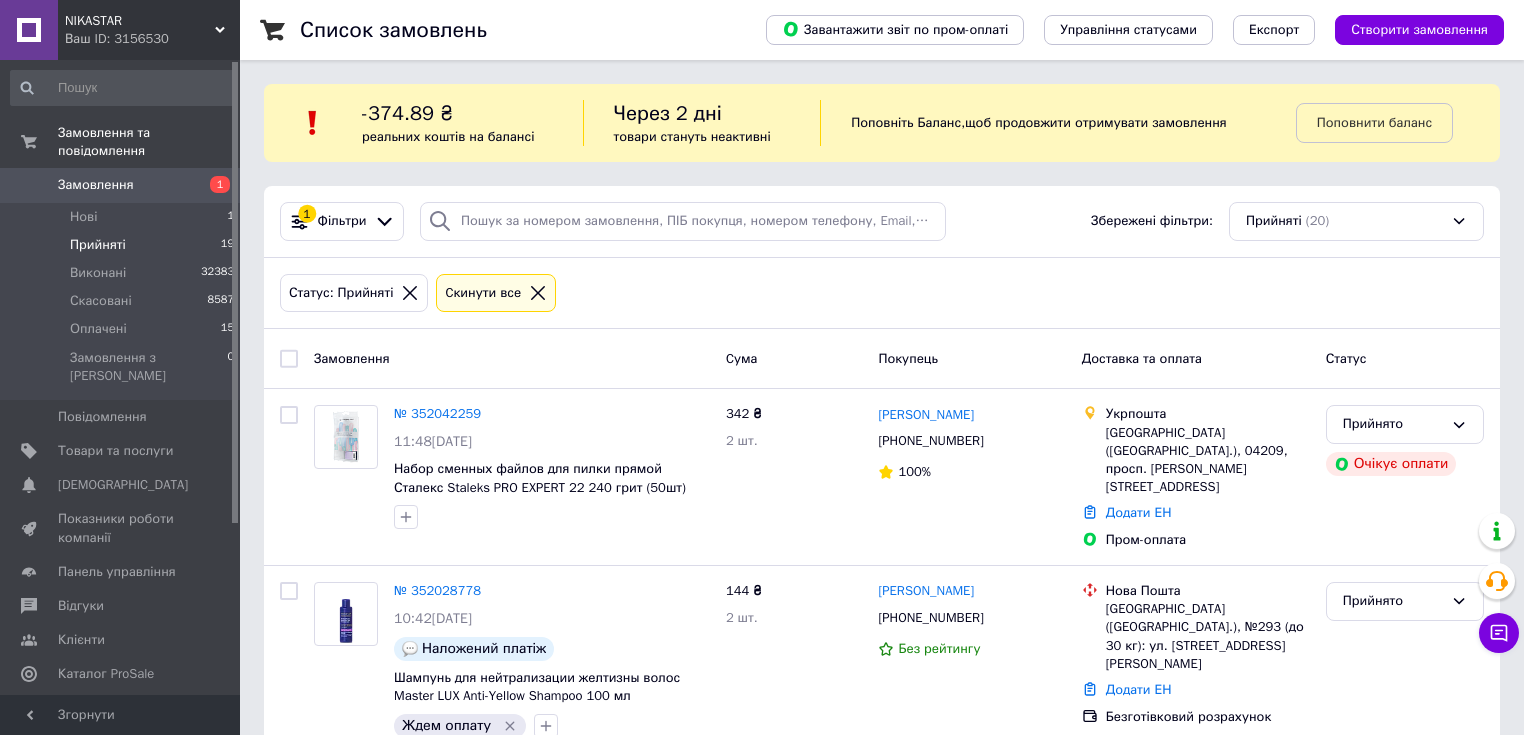 click on "Прийняті" at bounding box center [98, 245] 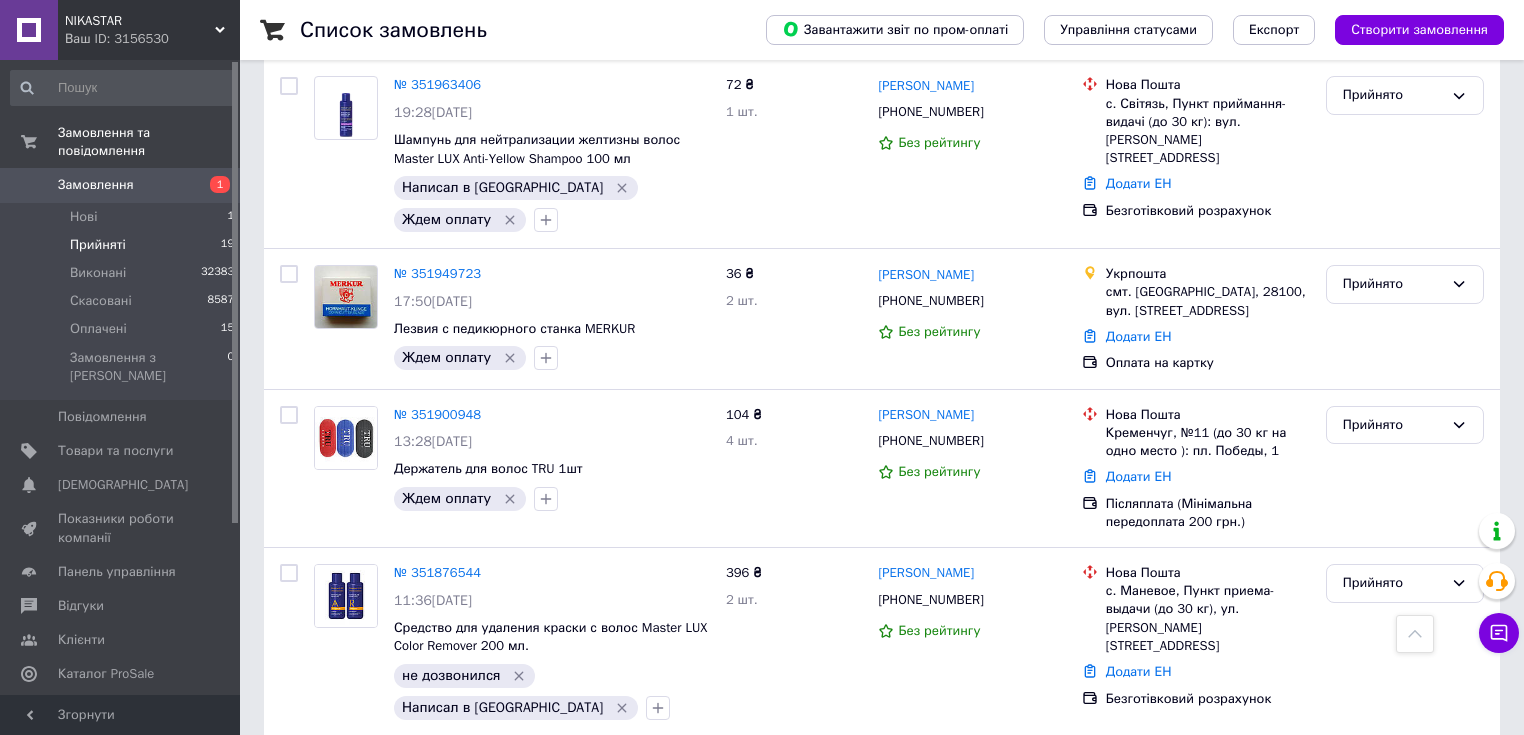 scroll, scrollTop: 2000, scrollLeft: 0, axis: vertical 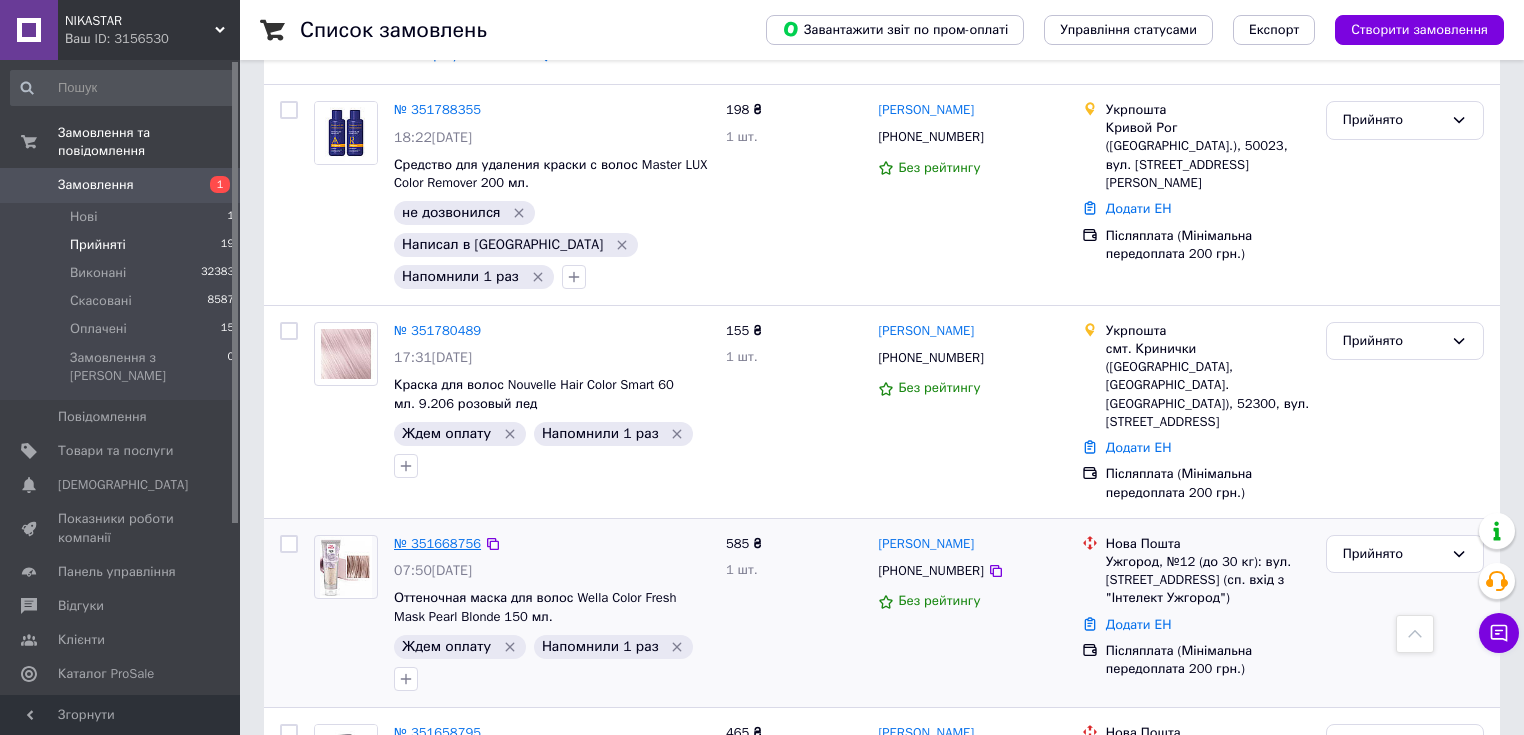 click on "№ 351668756" at bounding box center [437, 543] 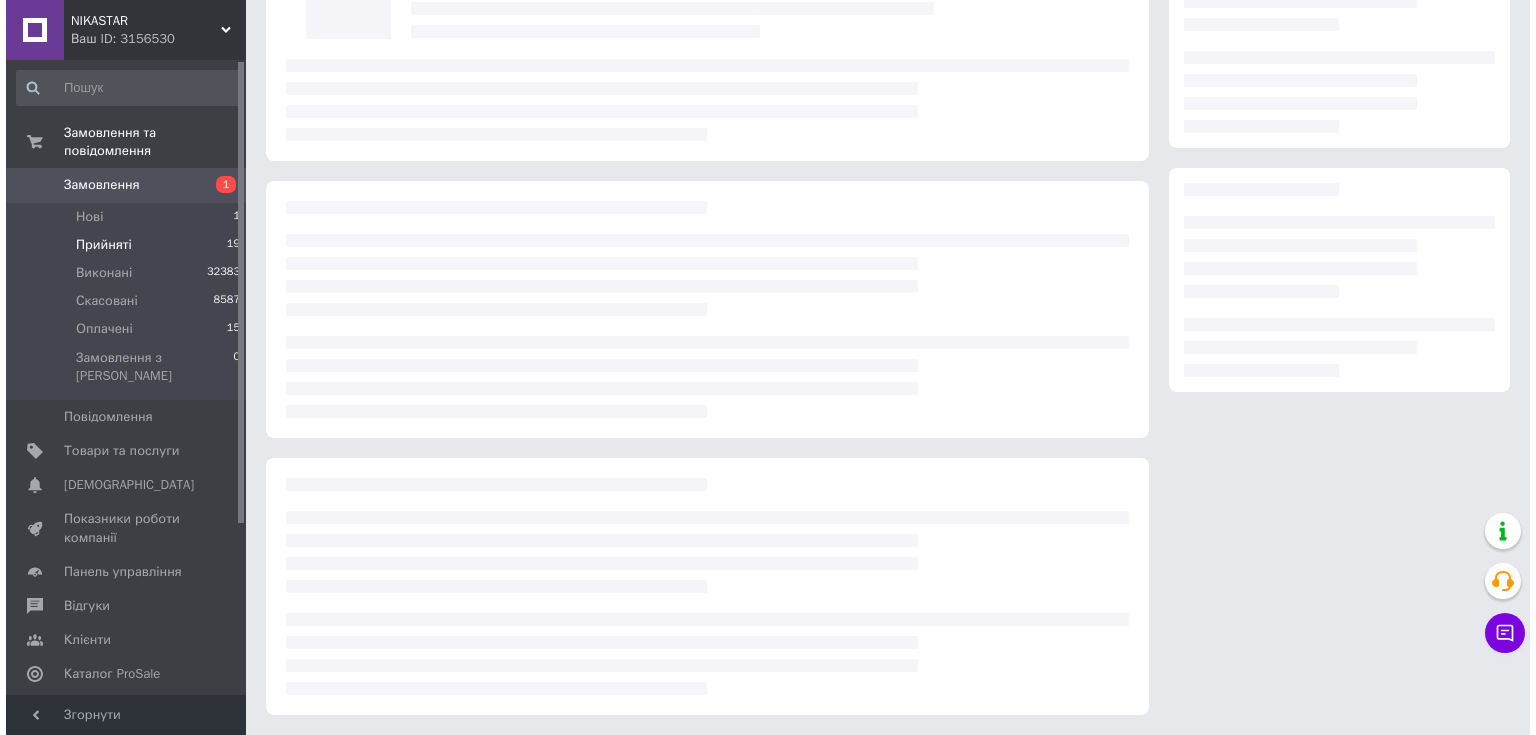 scroll, scrollTop: 0, scrollLeft: 0, axis: both 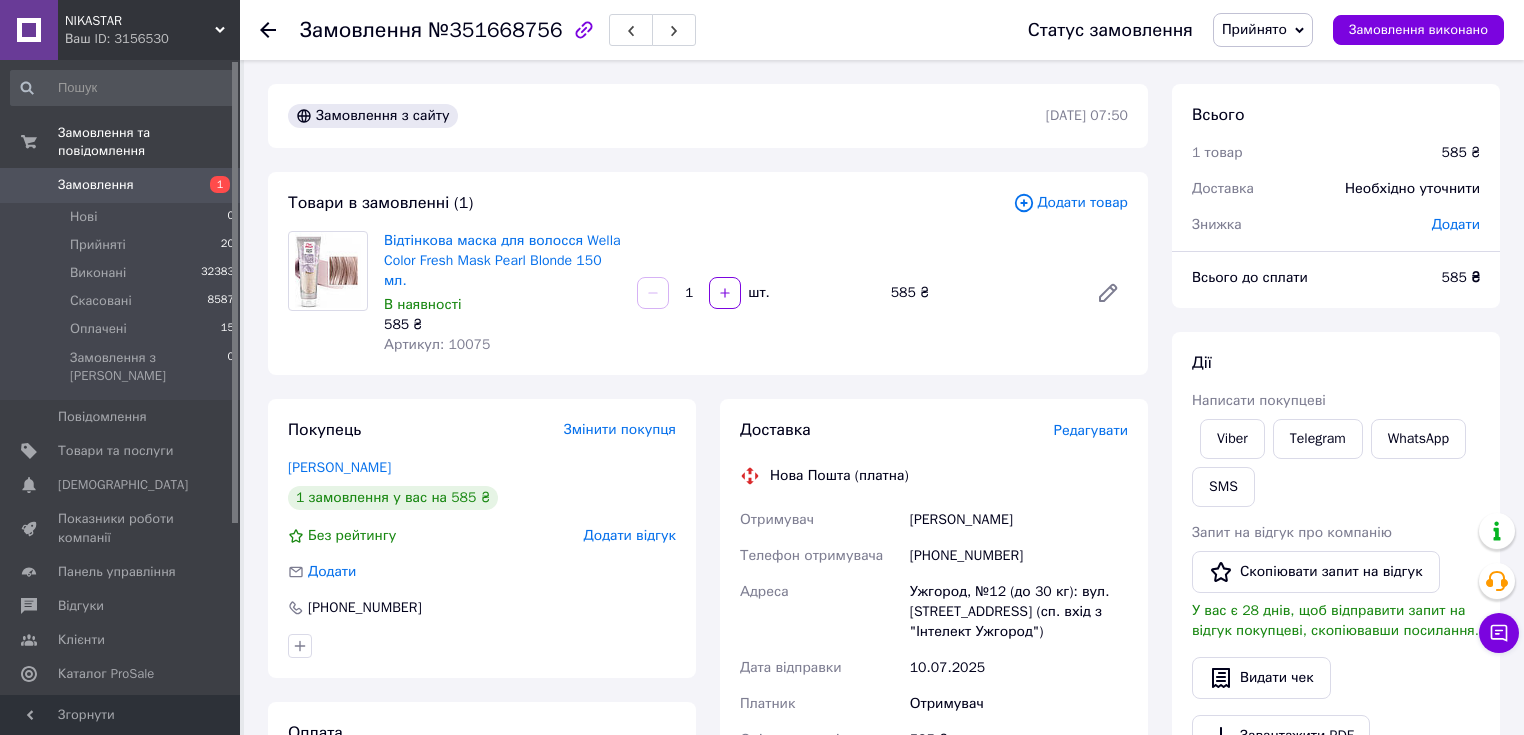 click on "Прийнято" at bounding box center (1254, 29) 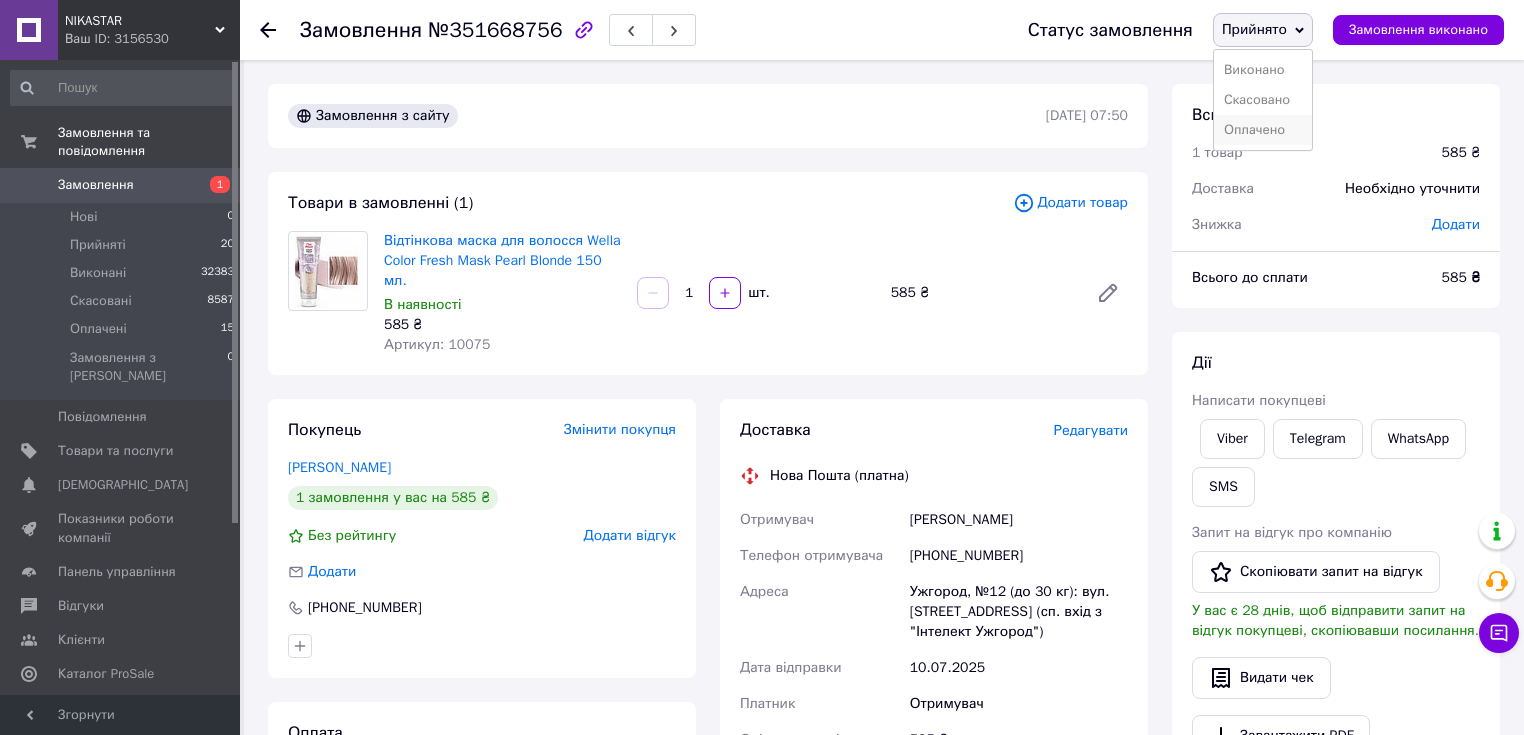 click on "Оплачено" at bounding box center [1263, 130] 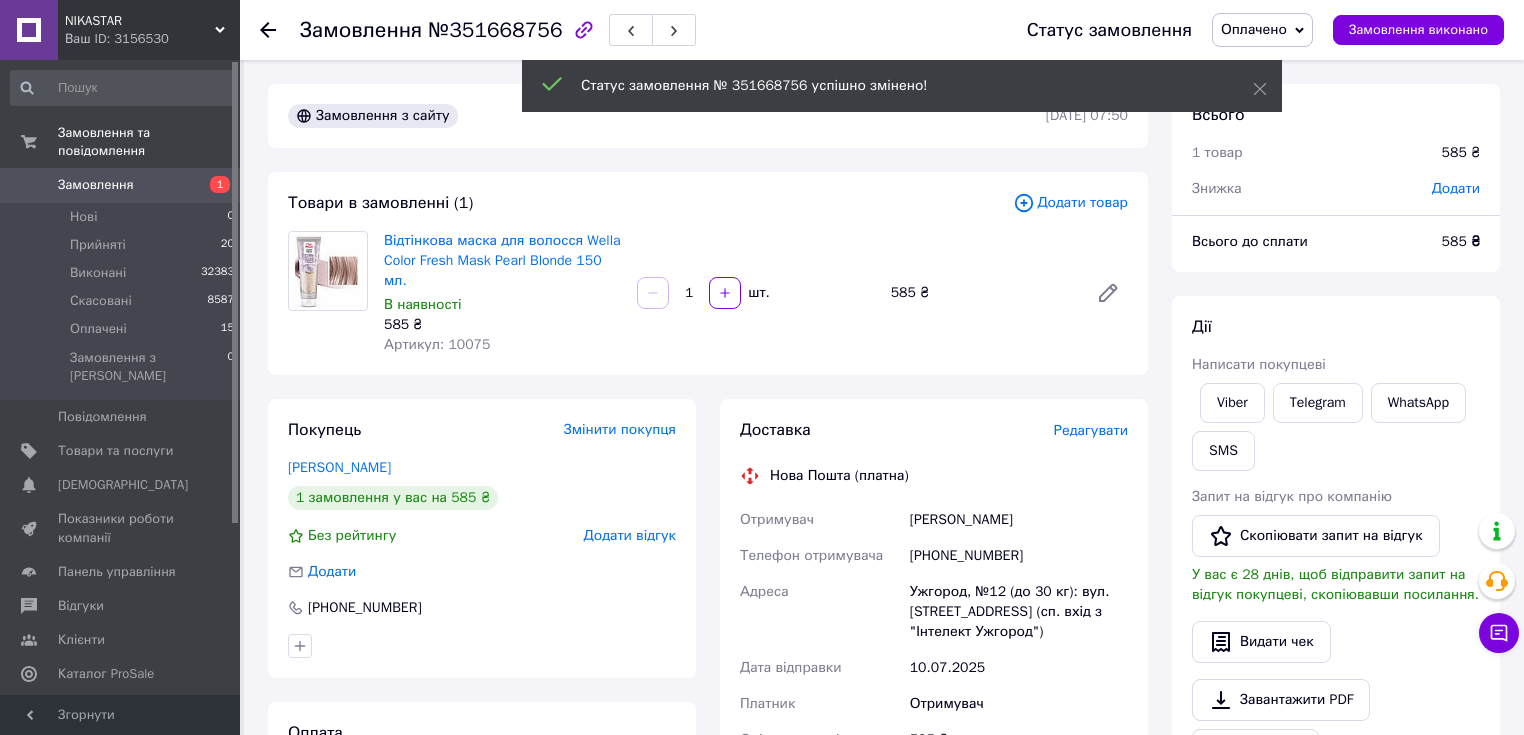 click on "Редагувати" at bounding box center (1091, 430) 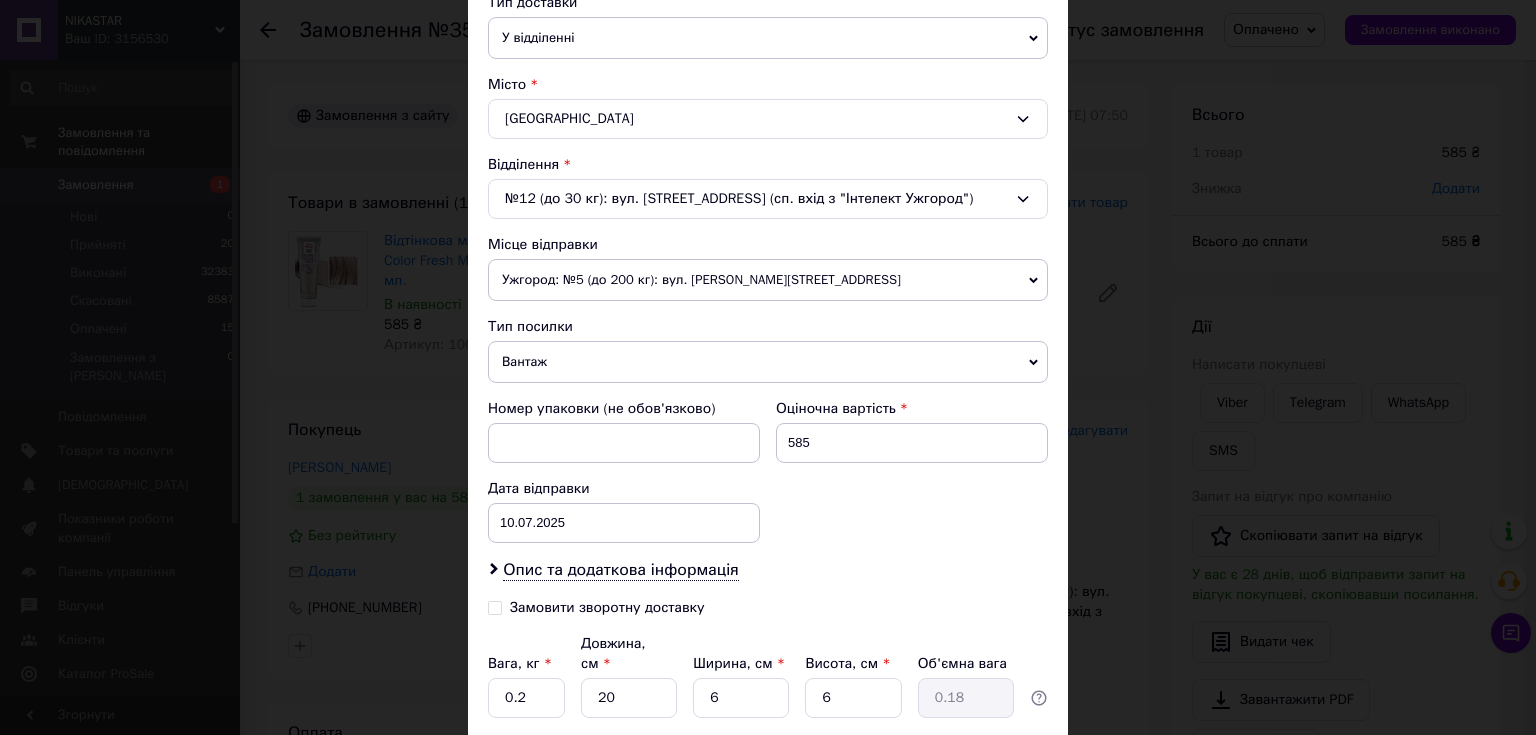 scroll, scrollTop: 560, scrollLeft: 0, axis: vertical 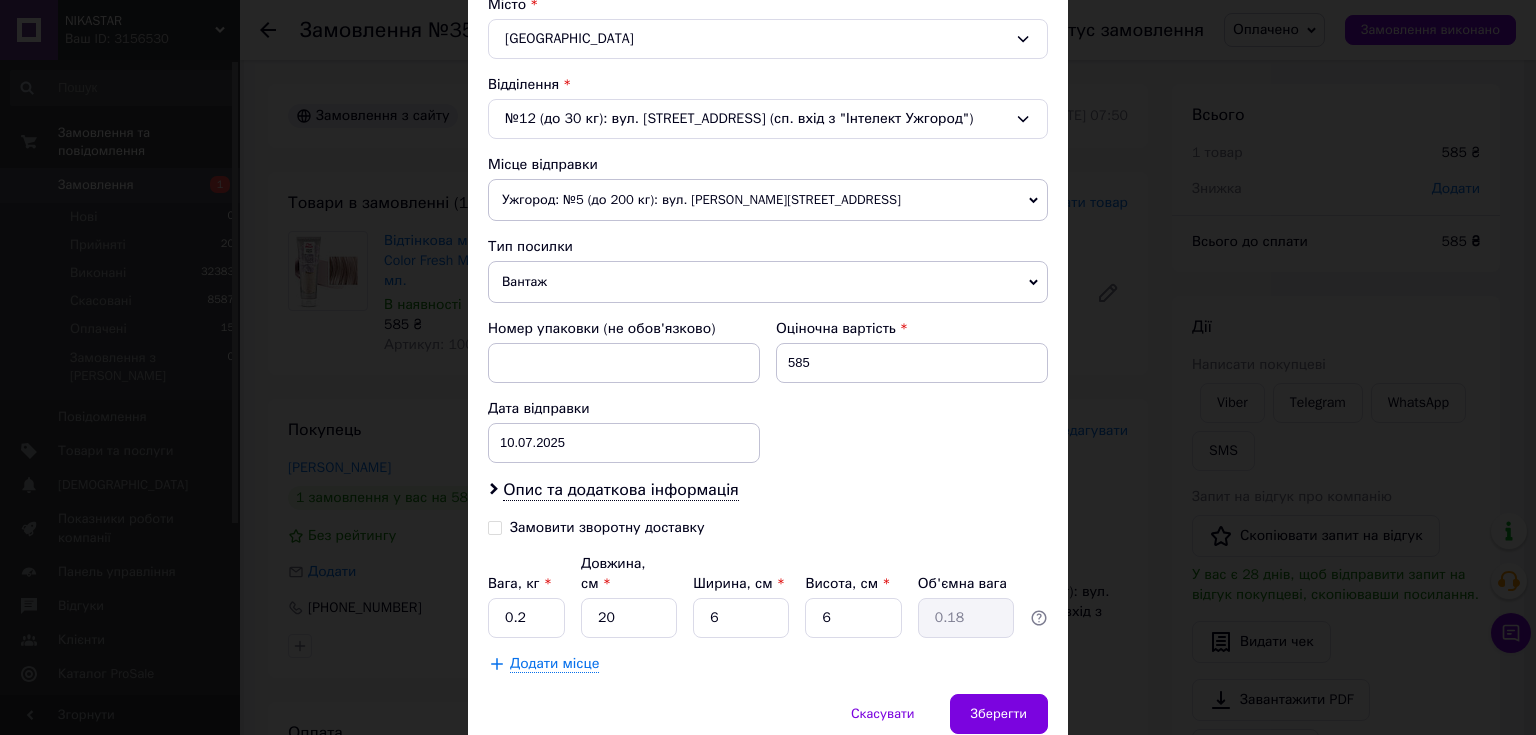 click on "Замовити зворотну доставку" at bounding box center [495, 526] 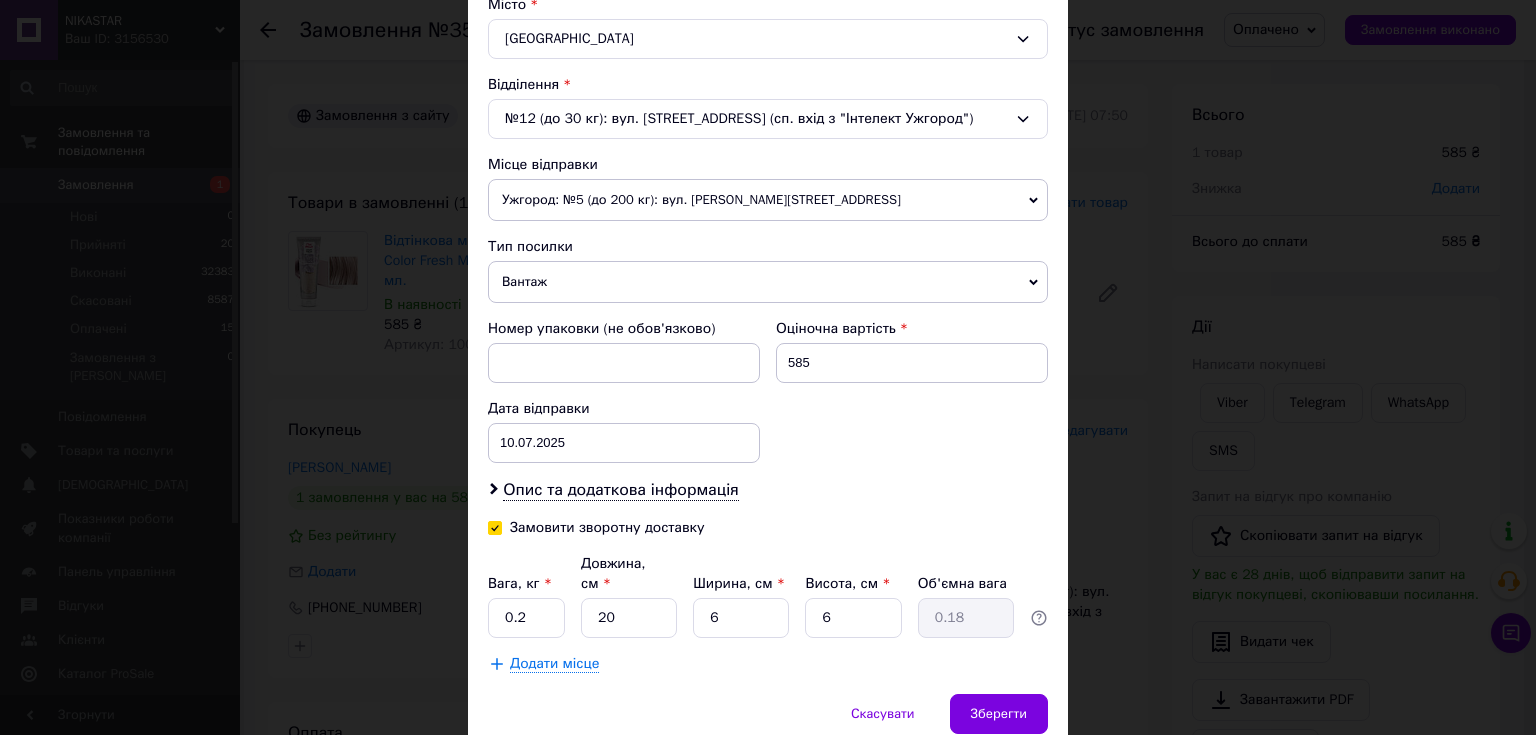 checkbox on "true" 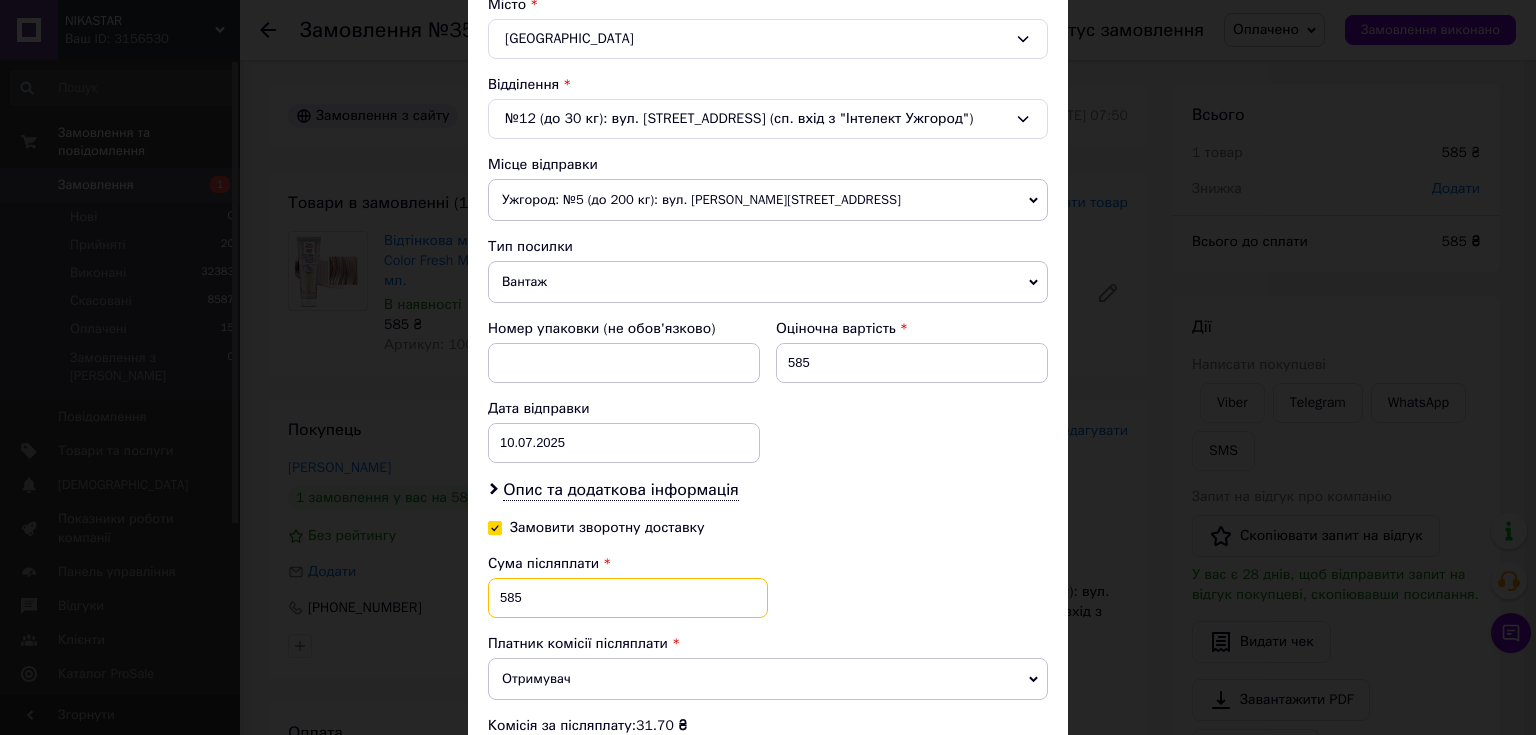 click on "585" at bounding box center [628, 598] 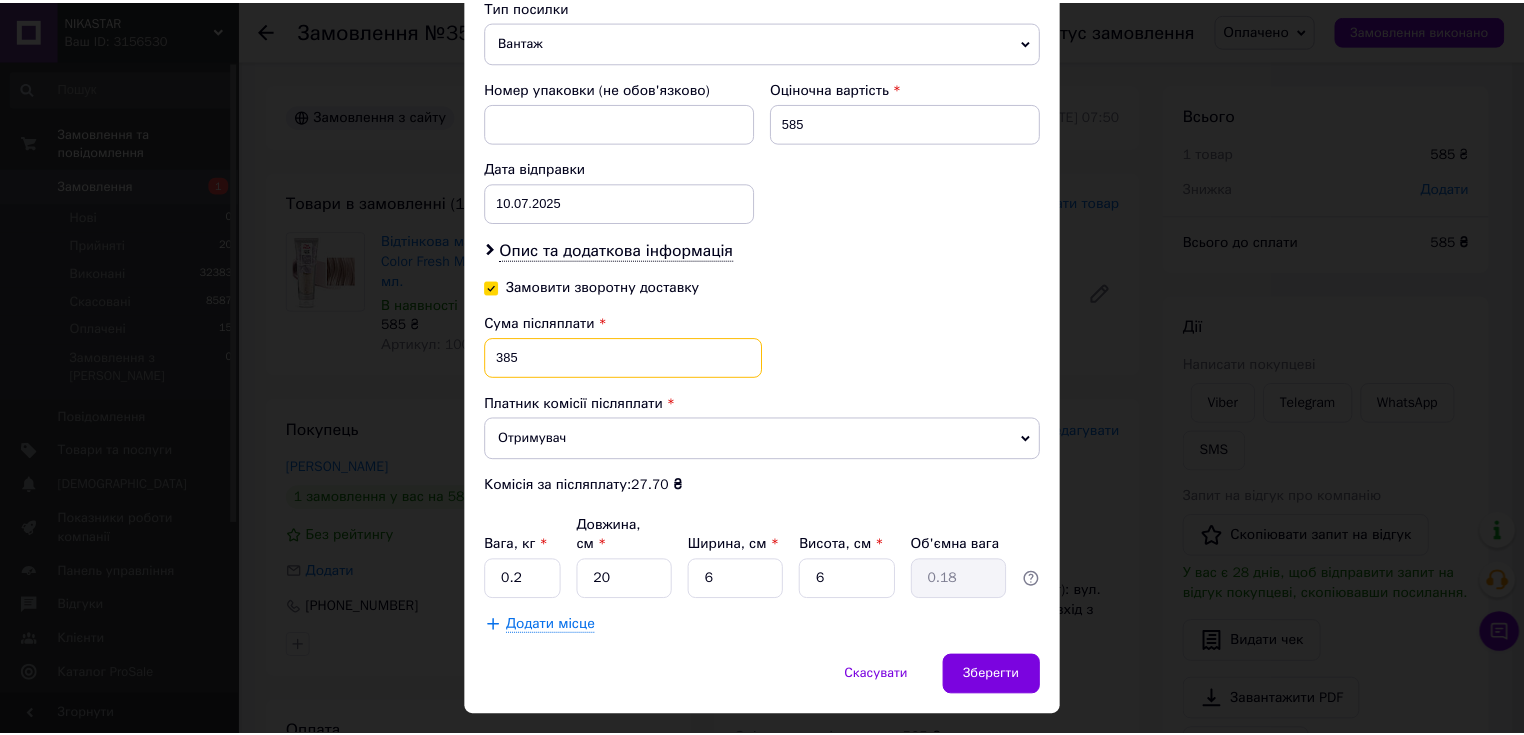 scroll, scrollTop: 824, scrollLeft: 0, axis: vertical 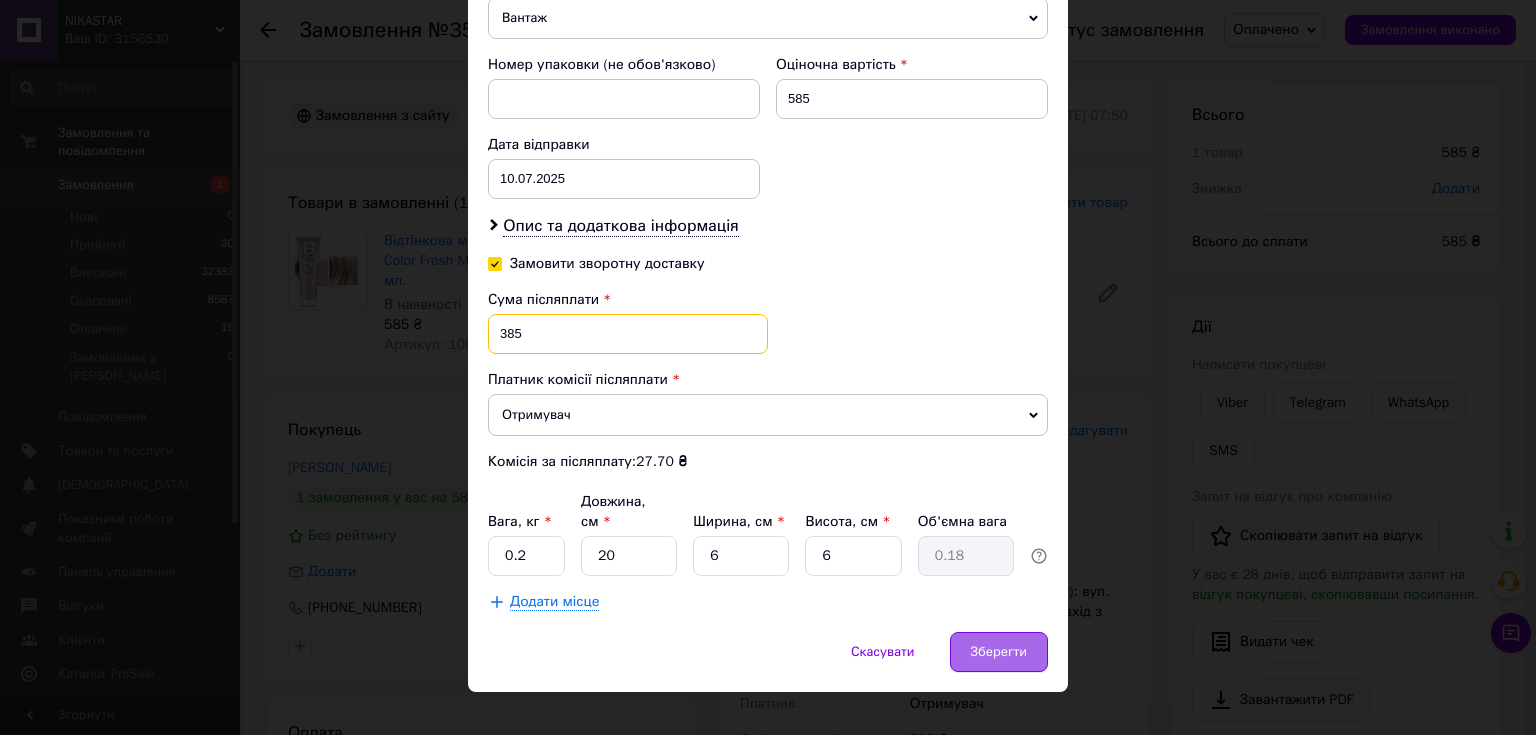 type on "385" 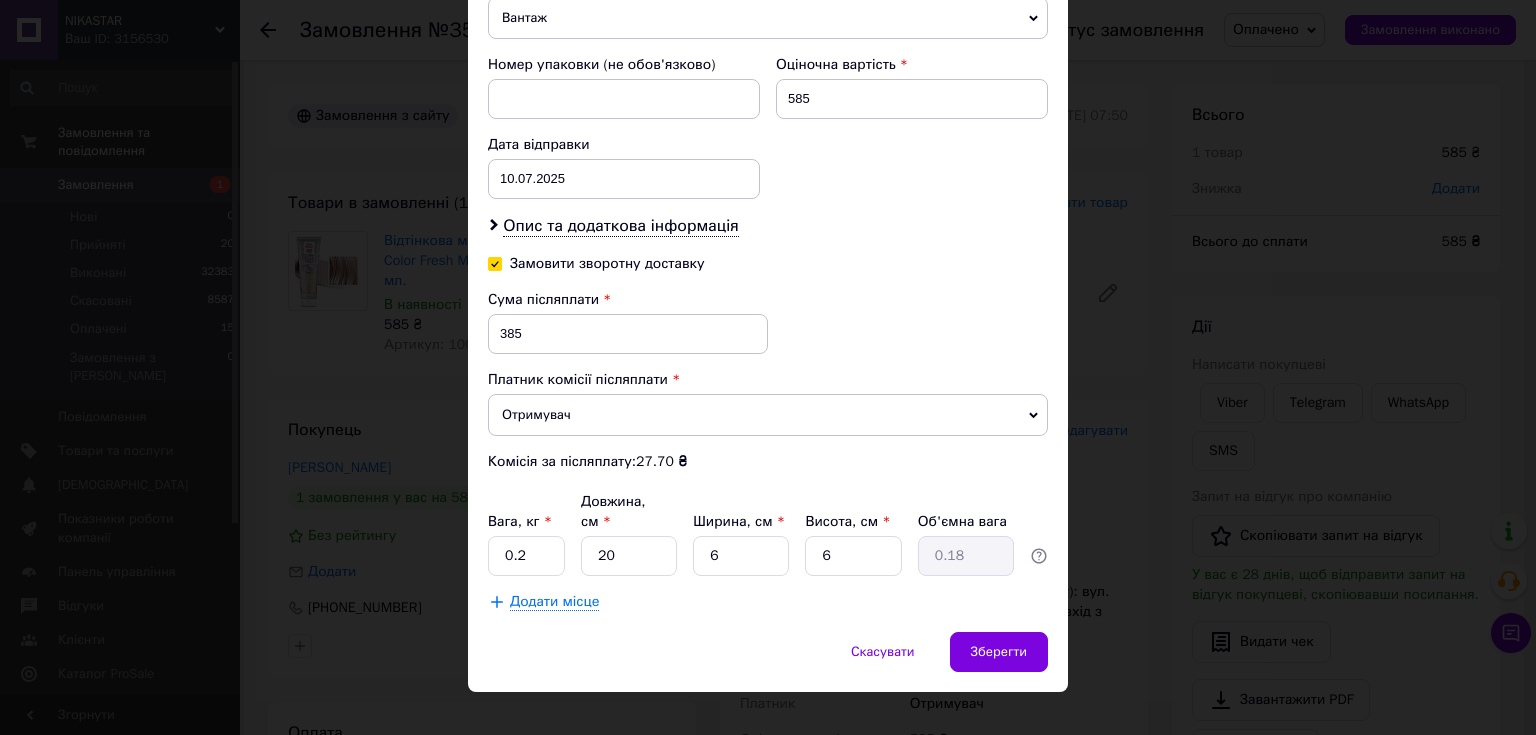 drag, startPoint x: 973, startPoint y: 624, endPoint x: 978, endPoint y: 604, distance: 20.615528 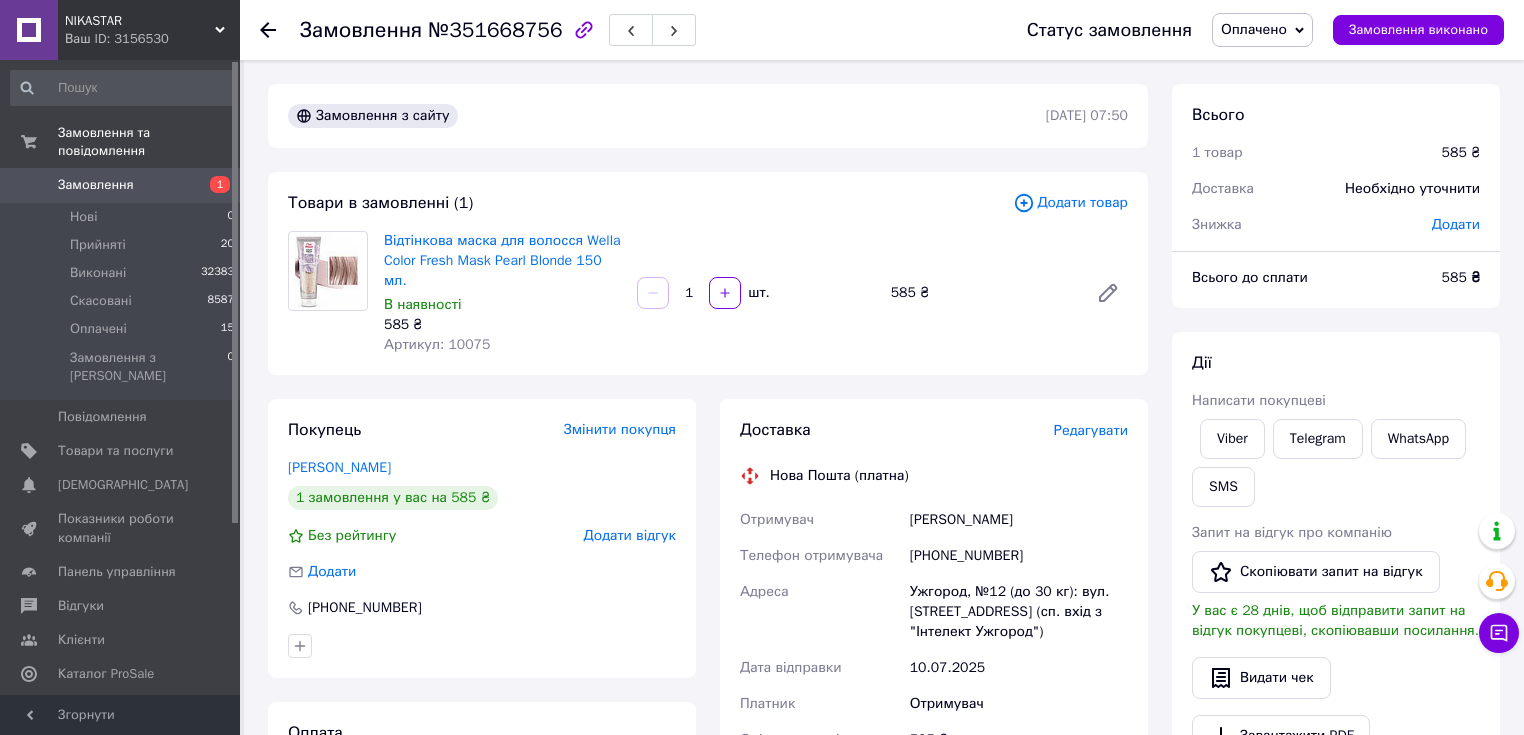 click 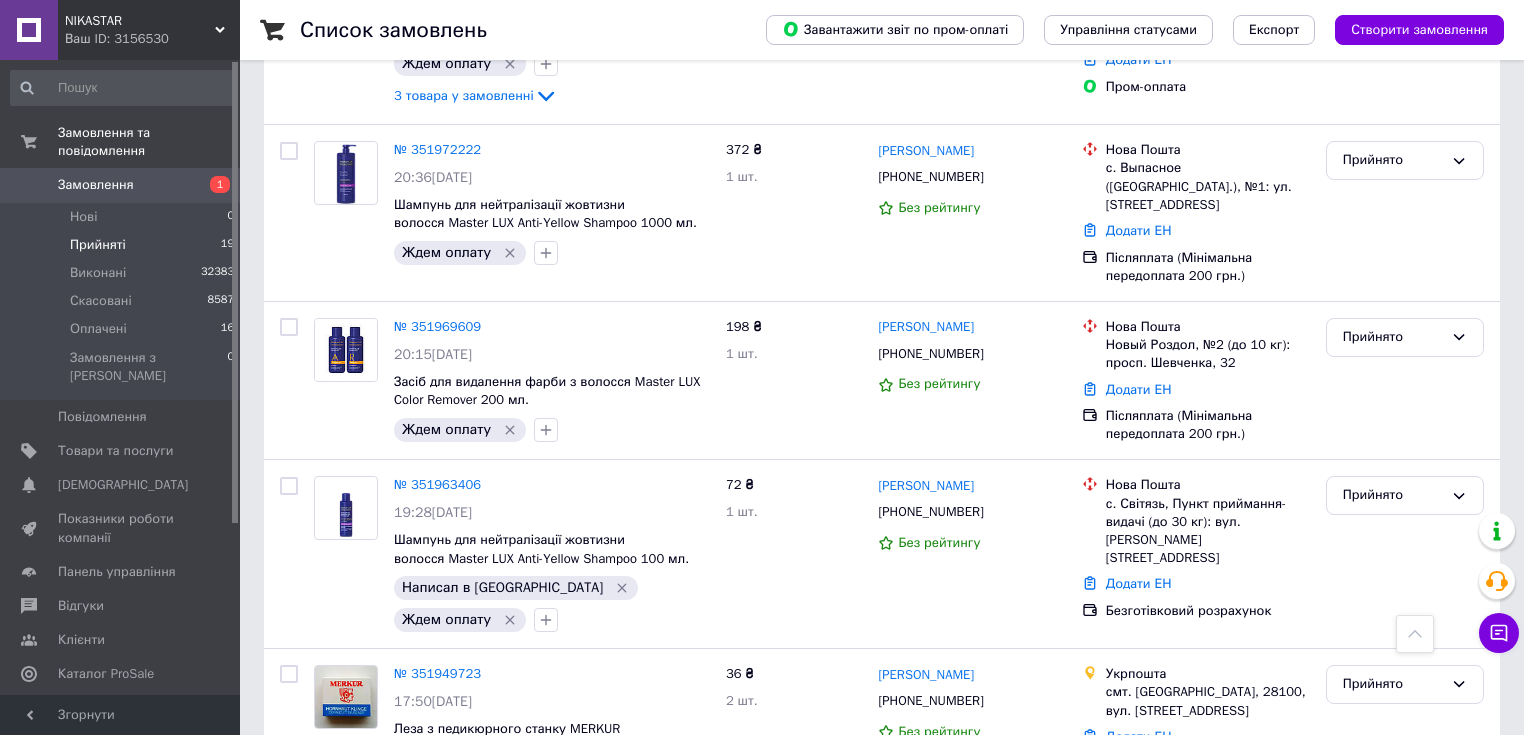 scroll, scrollTop: 1520, scrollLeft: 0, axis: vertical 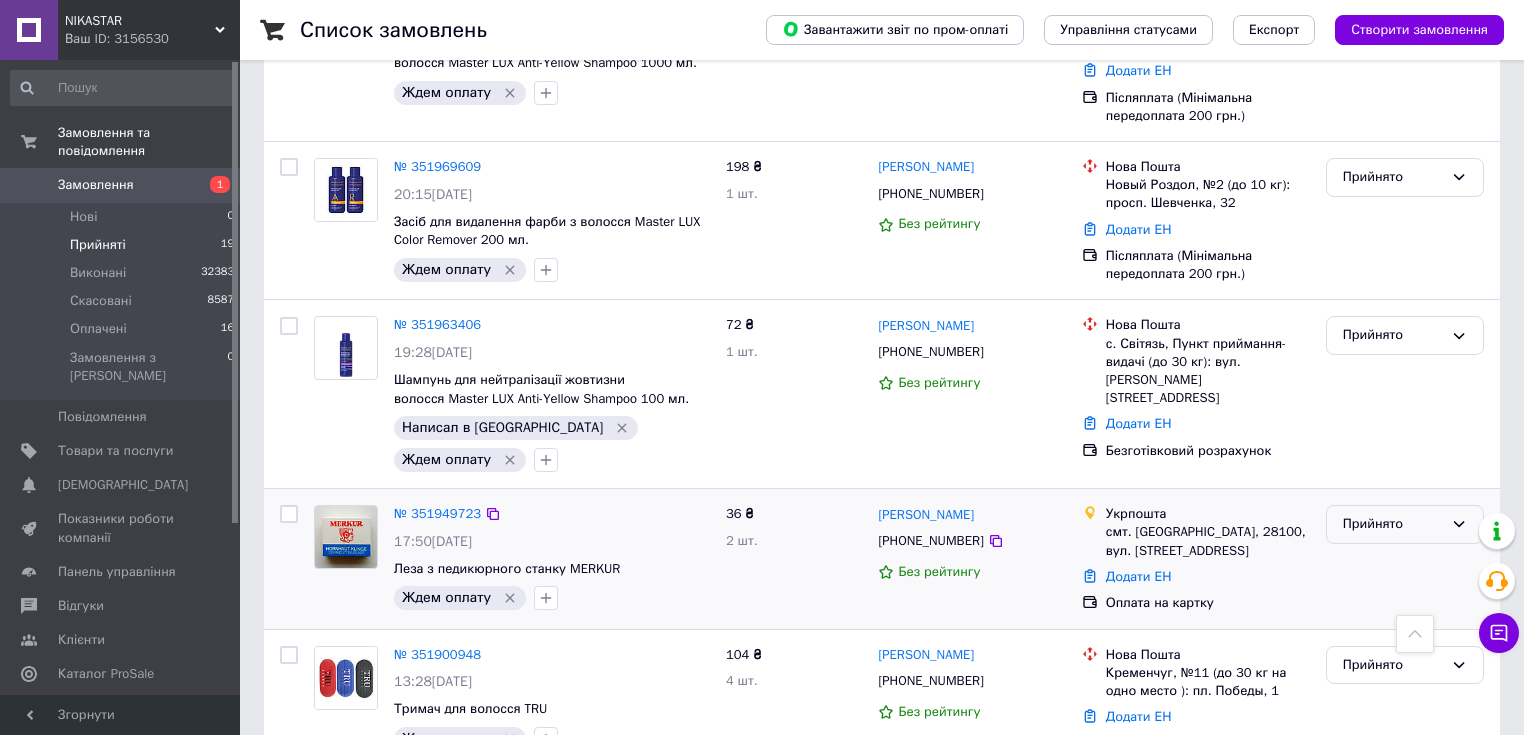 click on "Прийнято" at bounding box center [1393, 524] 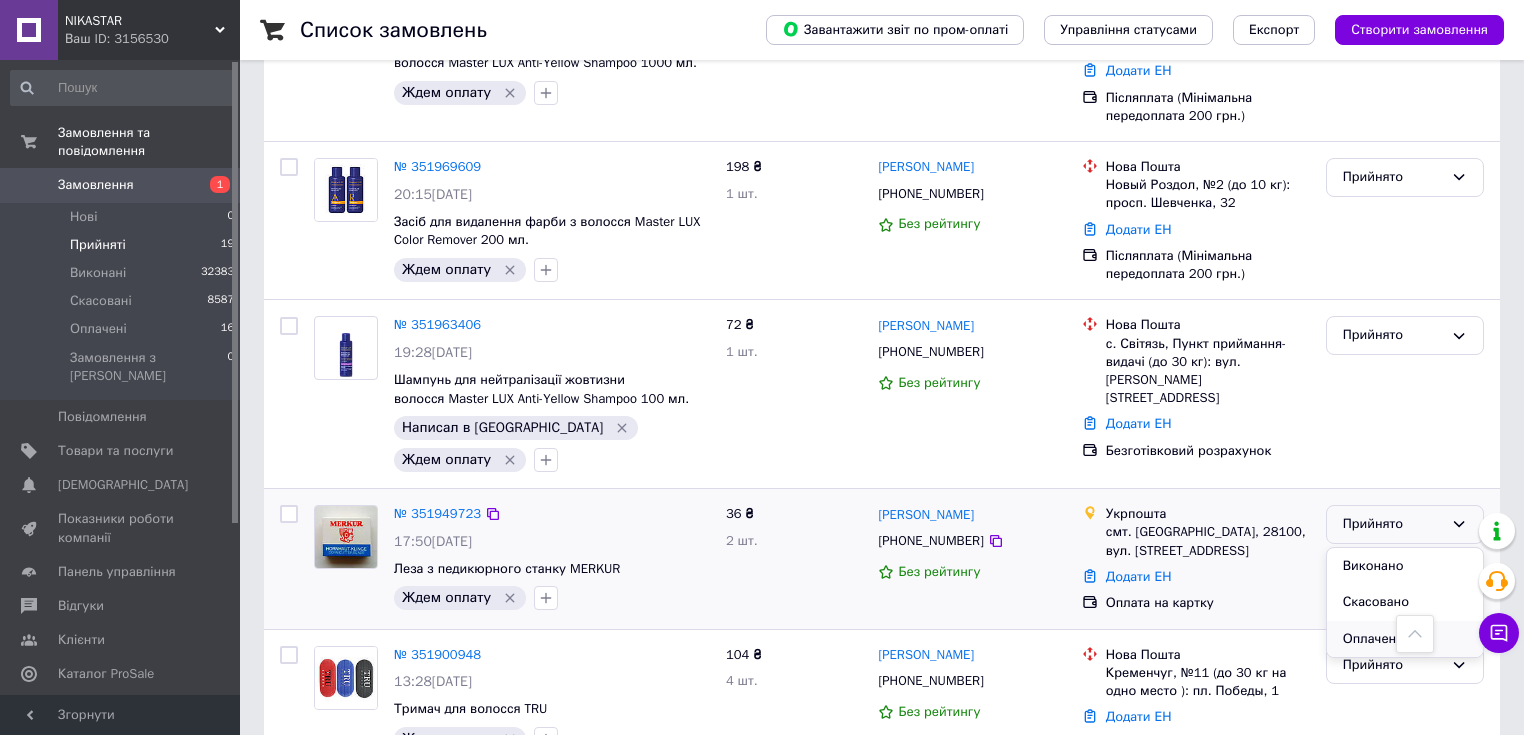 click on "Оплачено" at bounding box center [1405, 639] 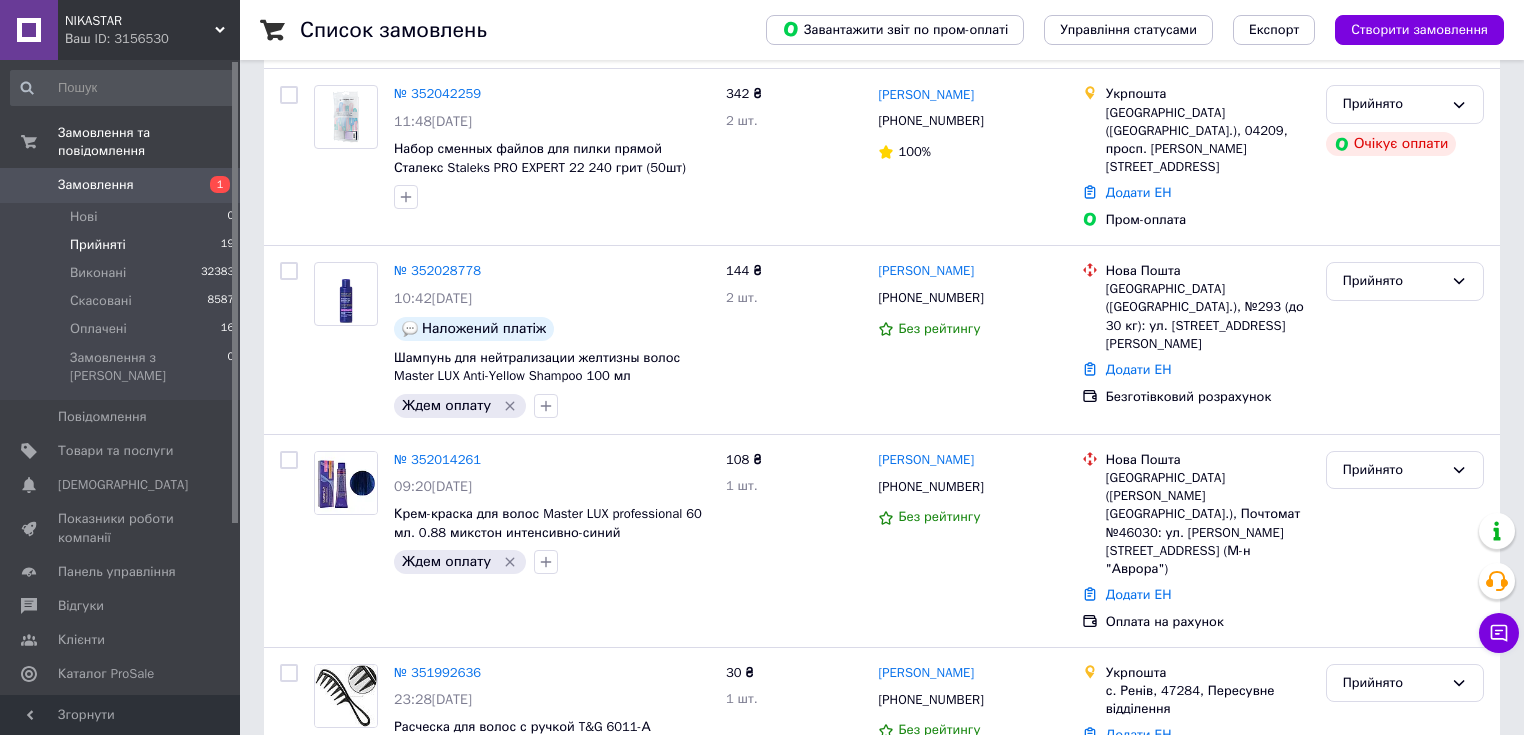 scroll, scrollTop: 240, scrollLeft: 0, axis: vertical 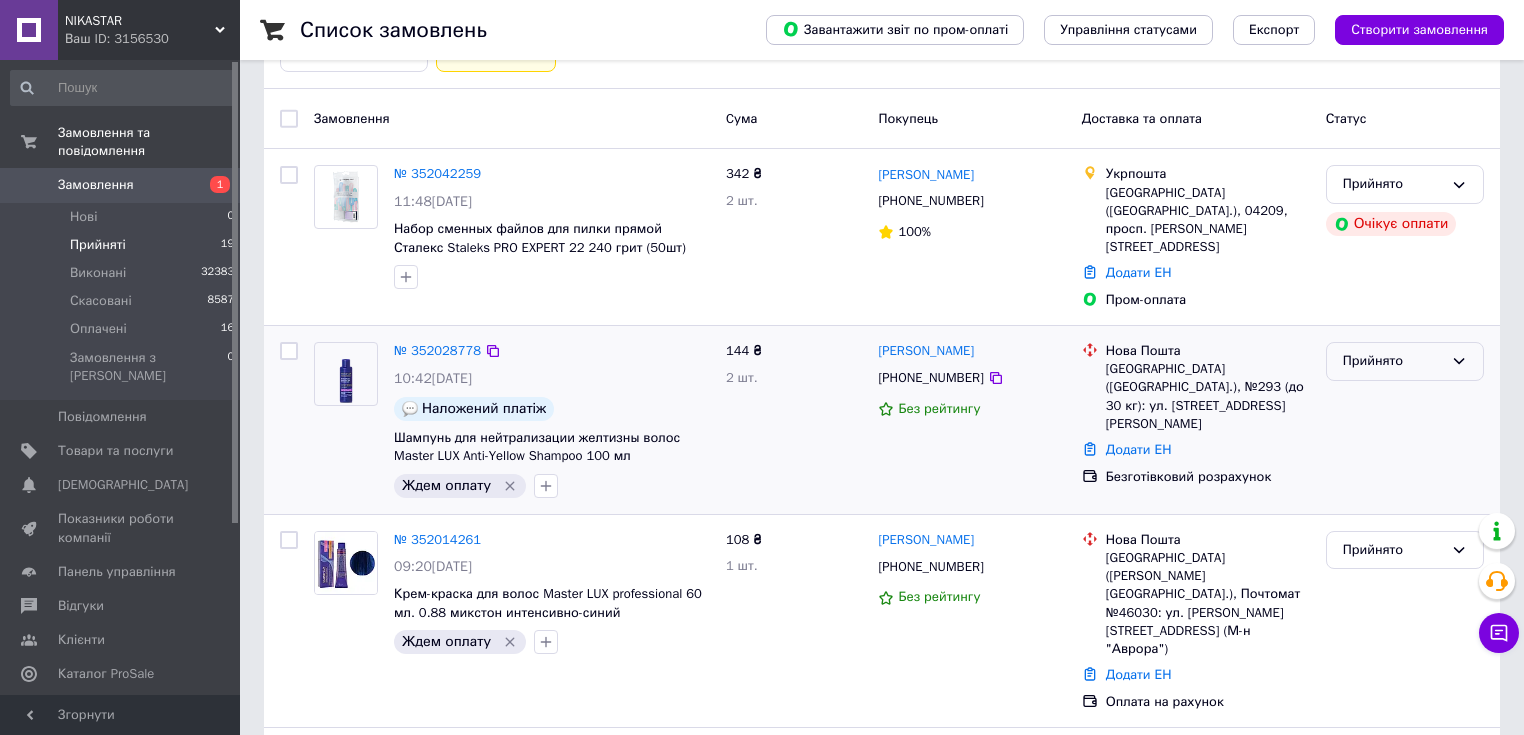 click on "Прийнято" at bounding box center (1393, 361) 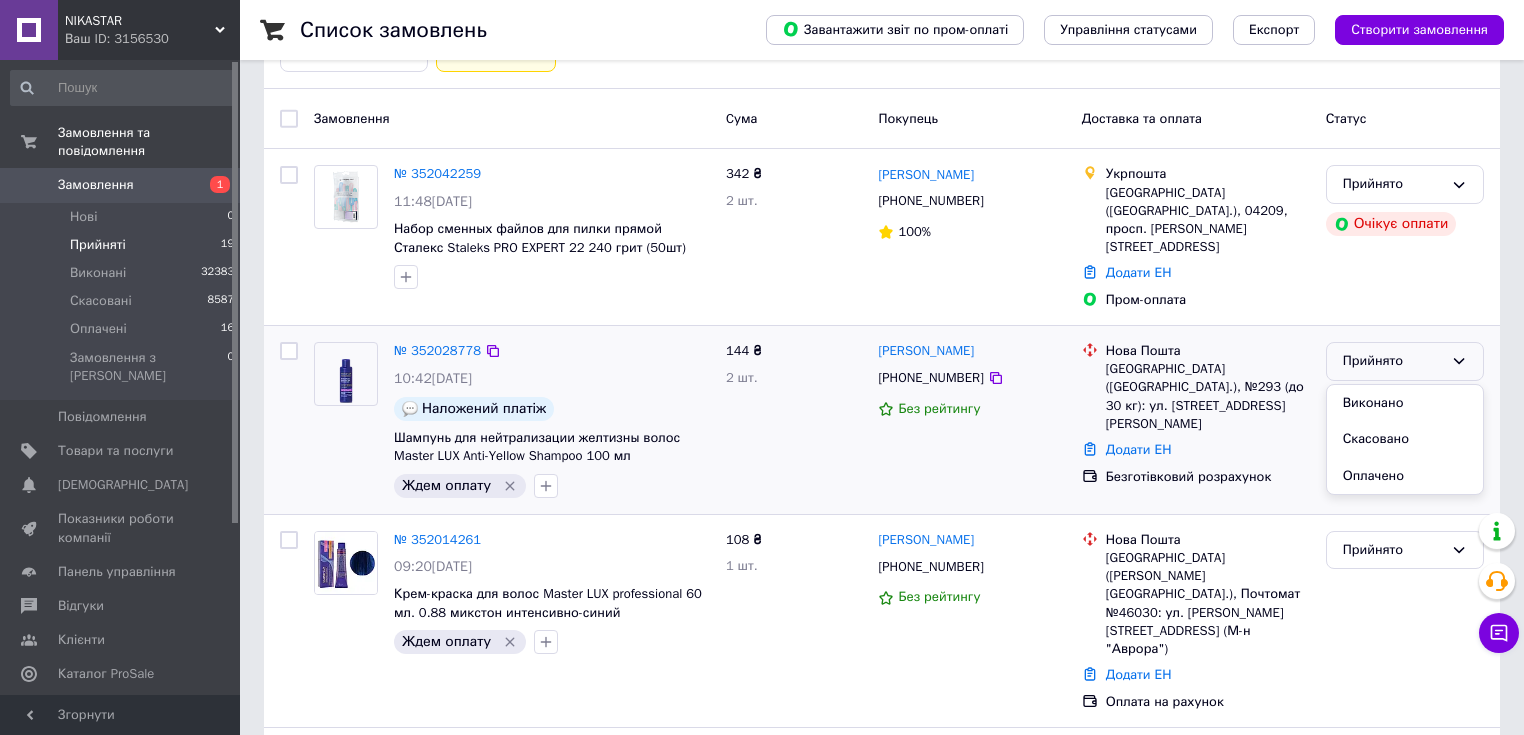 click on "Оплачено" at bounding box center (1405, 476) 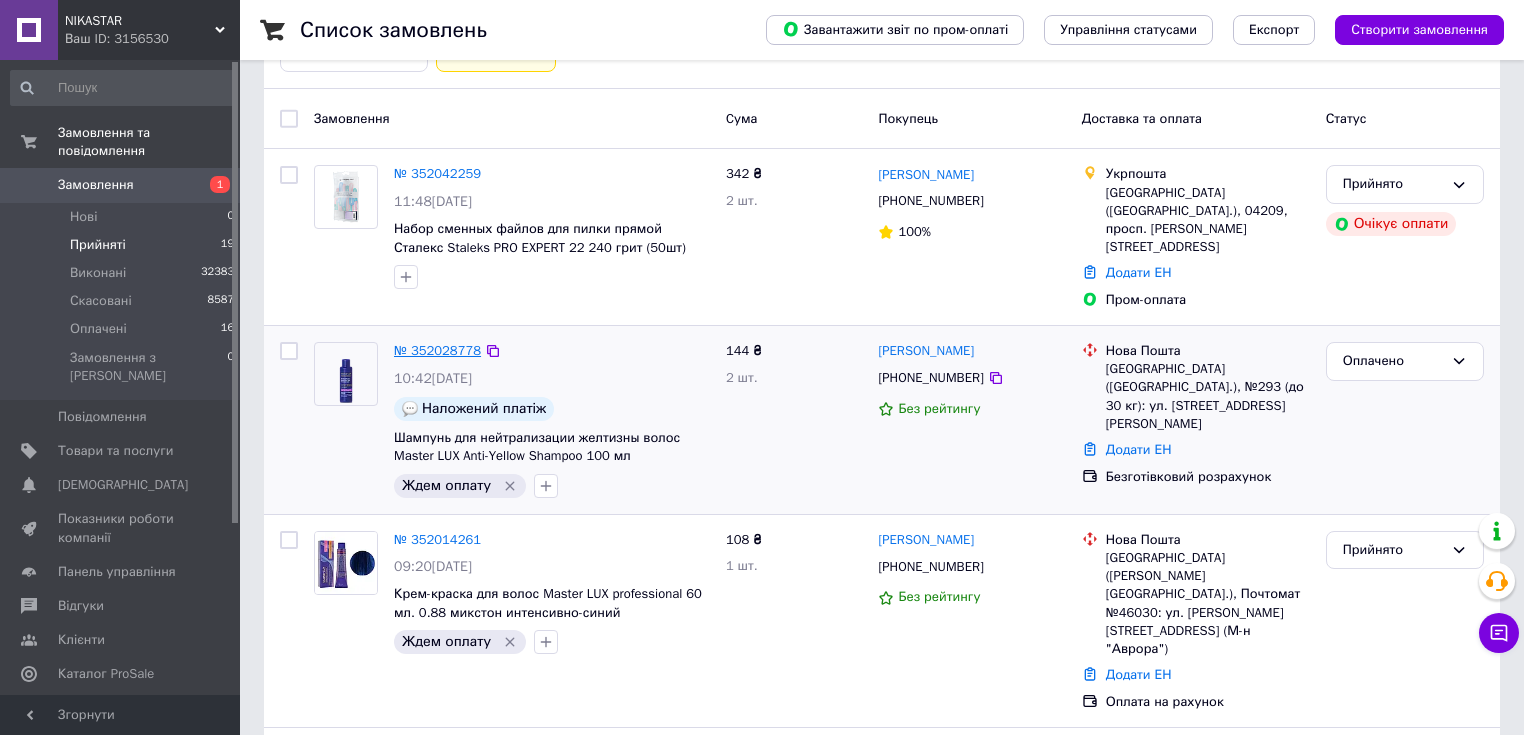 click on "№ 352028778" at bounding box center [437, 350] 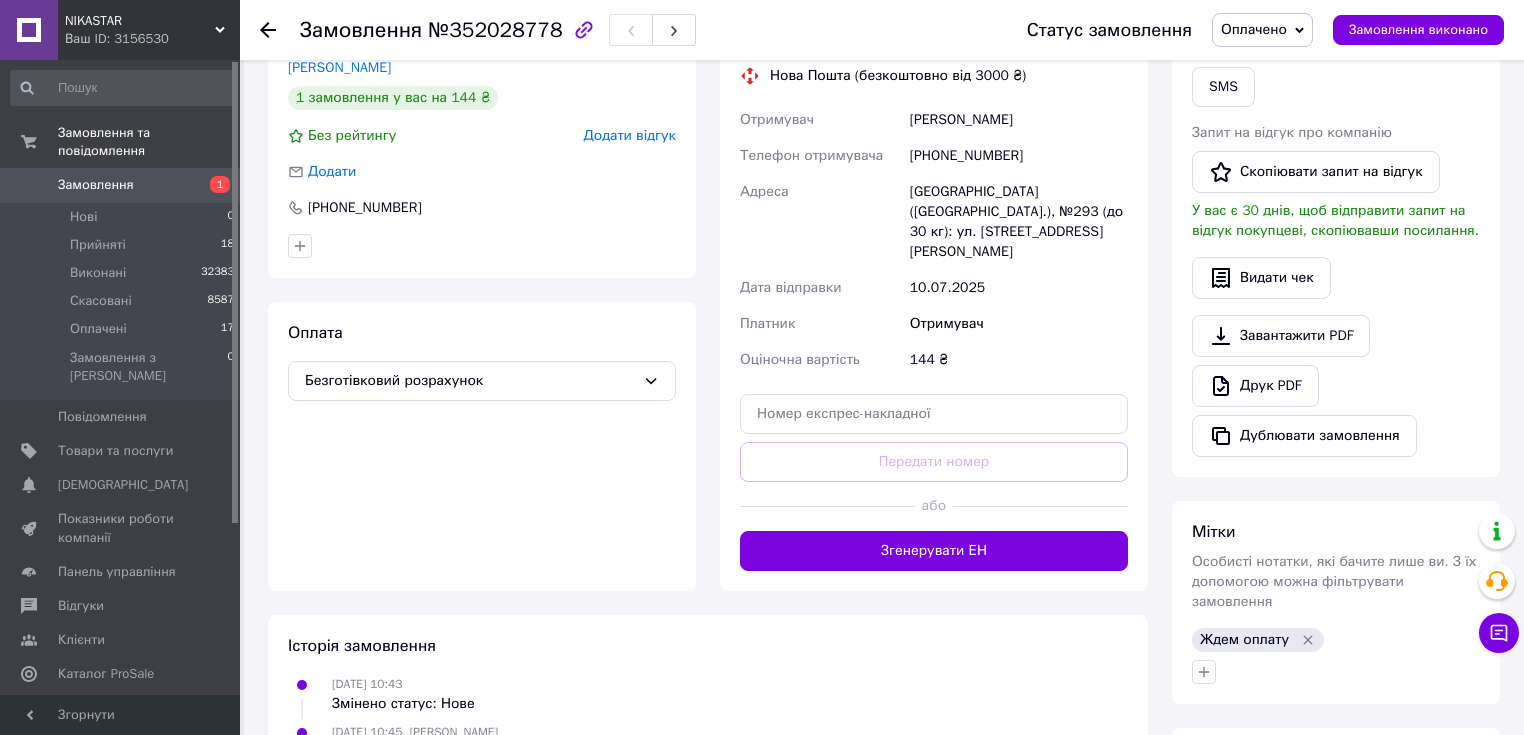 scroll, scrollTop: 640, scrollLeft: 0, axis: vertical 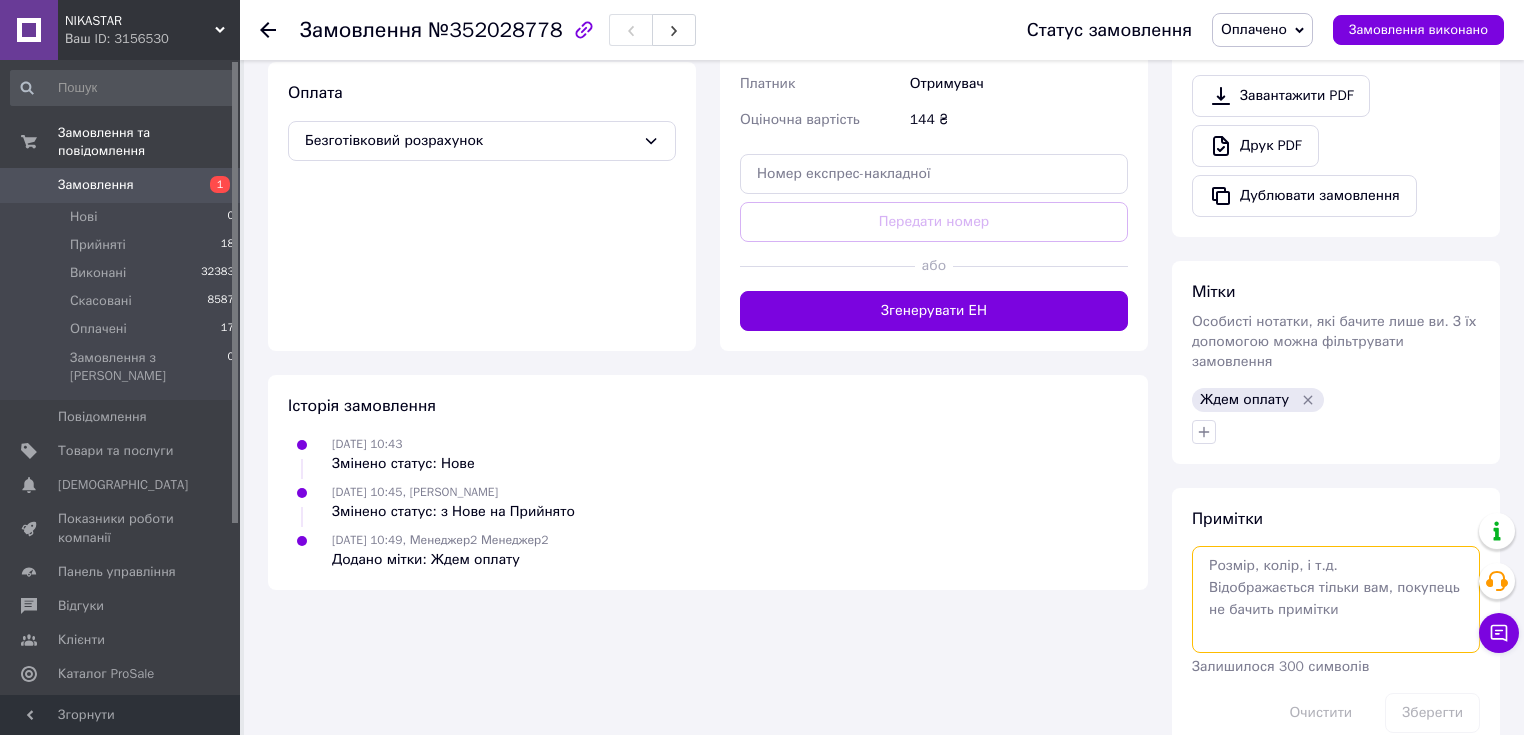 click at bounding box center (1336, 599) 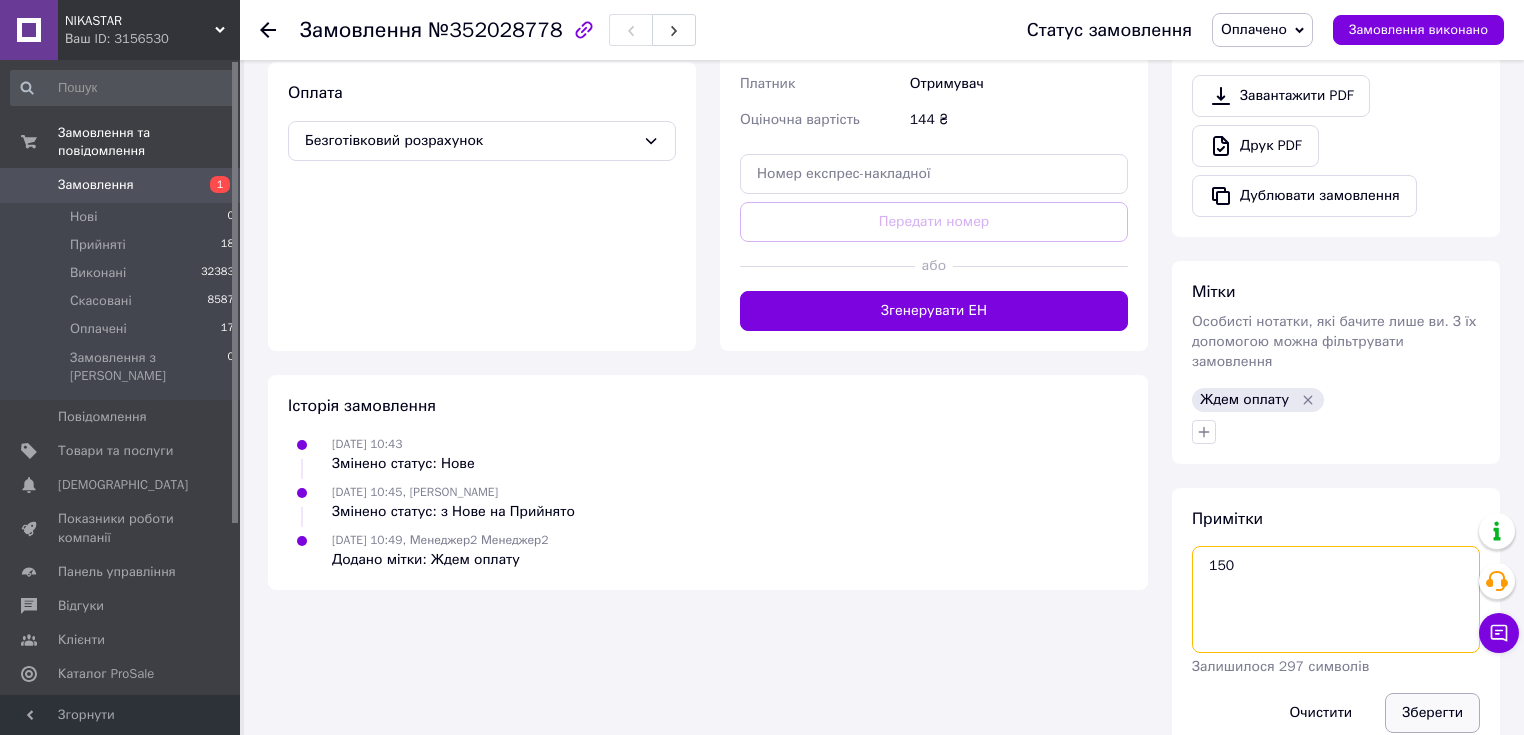 type on "150" 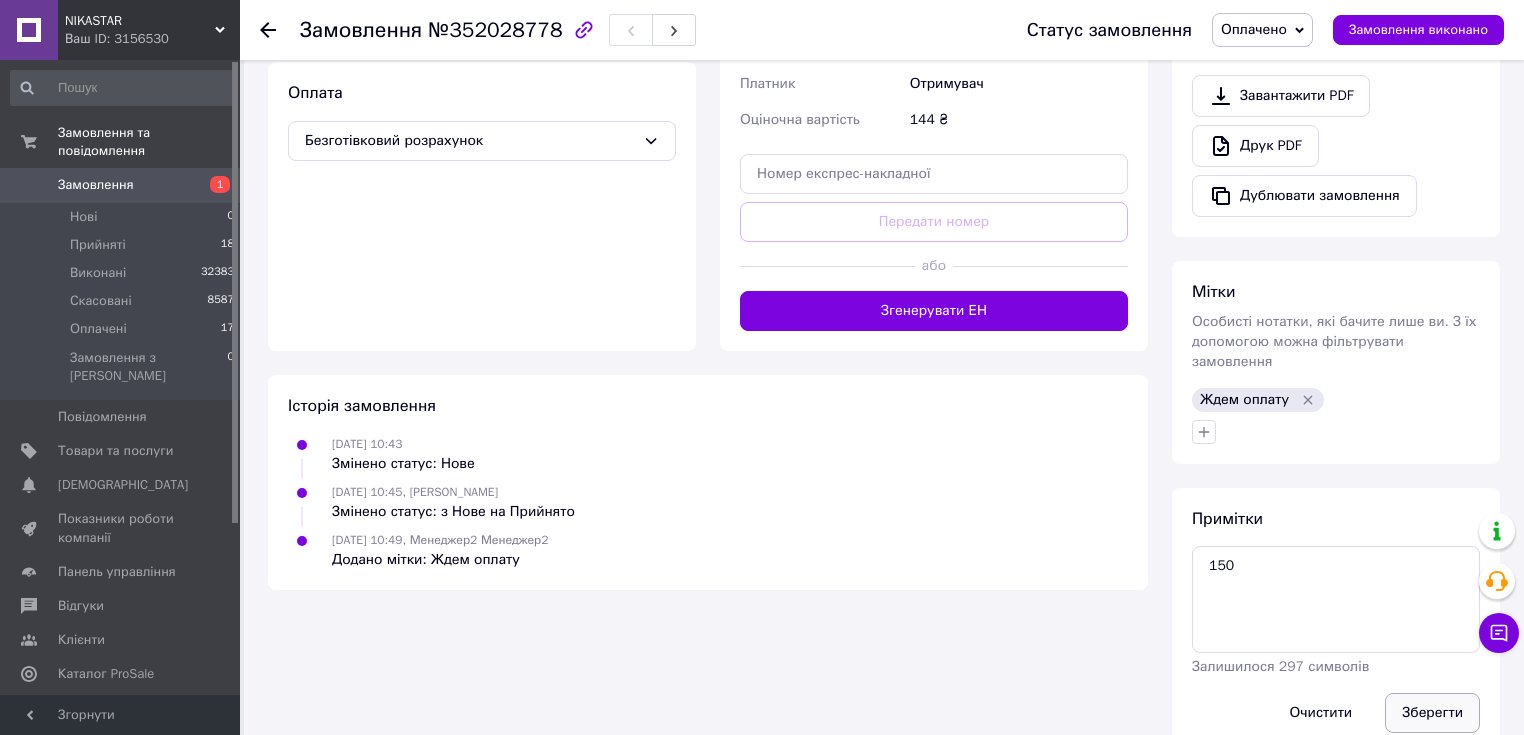 click on "Зберегти" at bounding box center [1432, 713] 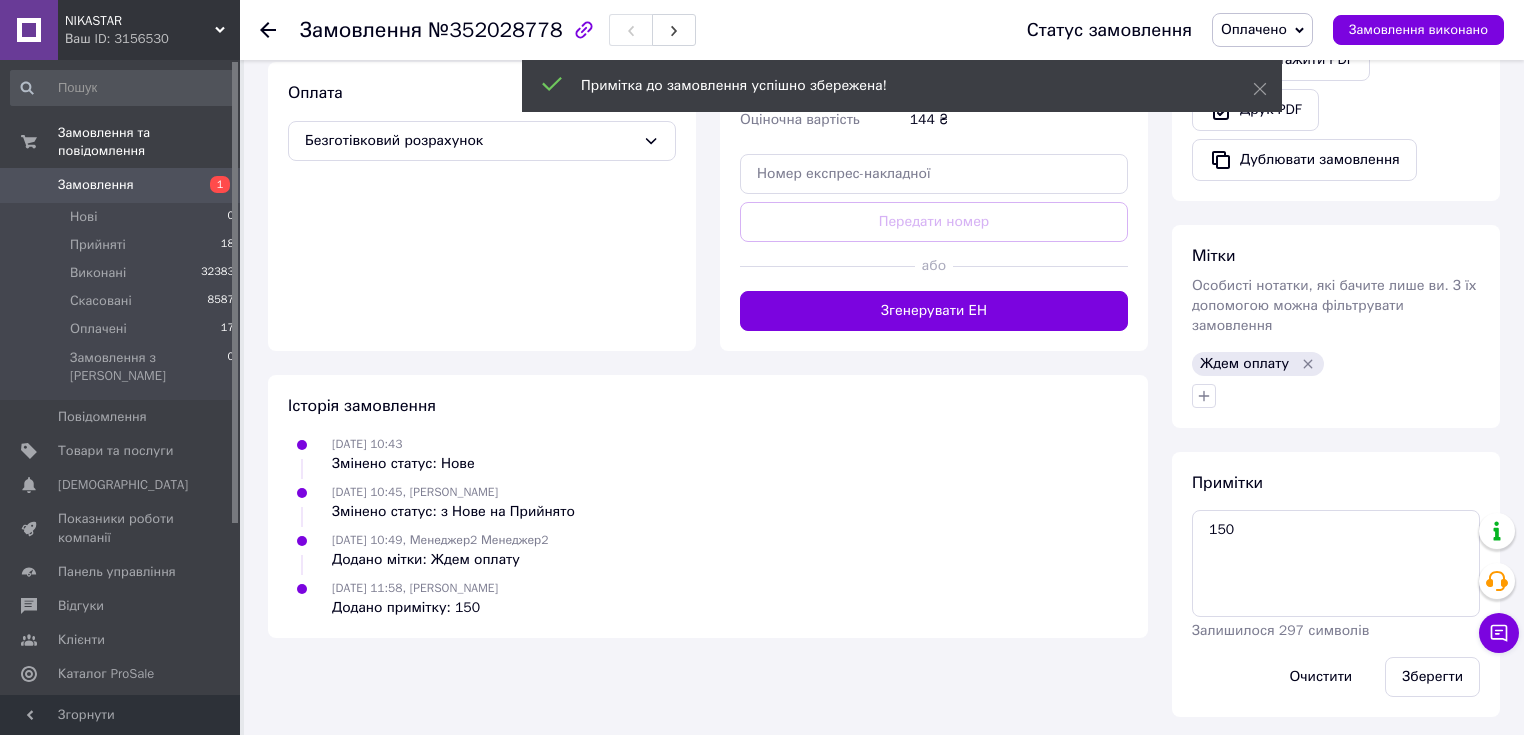scroll, scrollTop: 623, scrollLeft: 0, axis: vertical 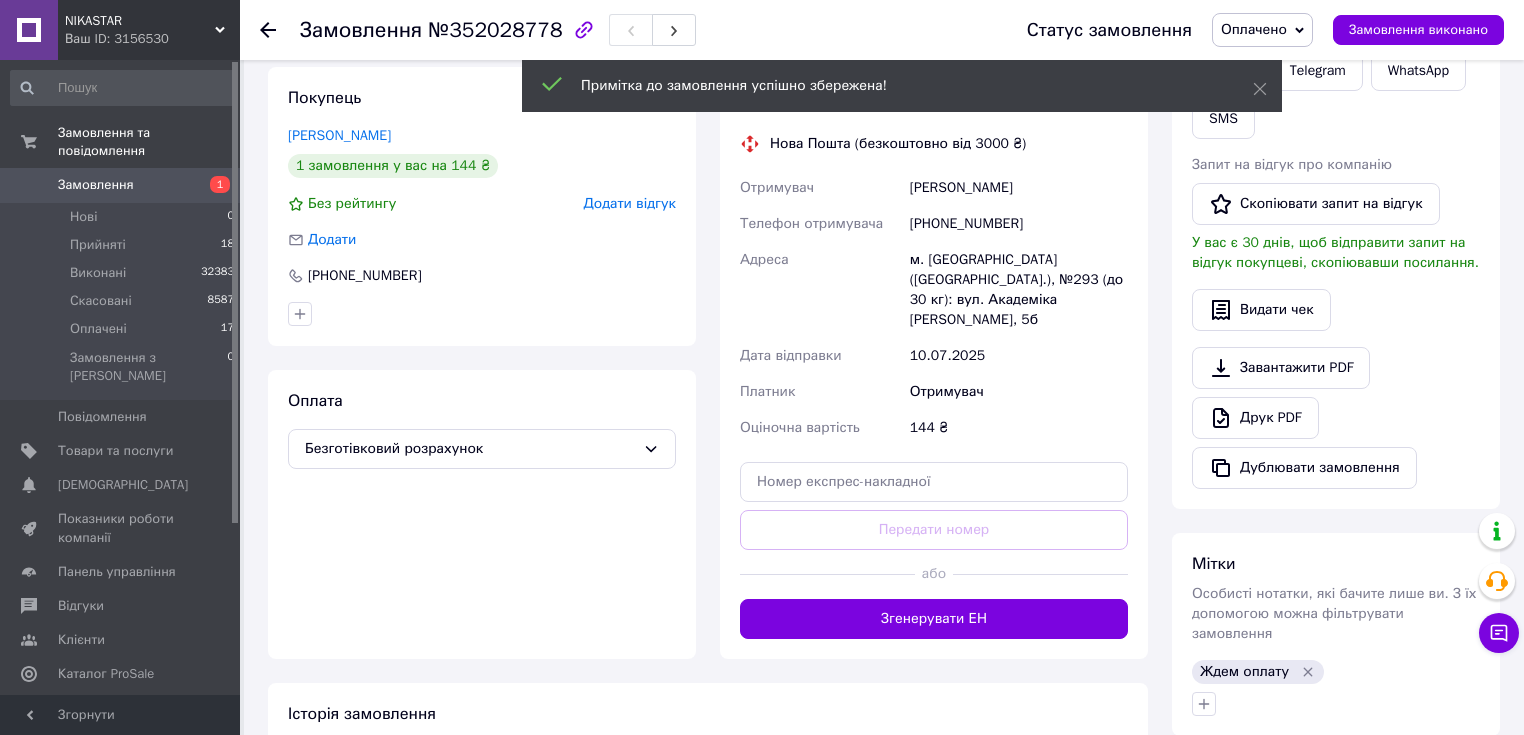 click 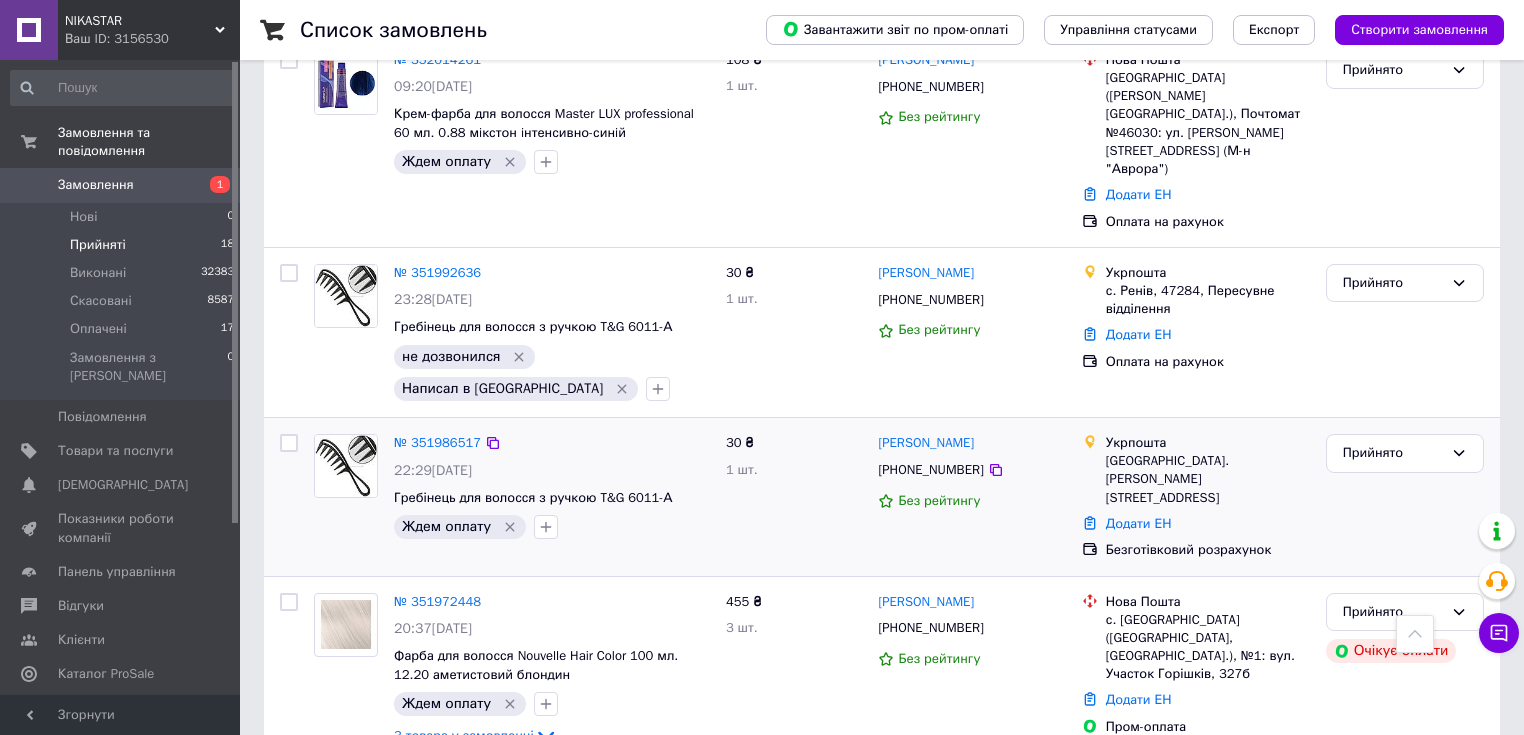 scroll, scrollTop: 960, scrollLeft: 0, axis: vertical 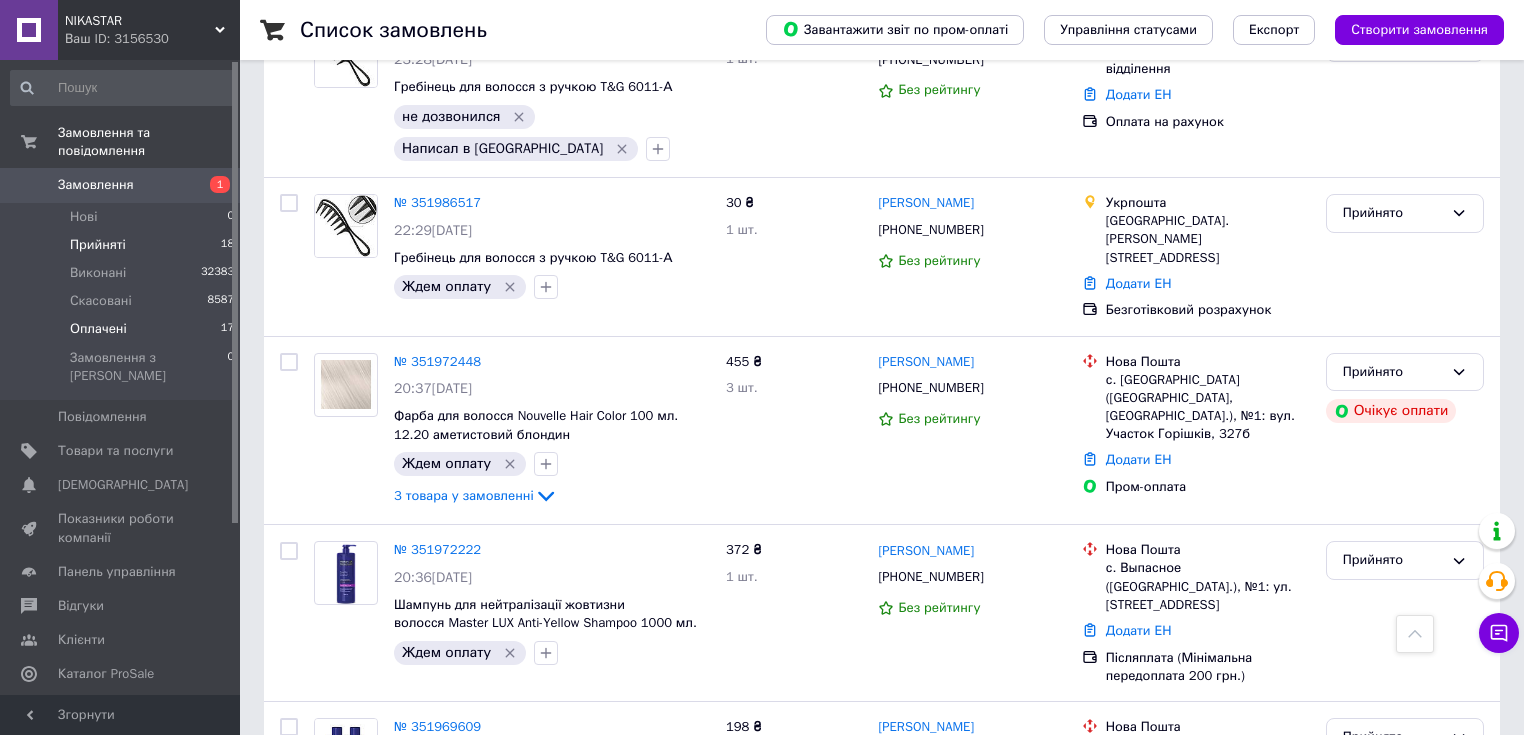 click on "Оплачені" at bounding box center (98, 329) 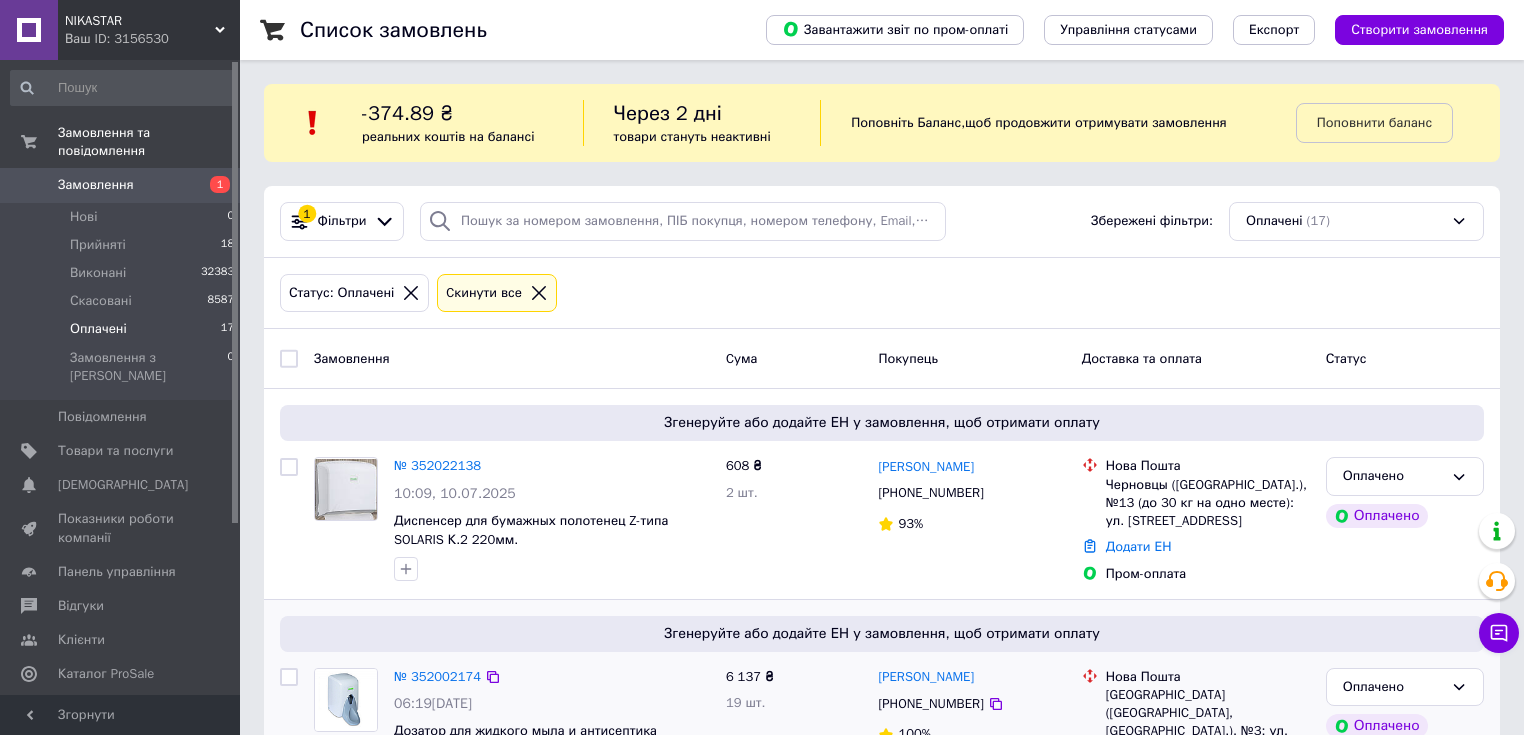 scroll, scrollTop: 240, scrollLeft: 0, axis: vertical 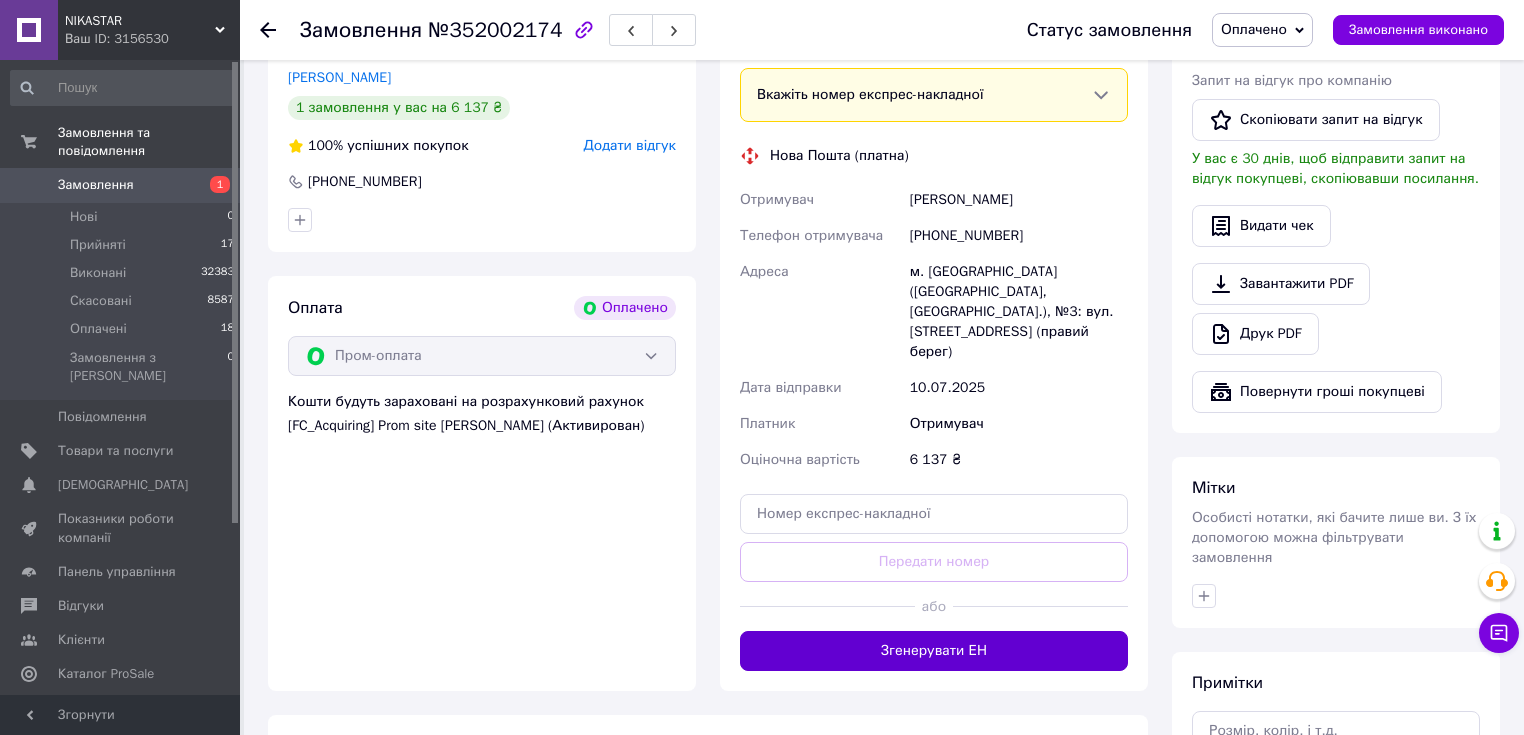click on "Згенерувати ЕН" at bounding box center [934, 651] 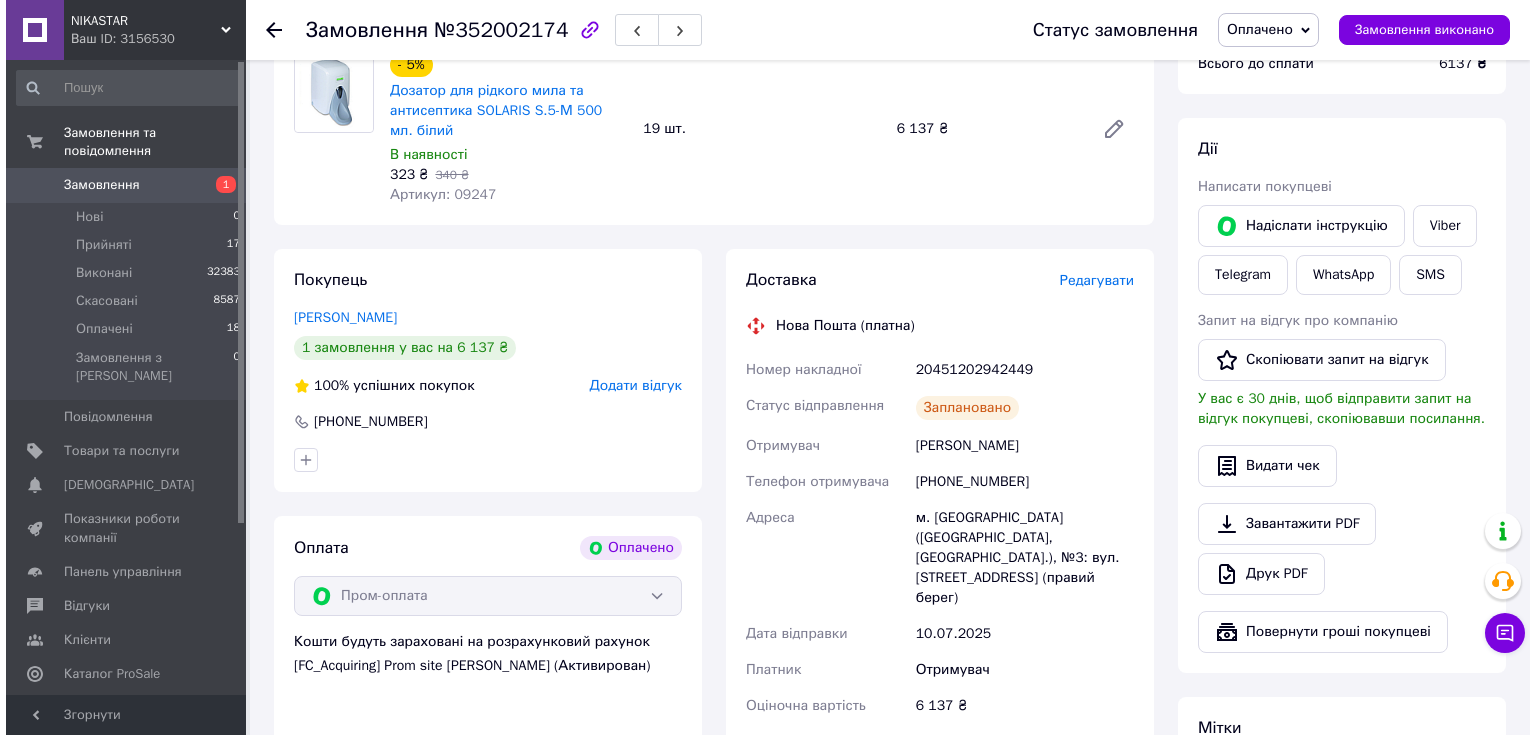 scroll, scrollTop: 160, scrollLeft: 0, axis: vertical 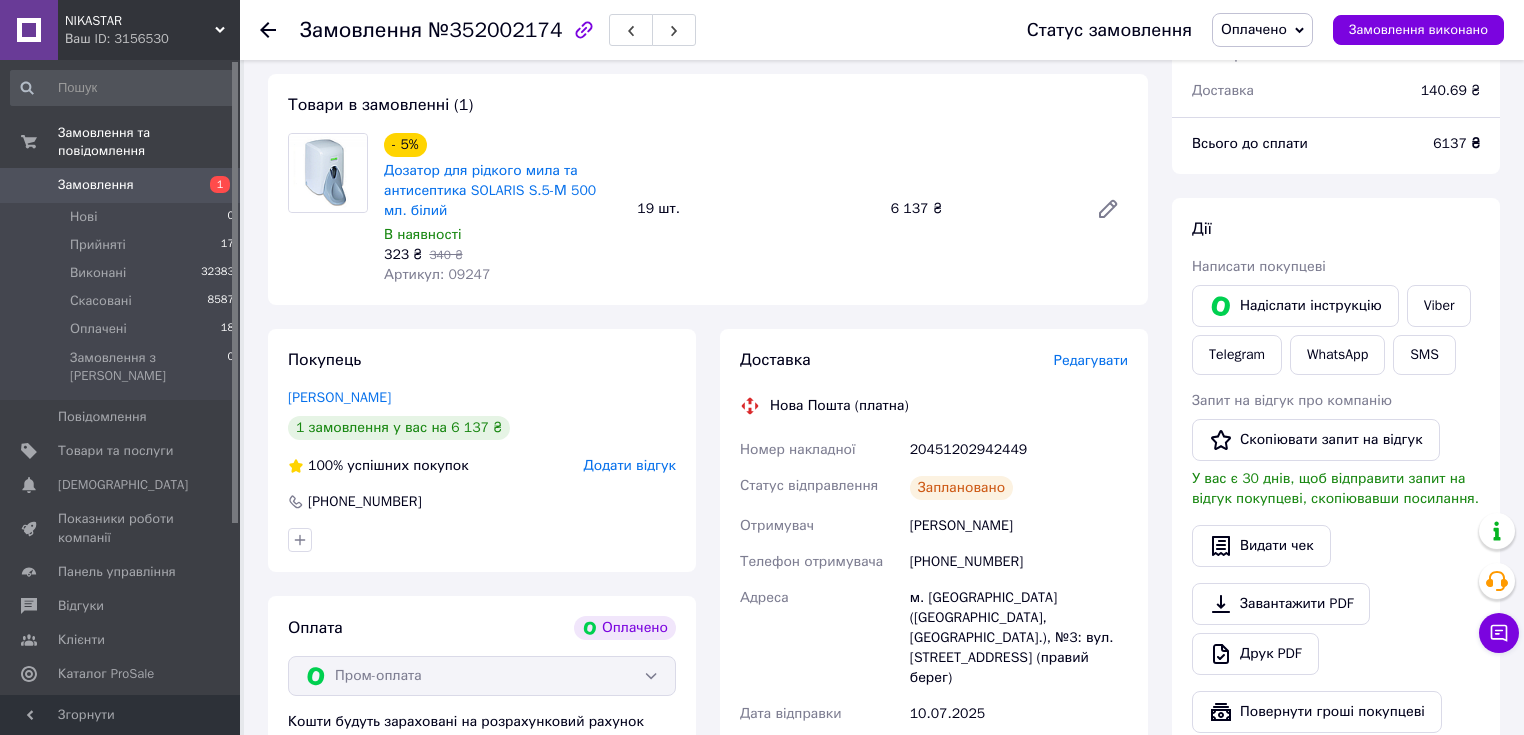 click on "Редагувати" at bounding box center [1091, 360] 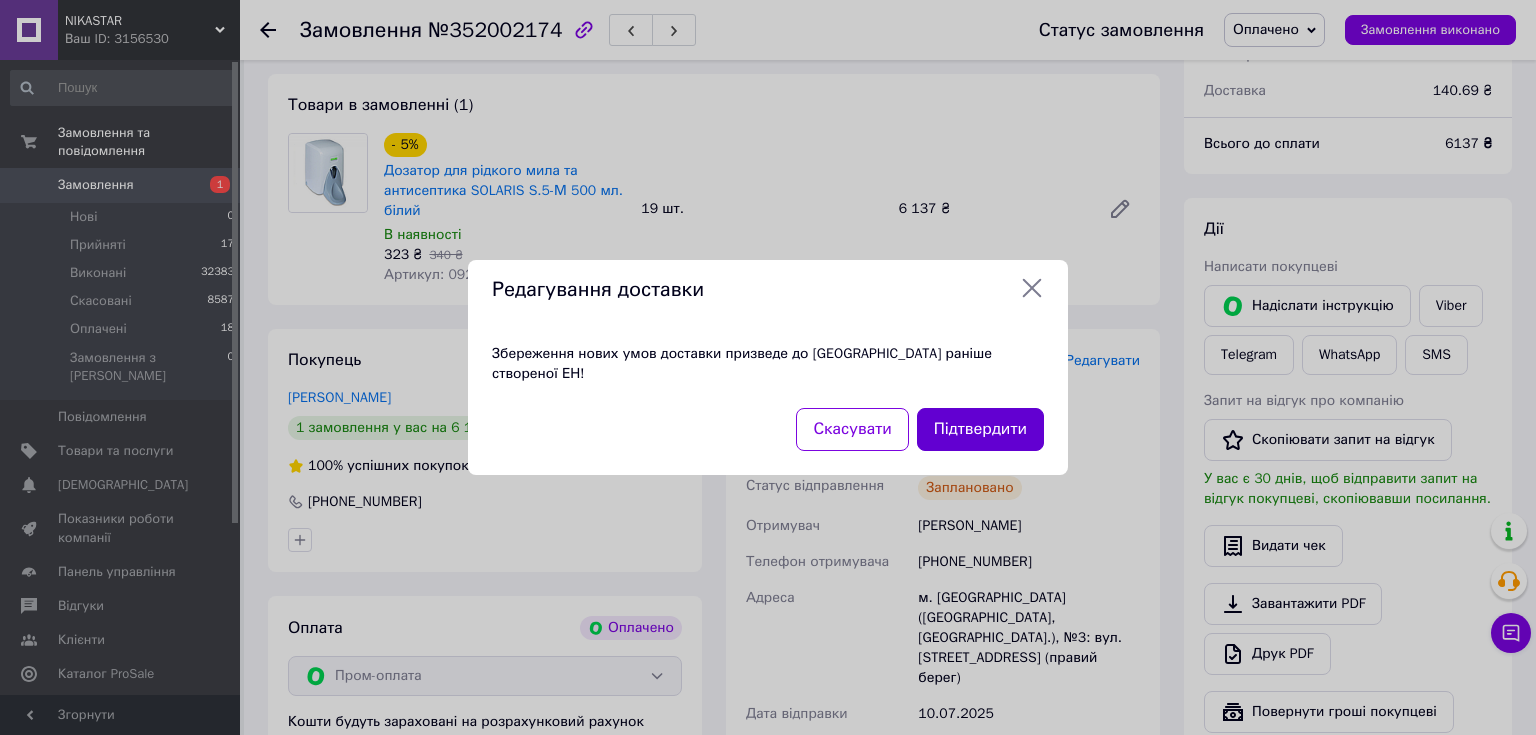 click on "Підтвердити" at bounding box center [980, 429] 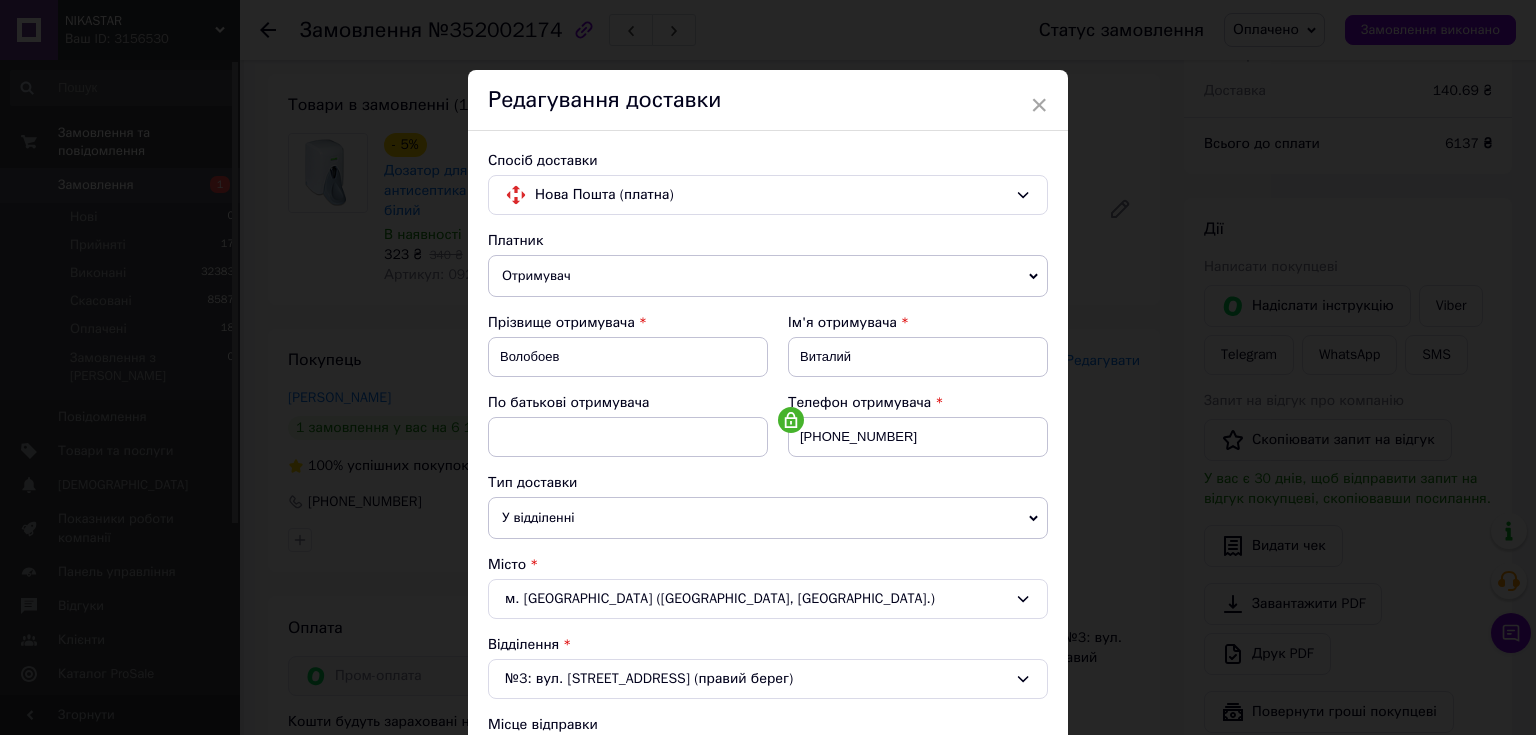 scroll, scrollTop: 160, scrollLeft: 0, axis: vertical 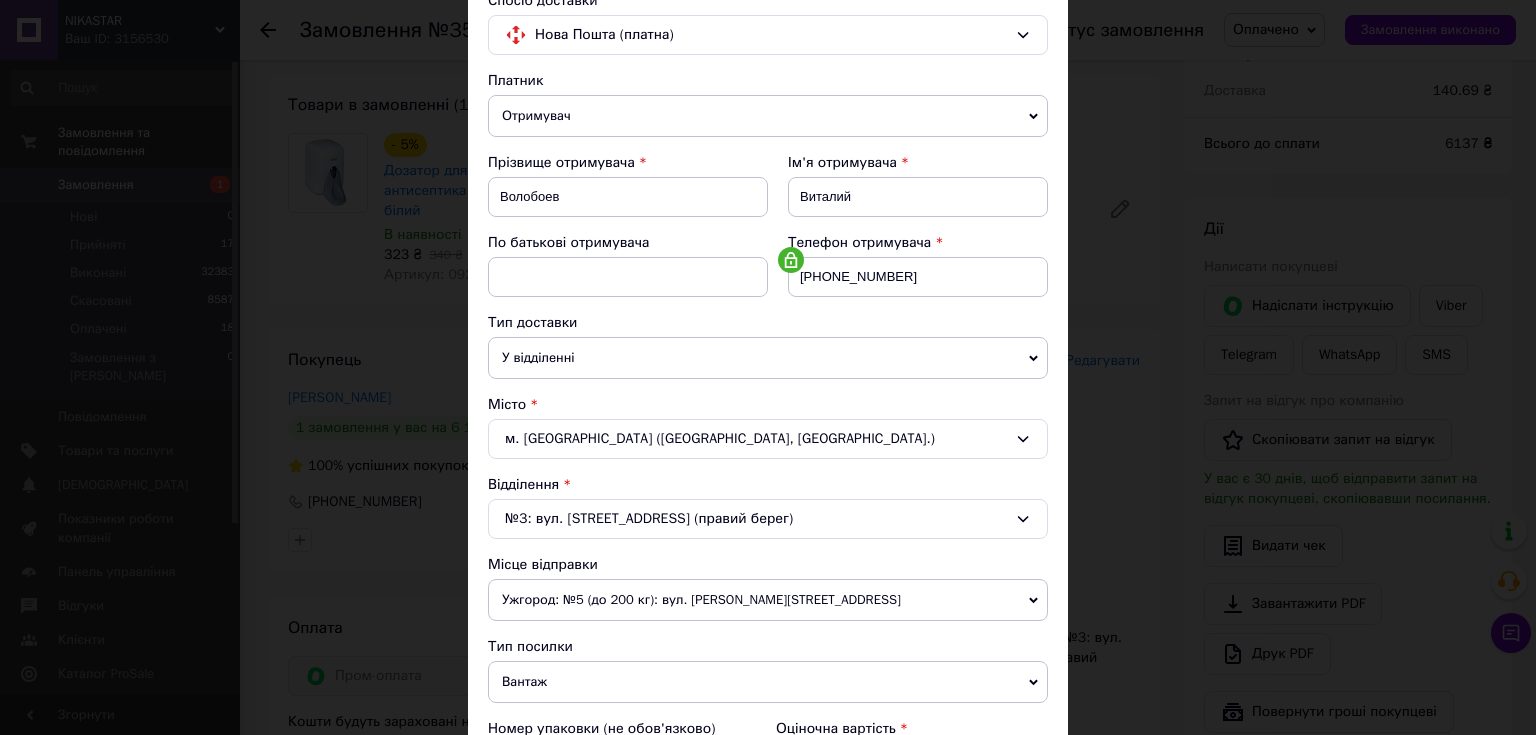 click on "Ужгород: №5 (до 200 кг): вул. Грушевського, 72а" at bounding box center [768, 600] 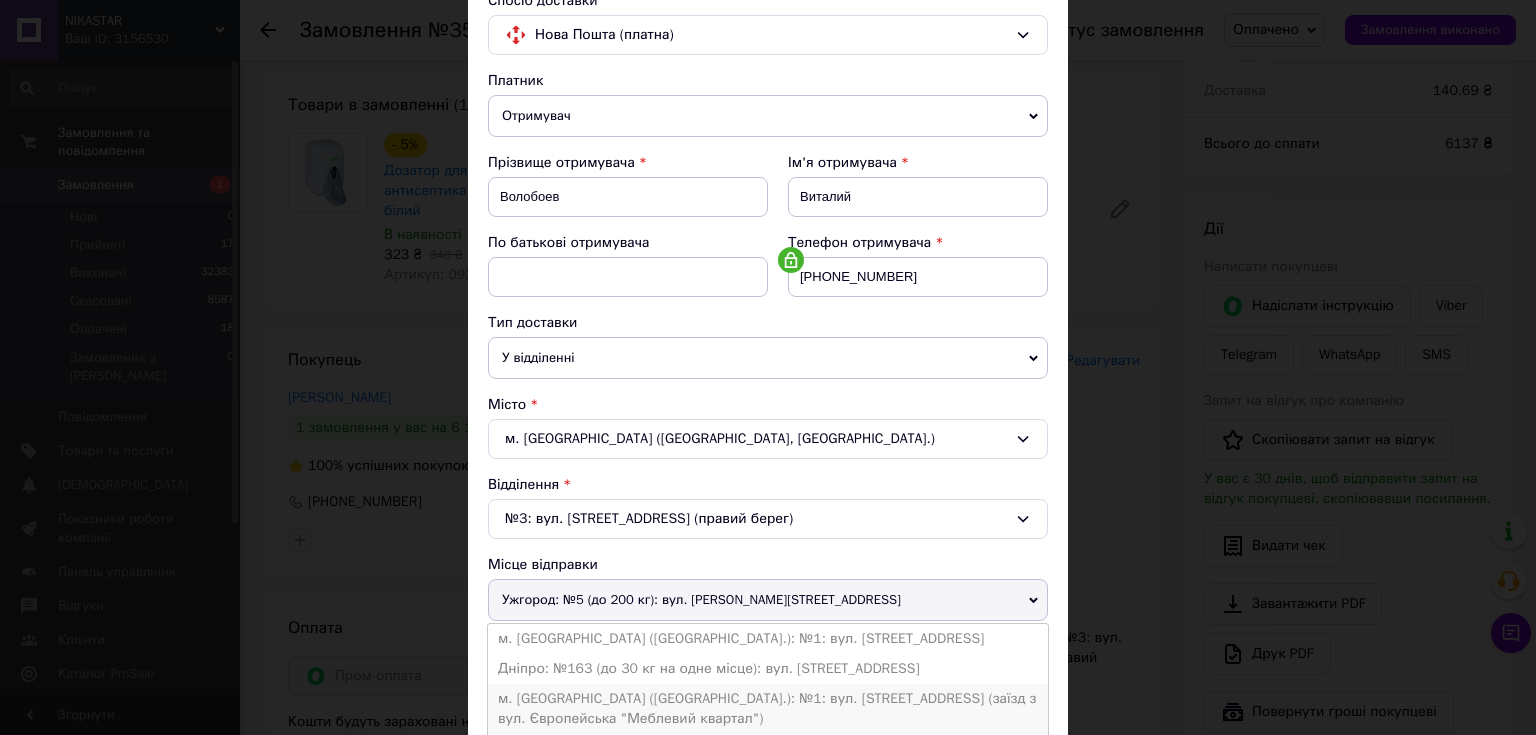 scroll, scrollTop: 320, scrollLeft: 0, axis: vertical 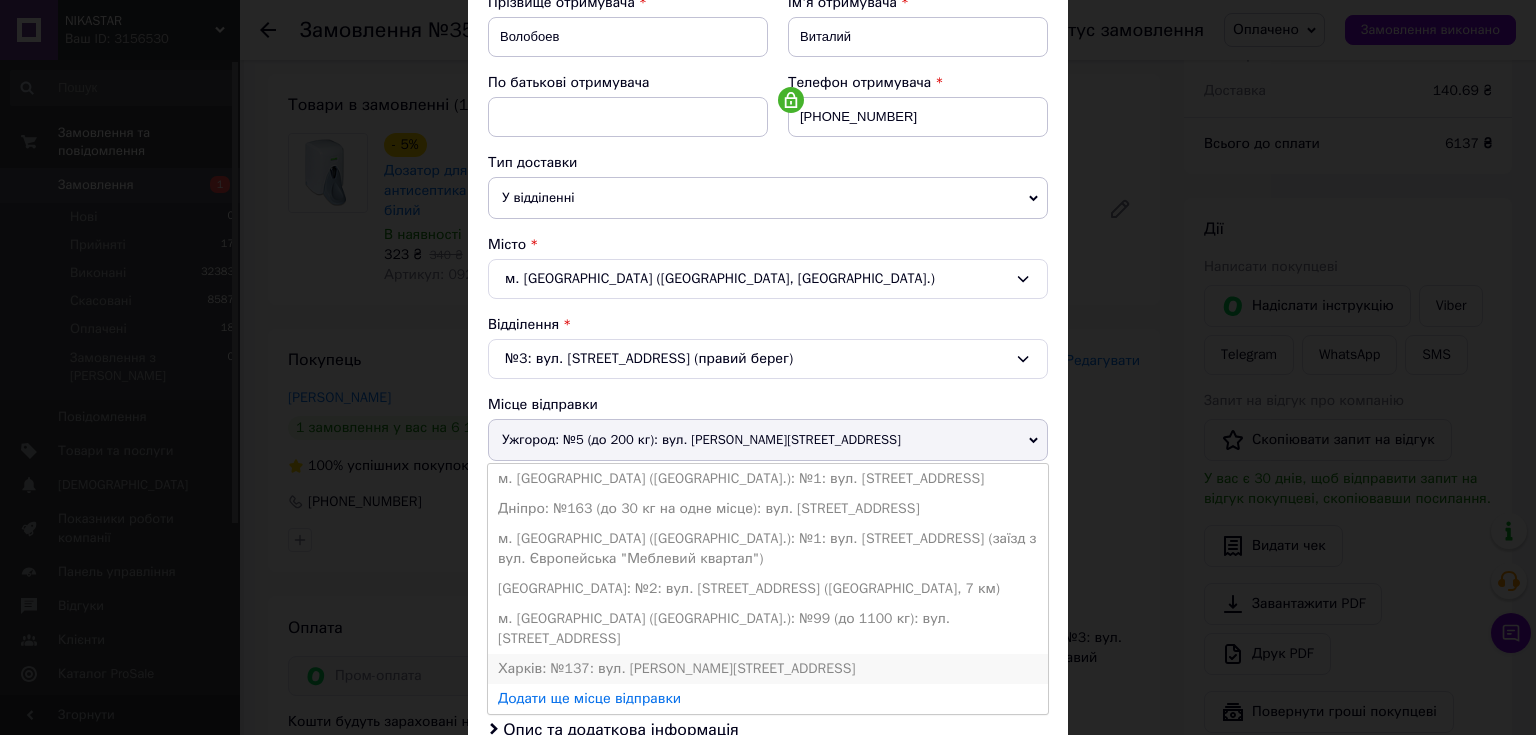 click on "Харків: №137: вул. Ахсарова, 21" at bounding box center [768, 669] 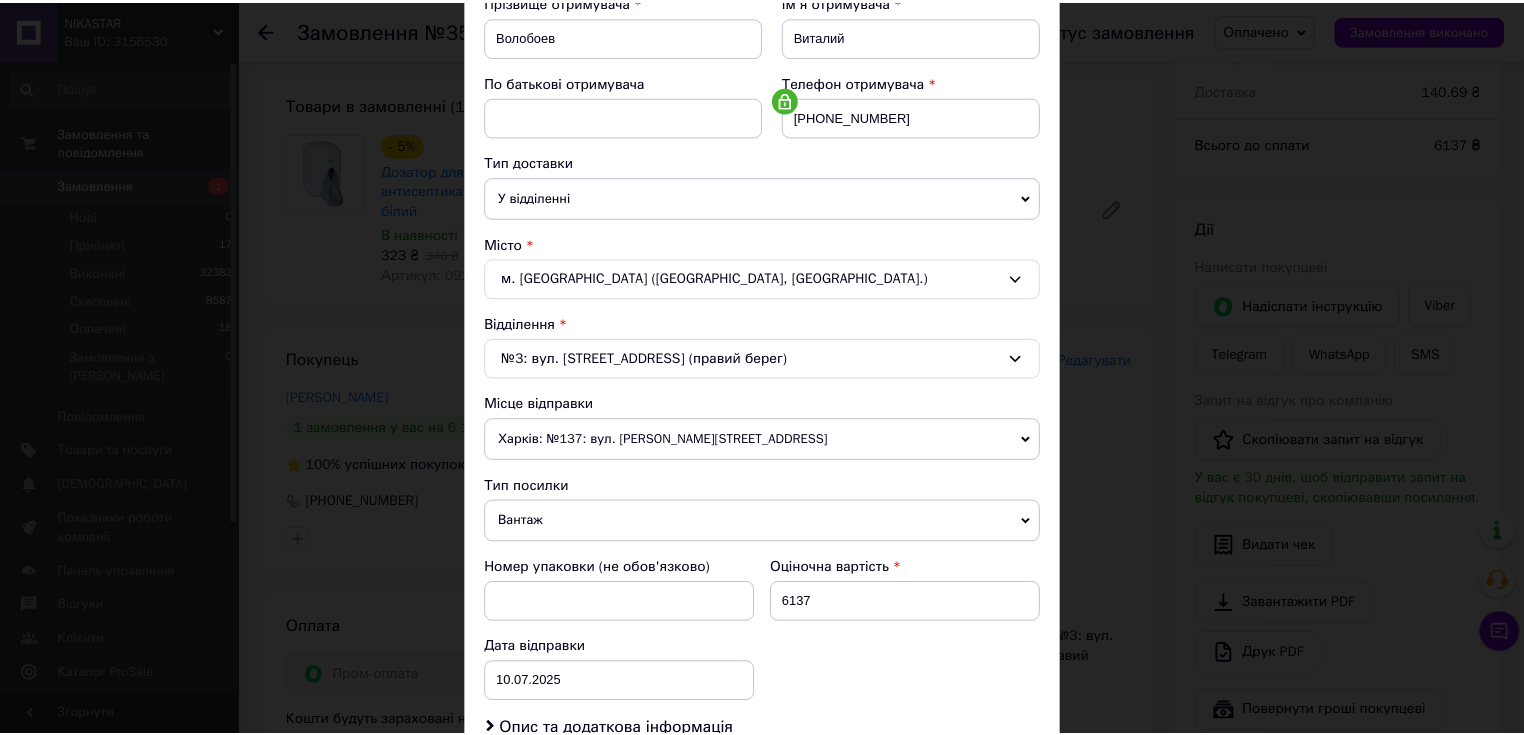scroll, scrollTop: 587, scrollLeft: 0, axis: vertical 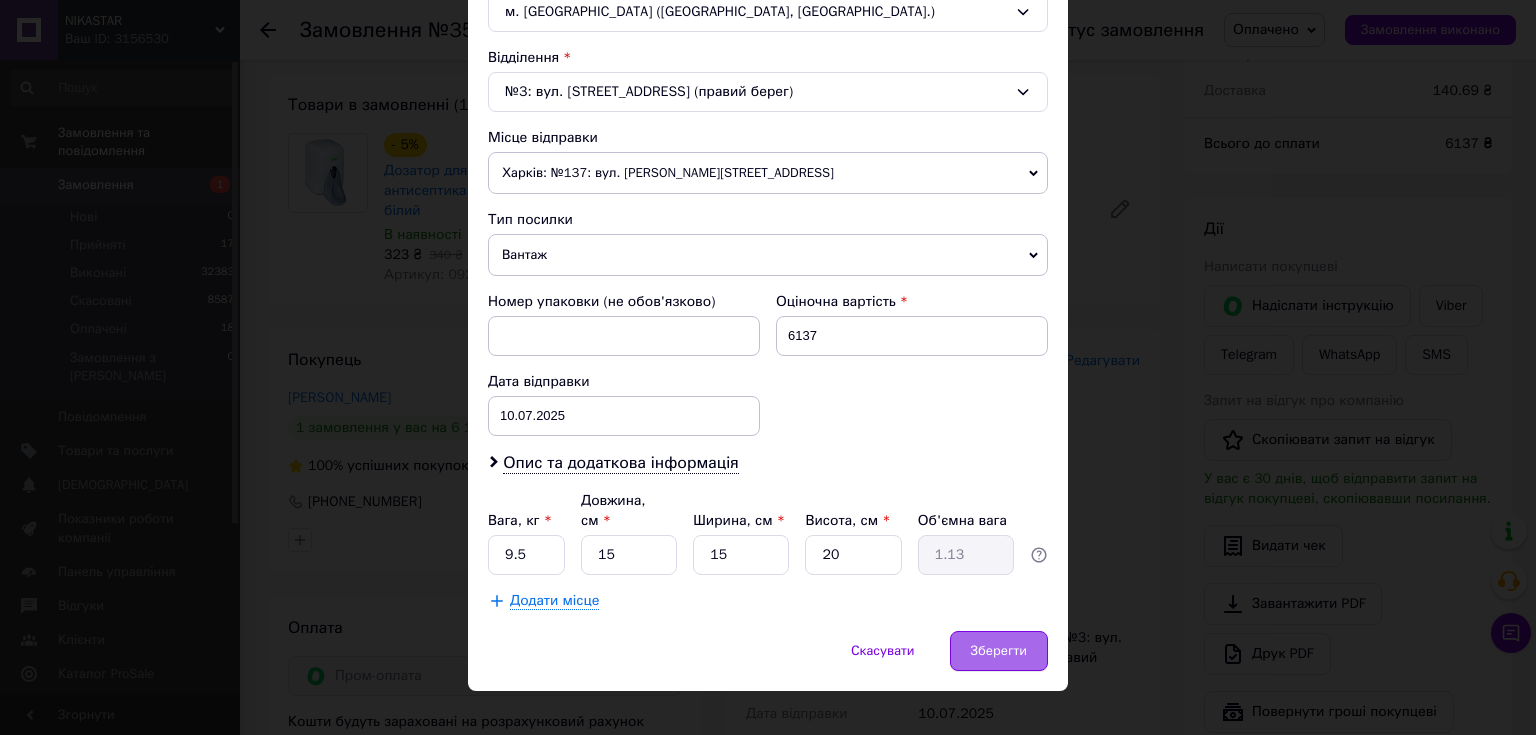 click on "Зберегти" at bounding box center (999, 651) 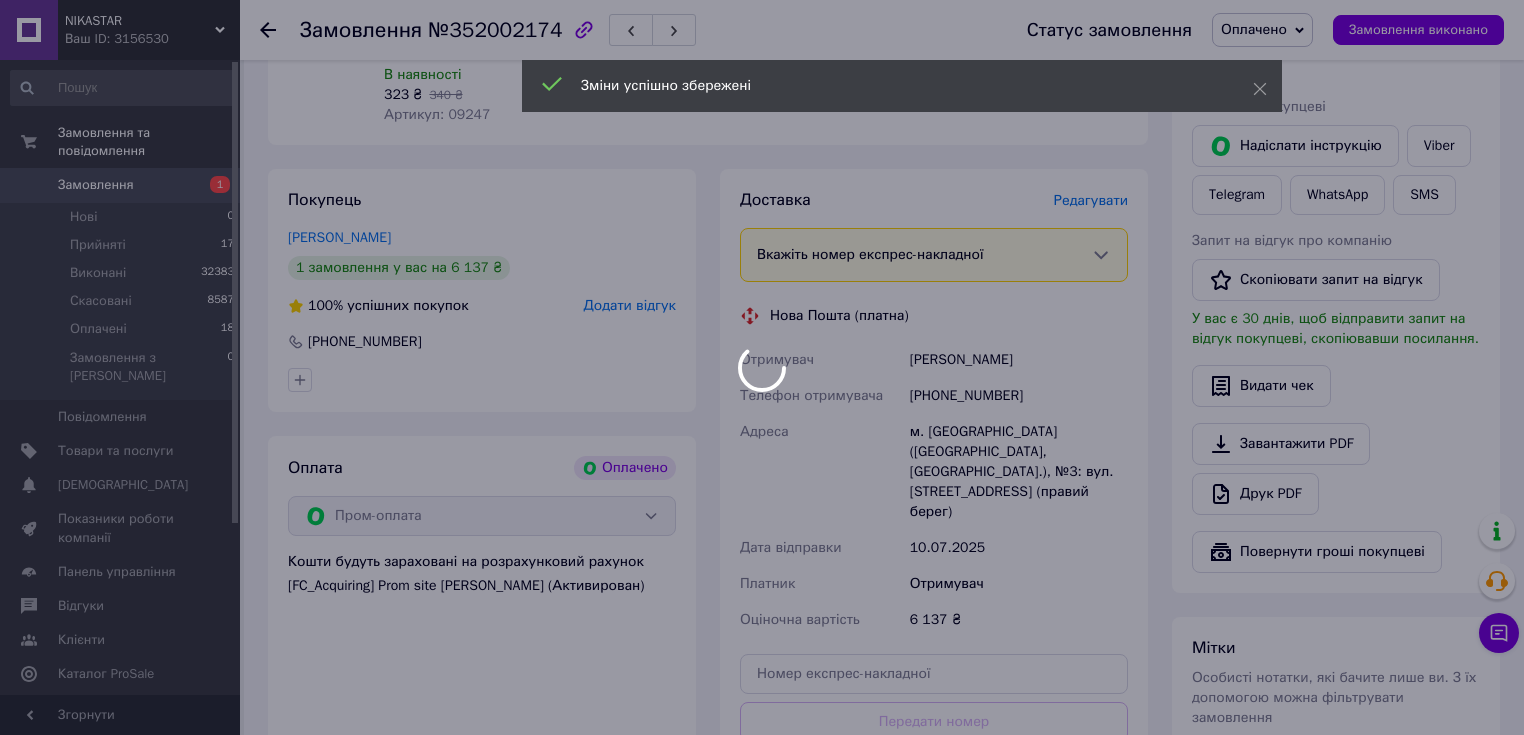 scroll, scrollTop: 400, scrollLeft: 0, axis: vertical 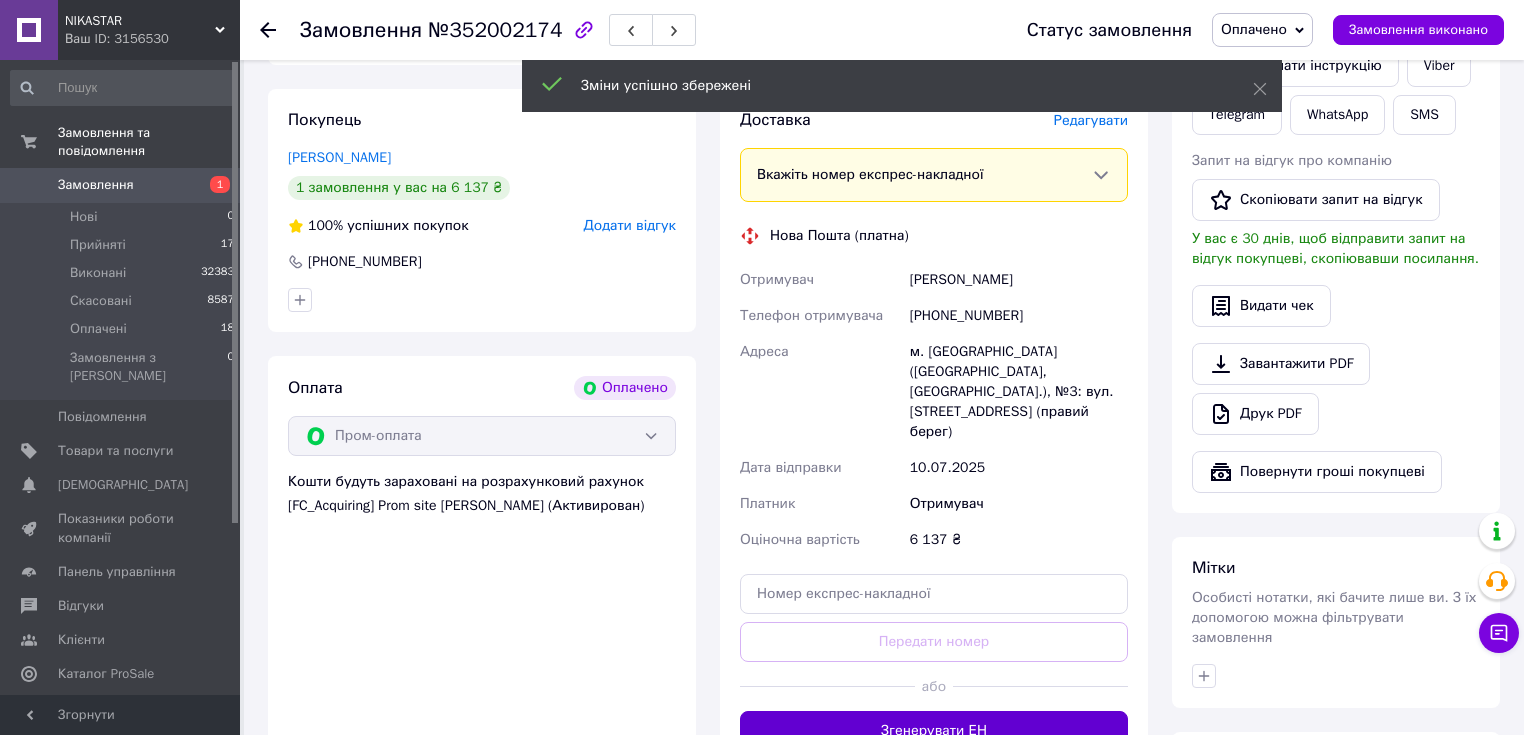click on "Згенерувати ЕН" at bounding box center [934, 731] 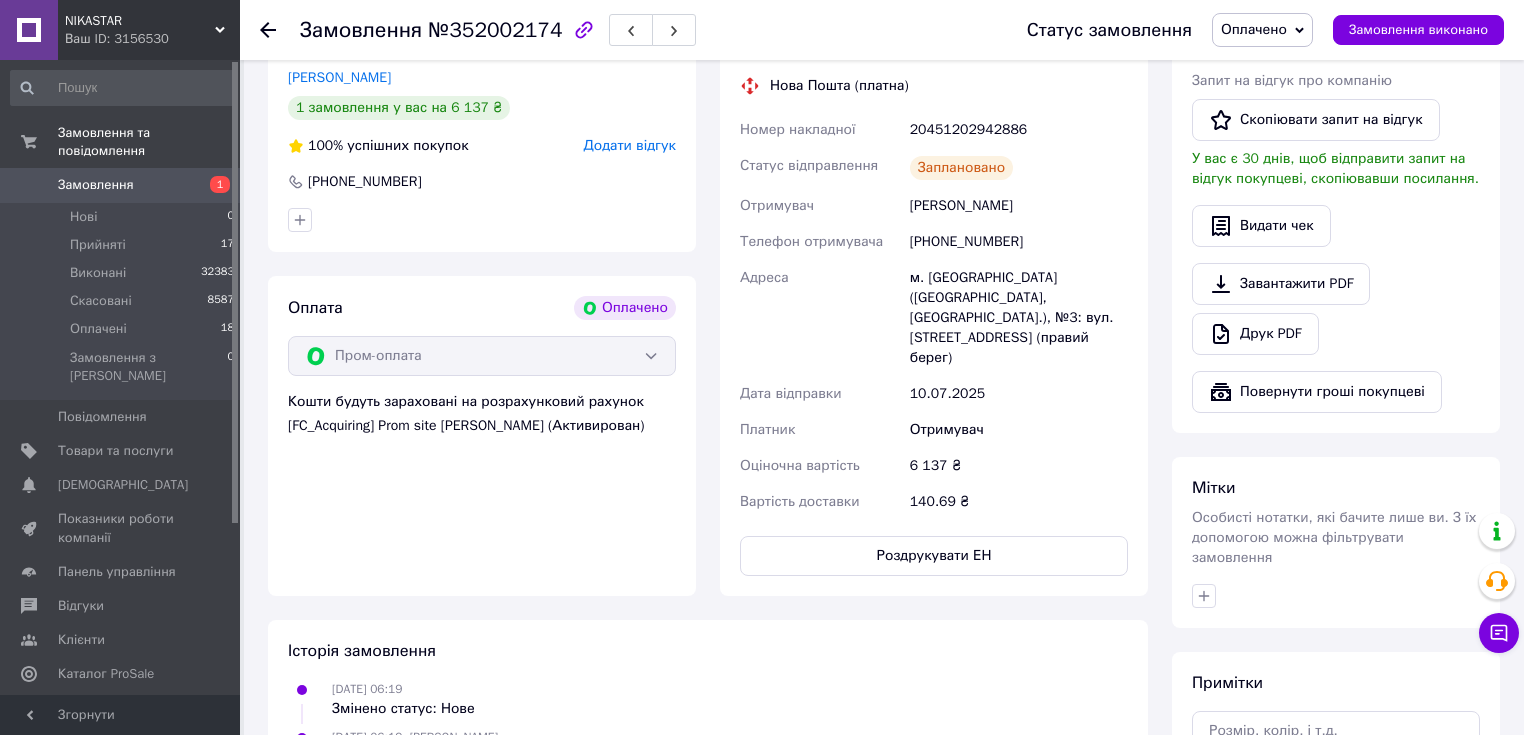 scroll, scrollTop: 560, scrollLeft: 0, axis: vertical 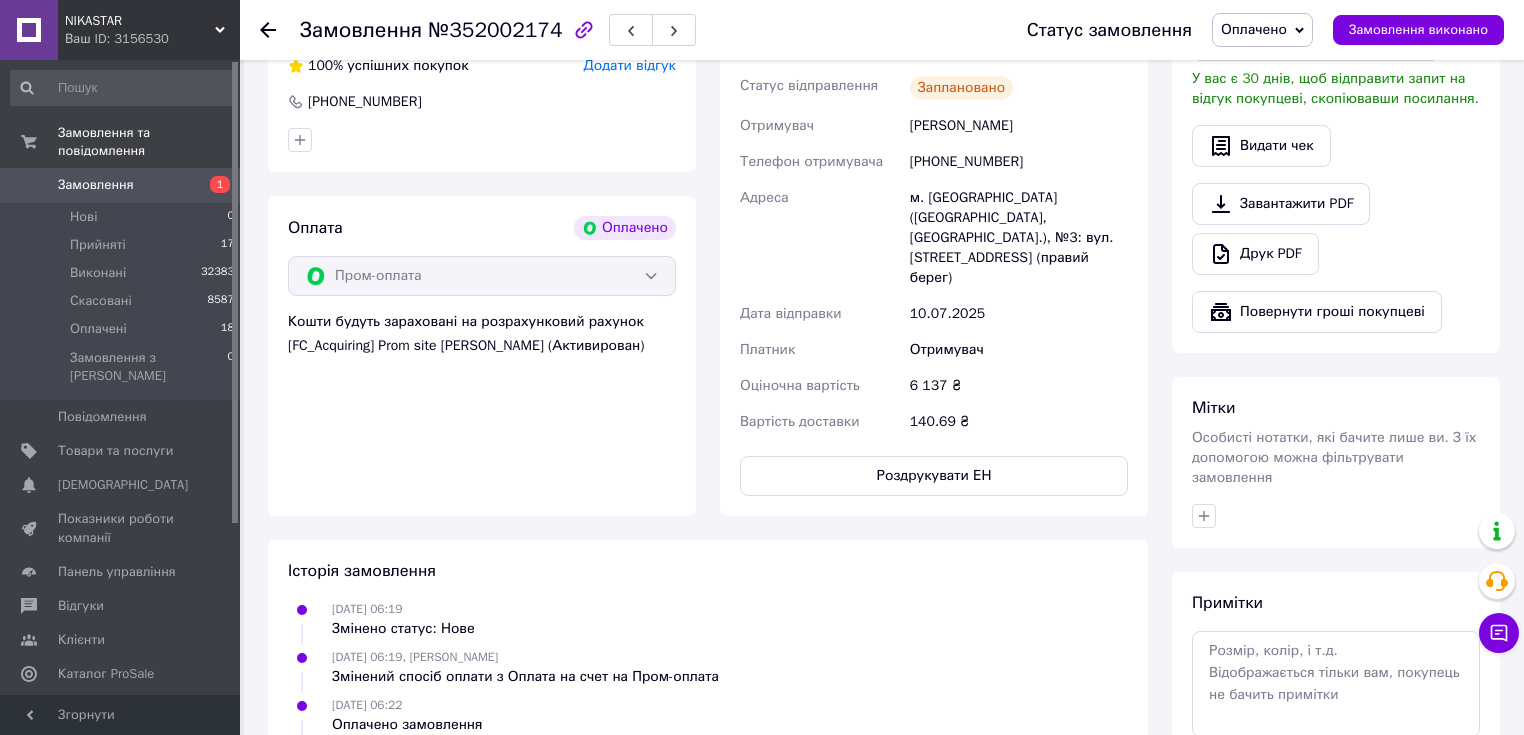 click 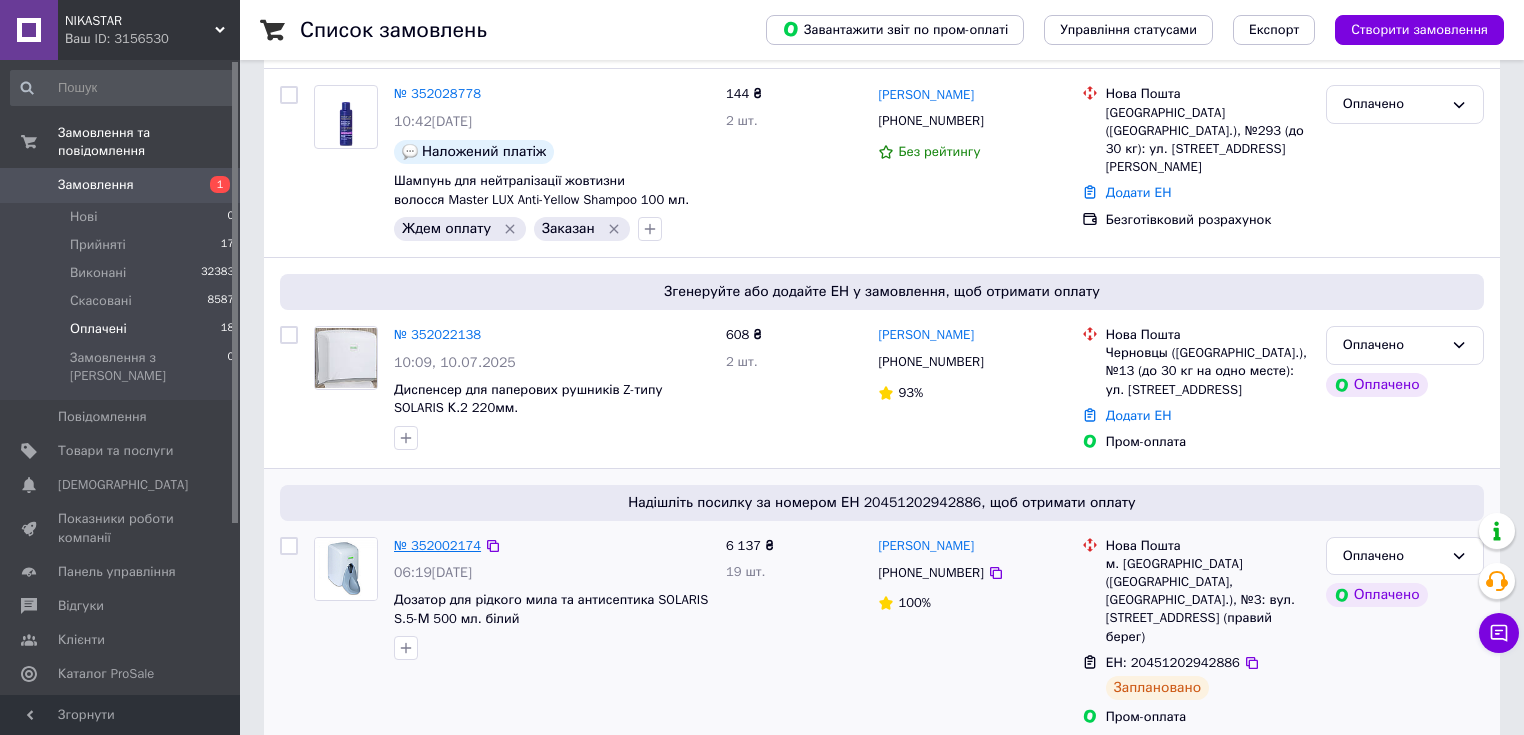 click on "№ 352002174" at bounding box center [437, 545] 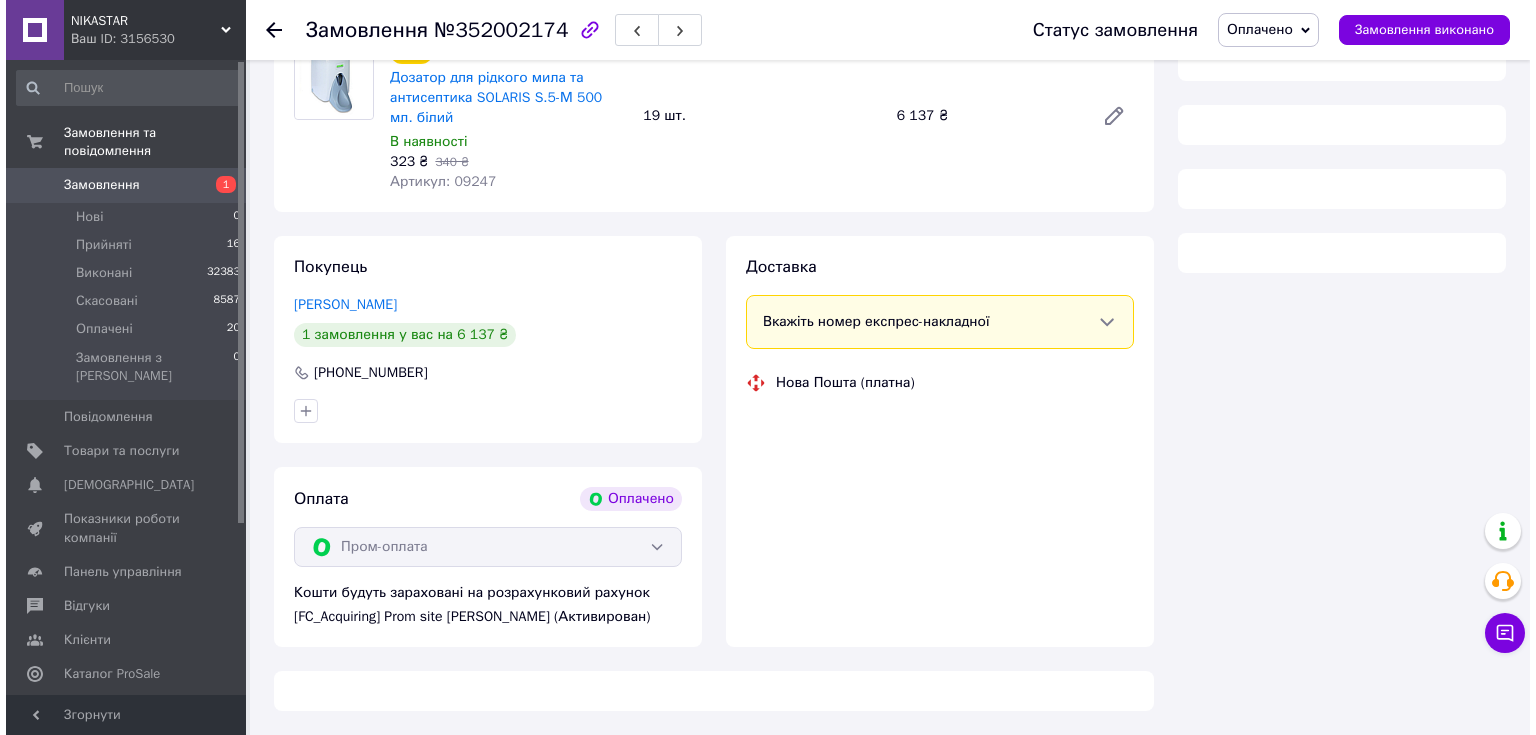 scroll, scrollTop: 320, scrollLeft: 0, axis: vertical 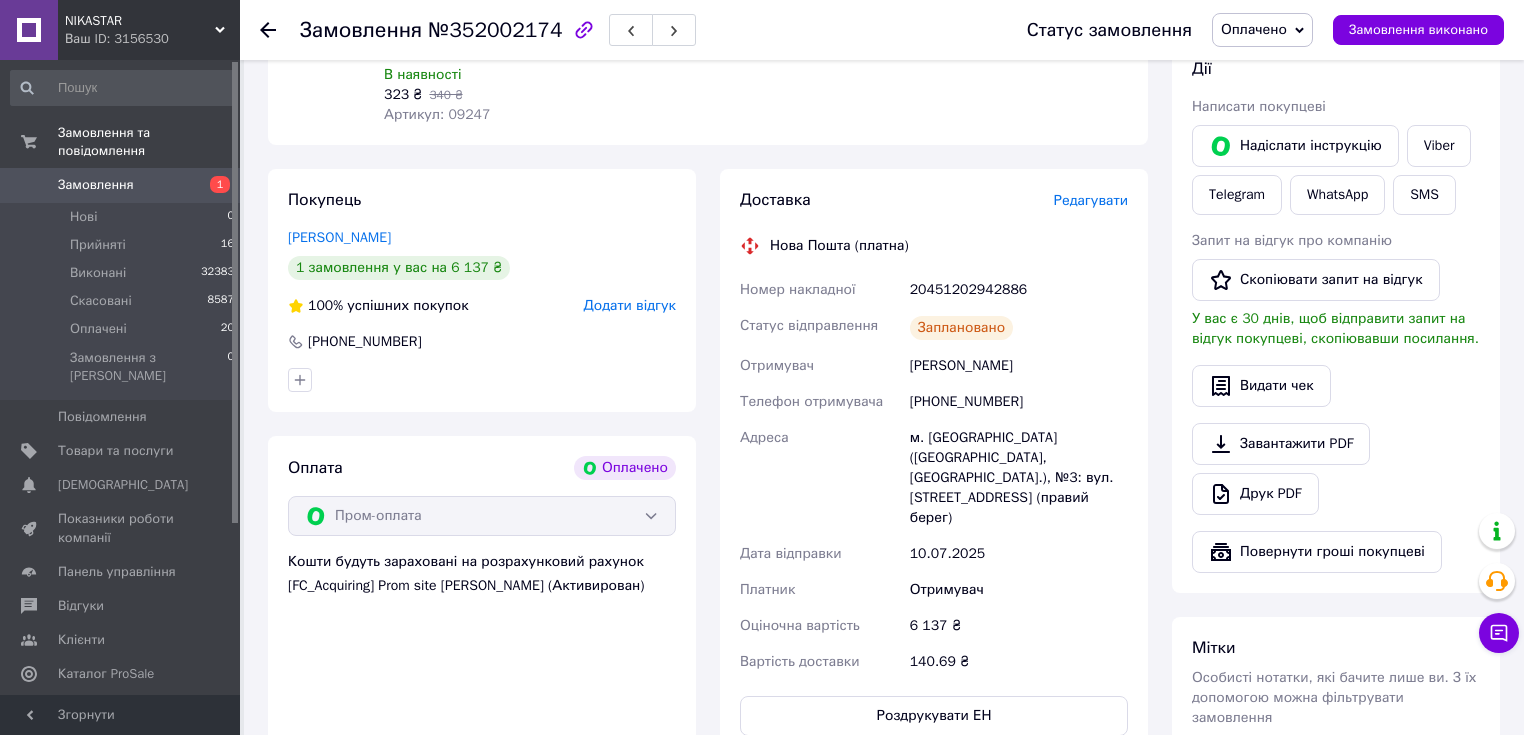 click on "Редагувати" at bounding box center [1091, 200] 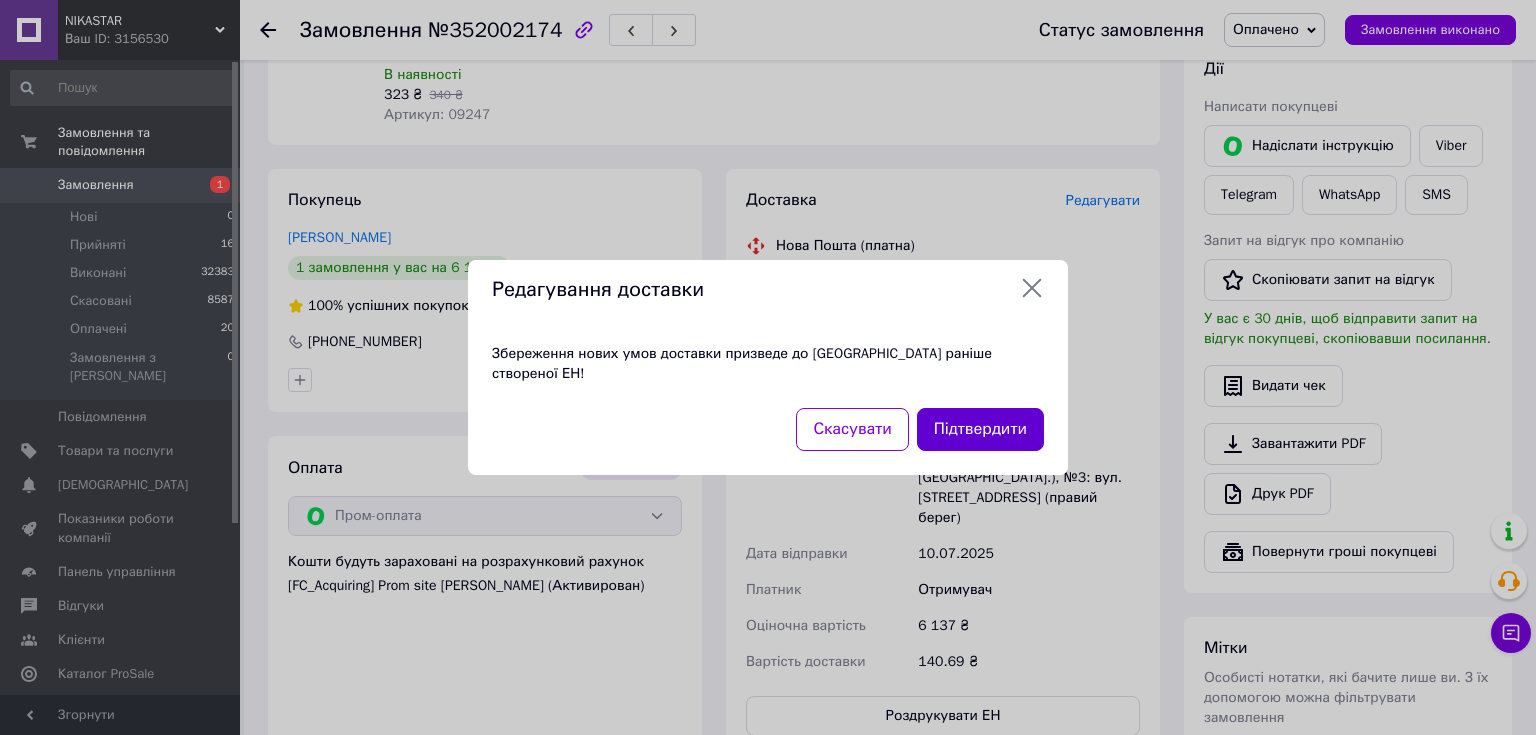 click on "Підтвердити" at bounding box center (980, 429) 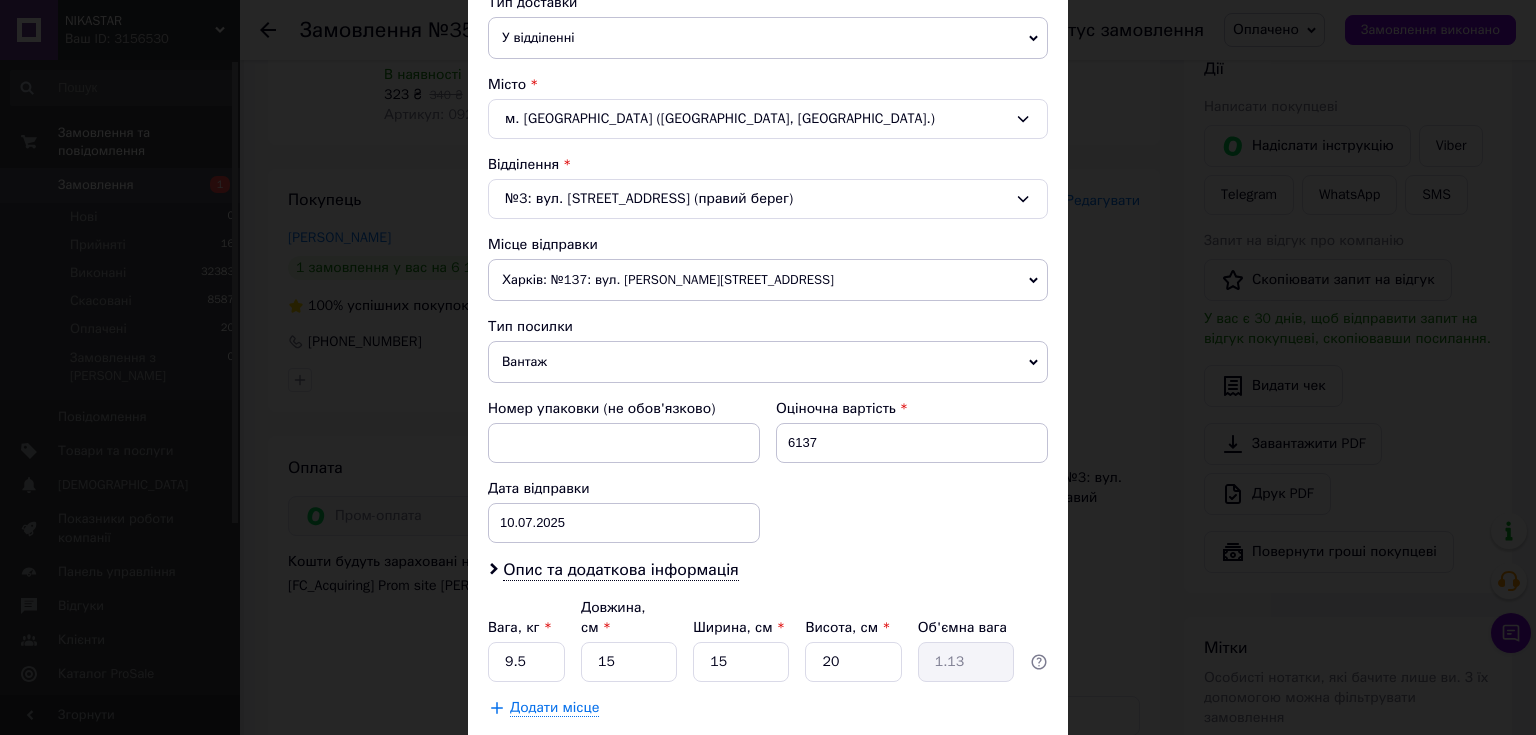 scroll, scrollTop: 560, scrollLeft: 0, axis: vertical 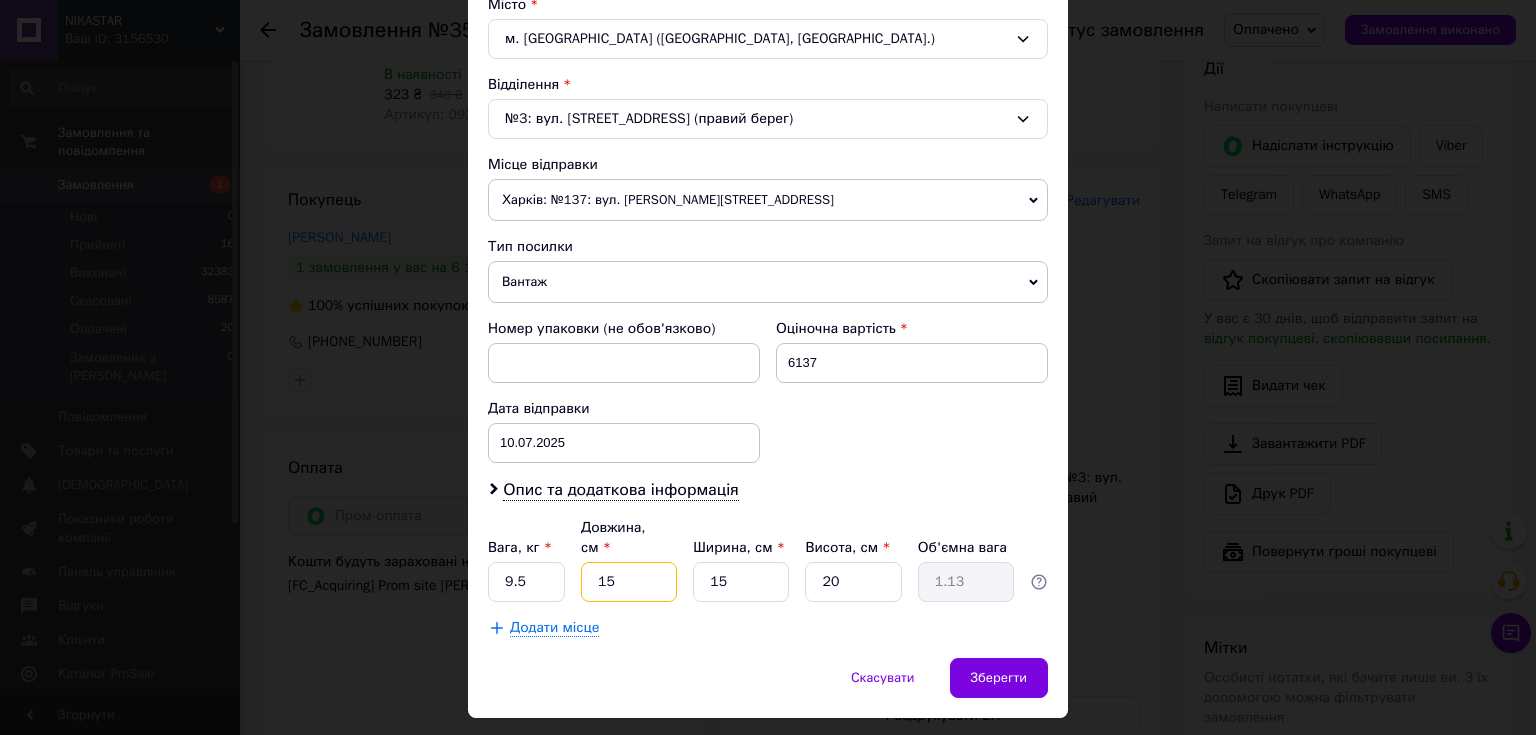 drag, startPoint x: 592, startPoint y: 558, endPoint x: 612, endPoint y: 560, distance: 20.09975 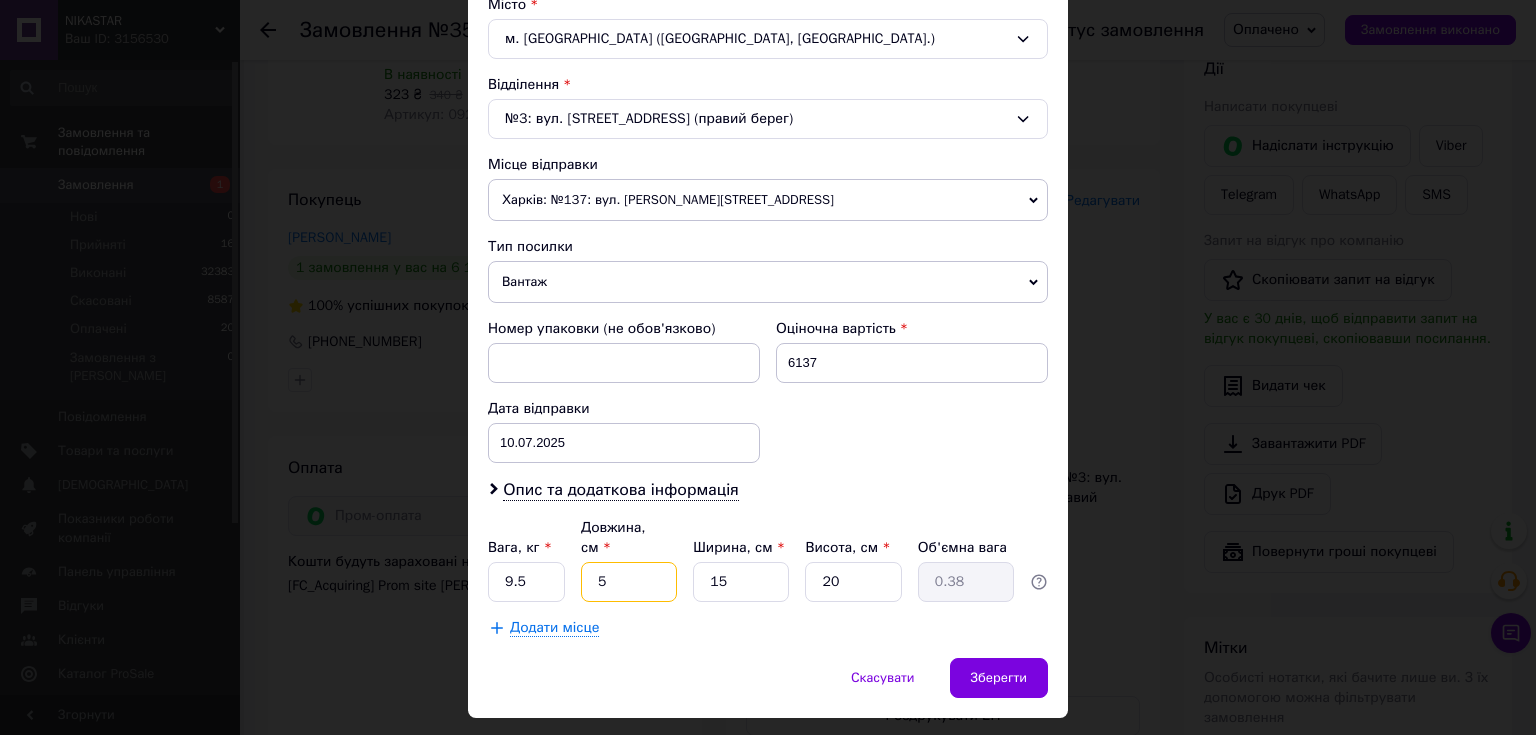 type on "58" 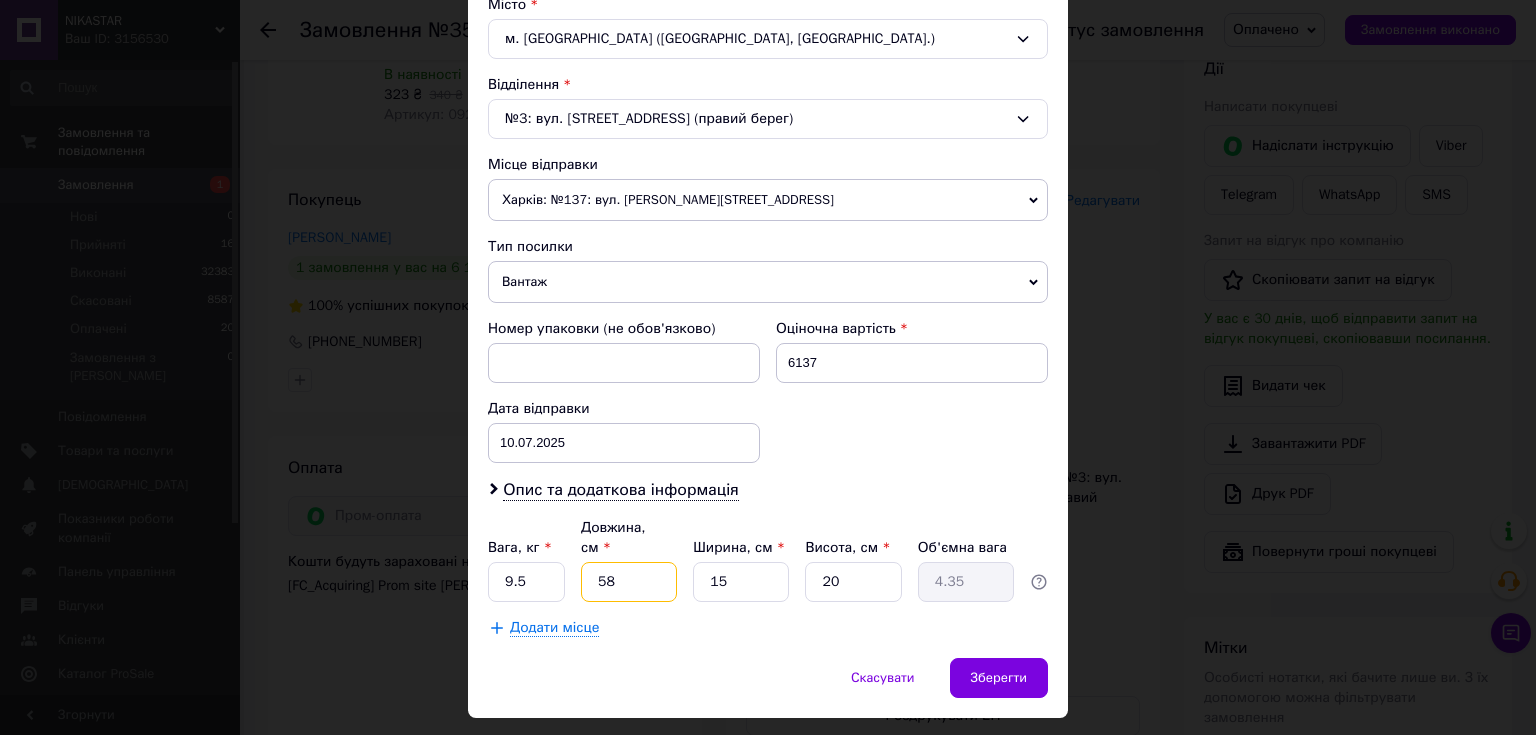 type on "58" 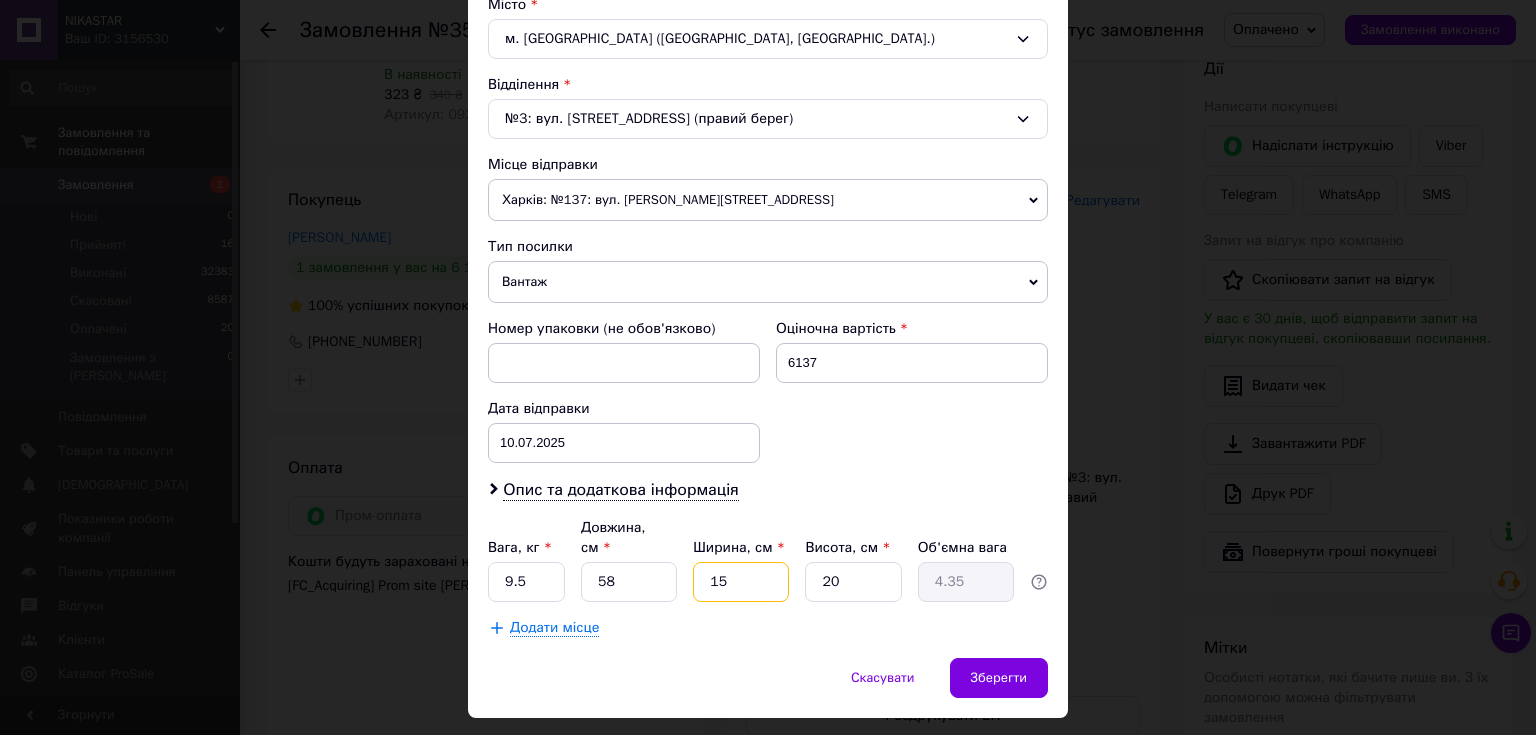 drag, startPoint x: 704, startPoint y: 556, endPoint x: 726, endPoint y: 561, distance: 22.561028 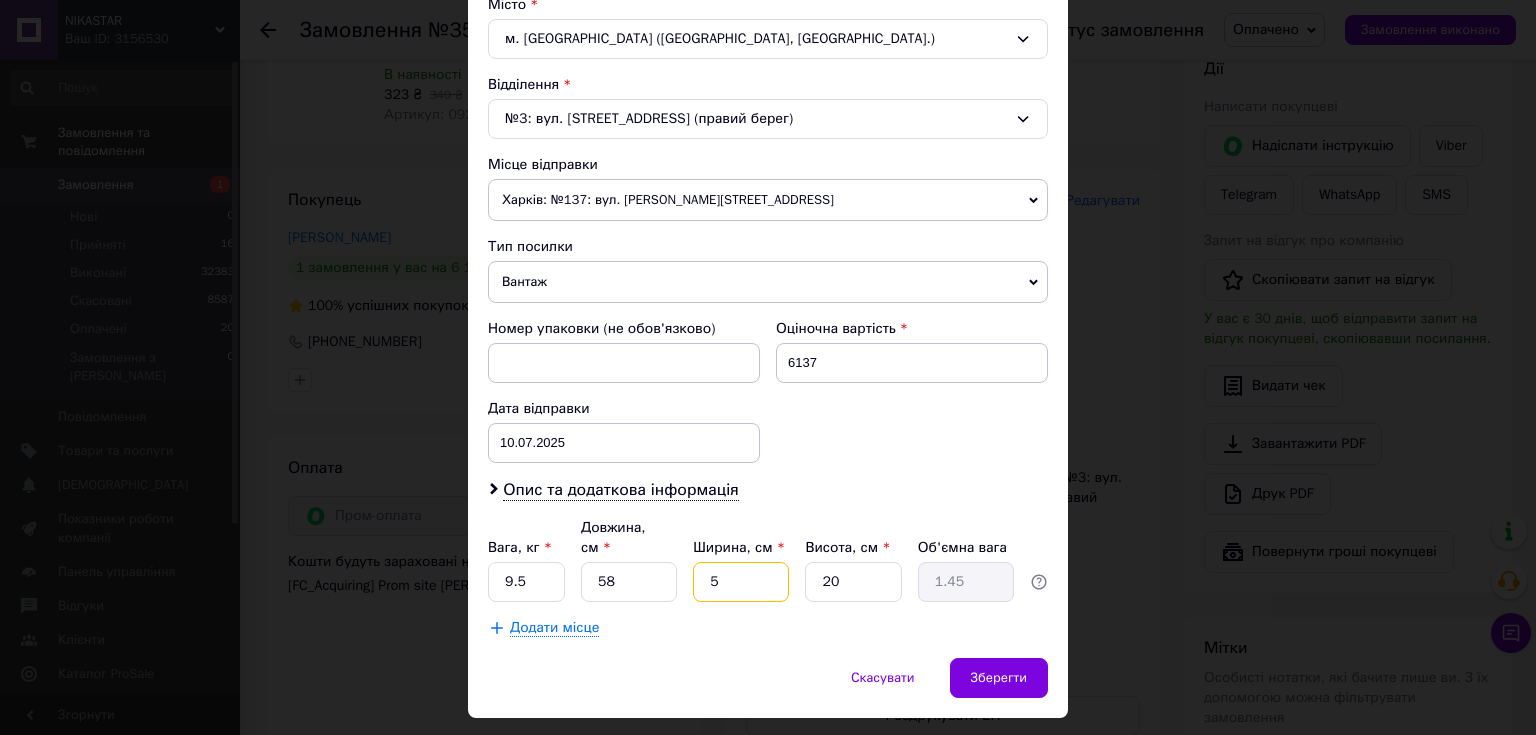 type on "53" 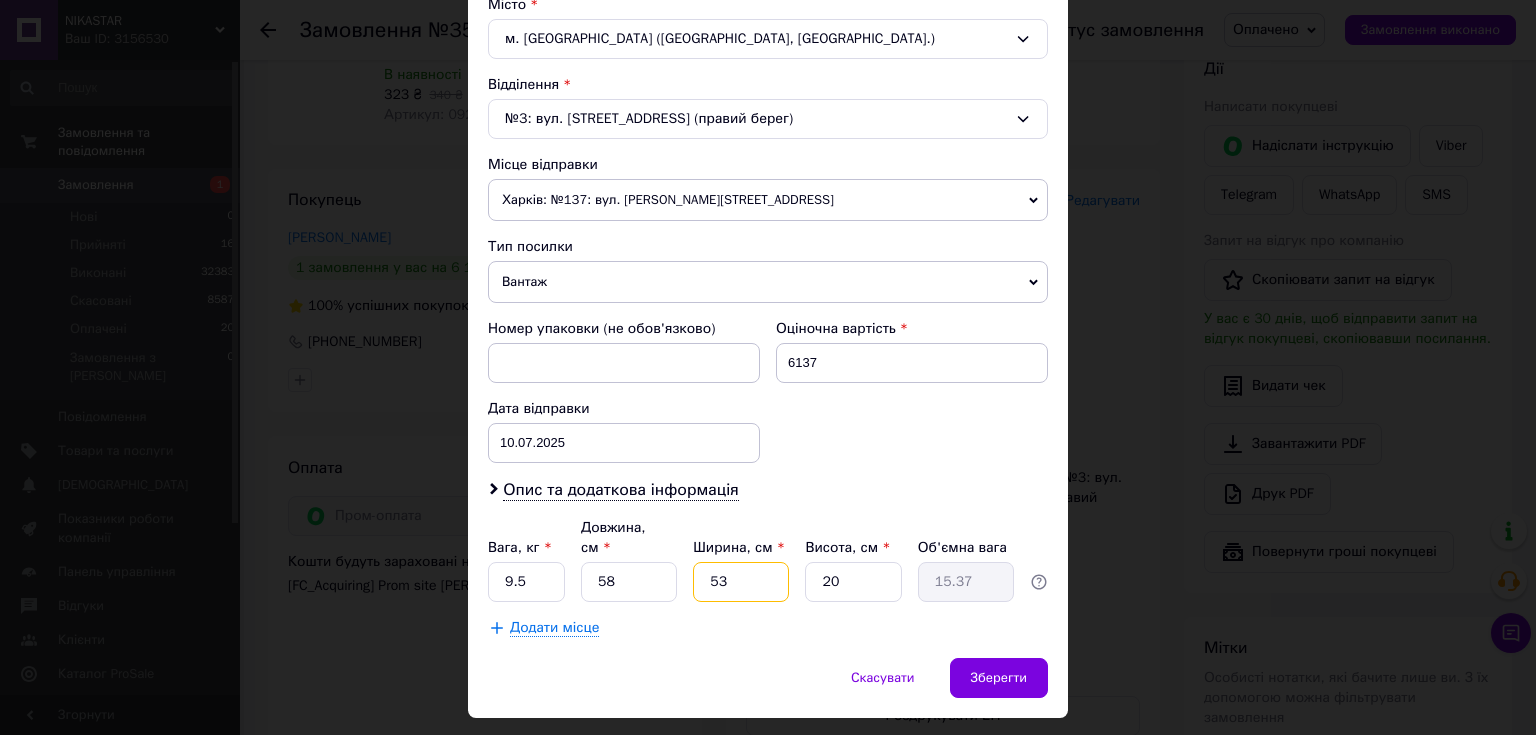 type on "53" 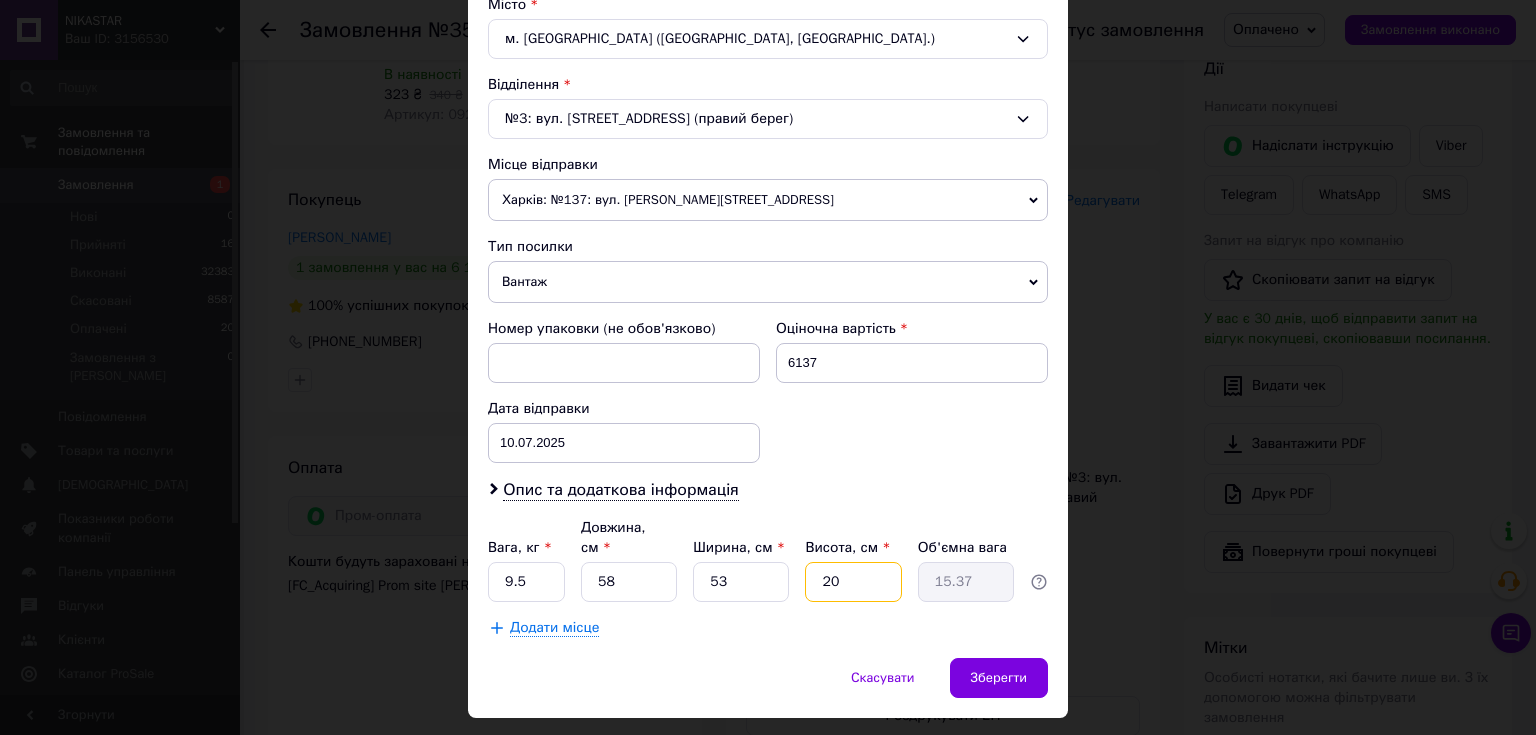 click on "20" at bounding box center (853, 582) 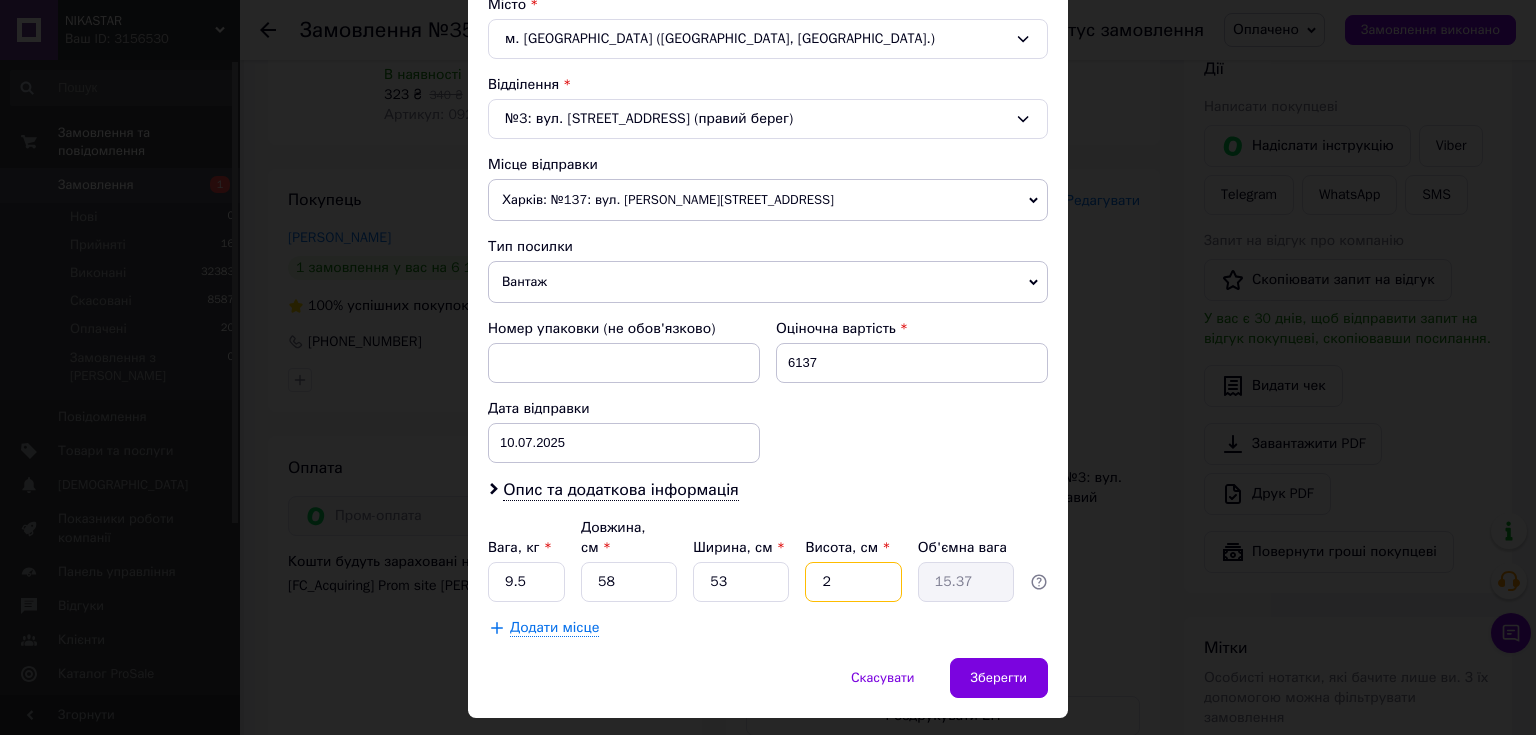 type on "2" 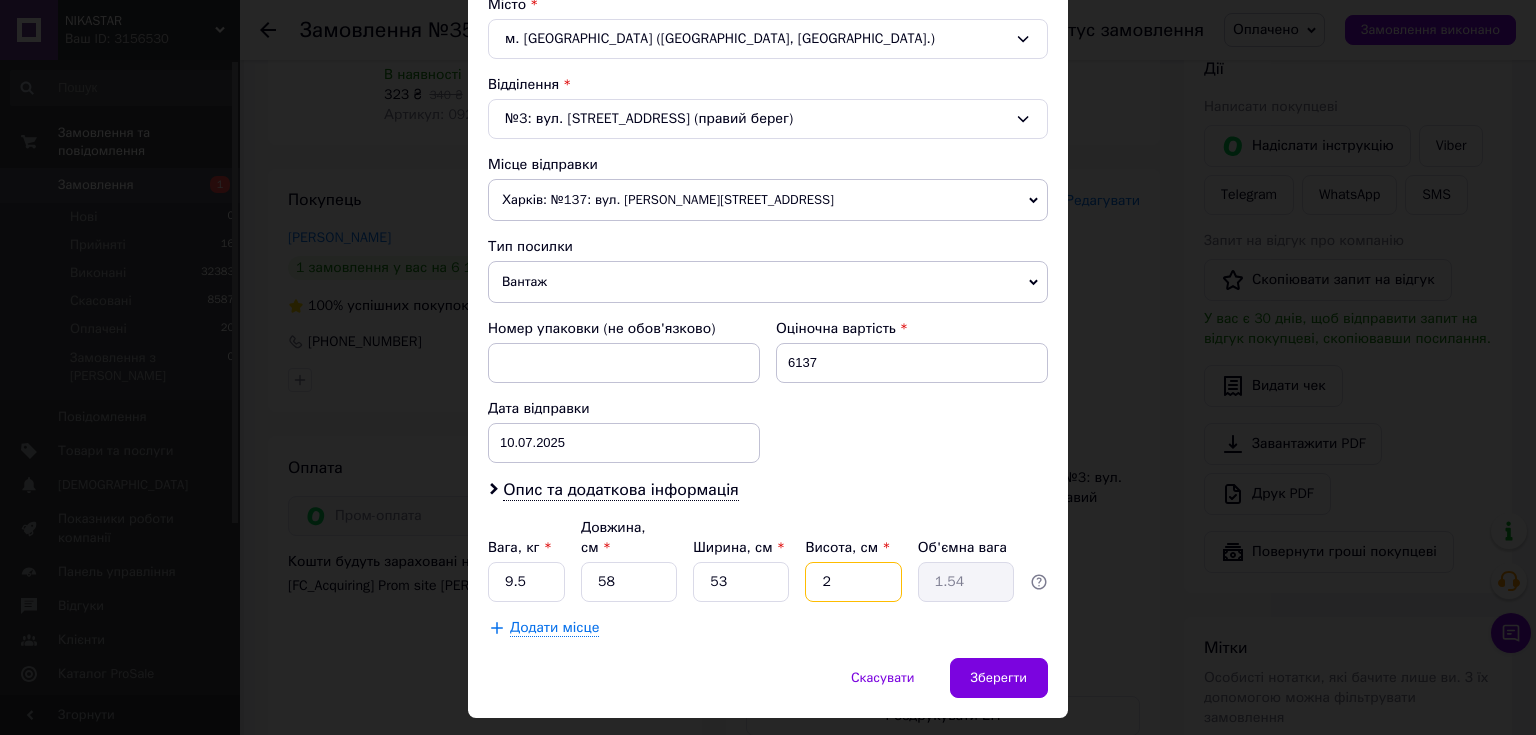 type on "26" 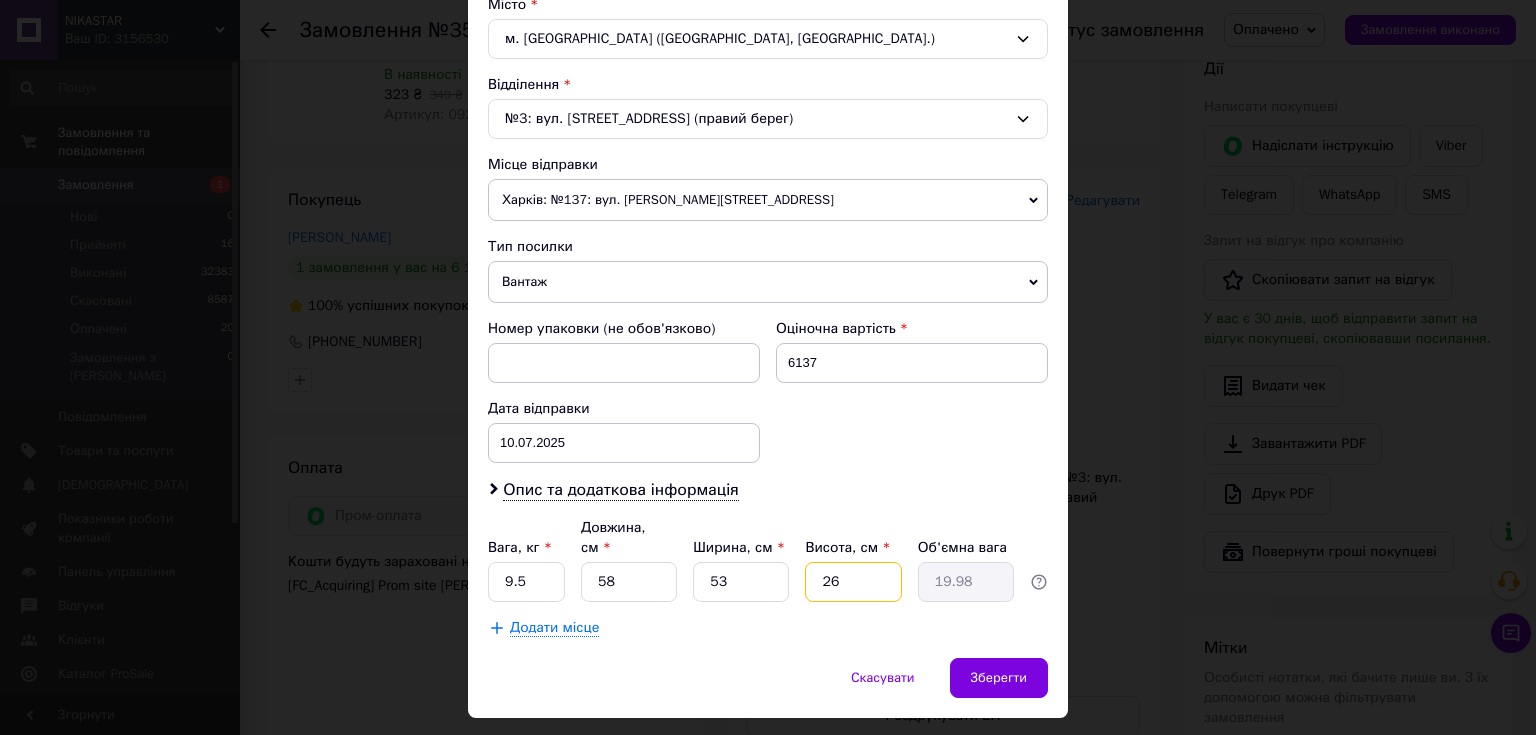 type on "26" 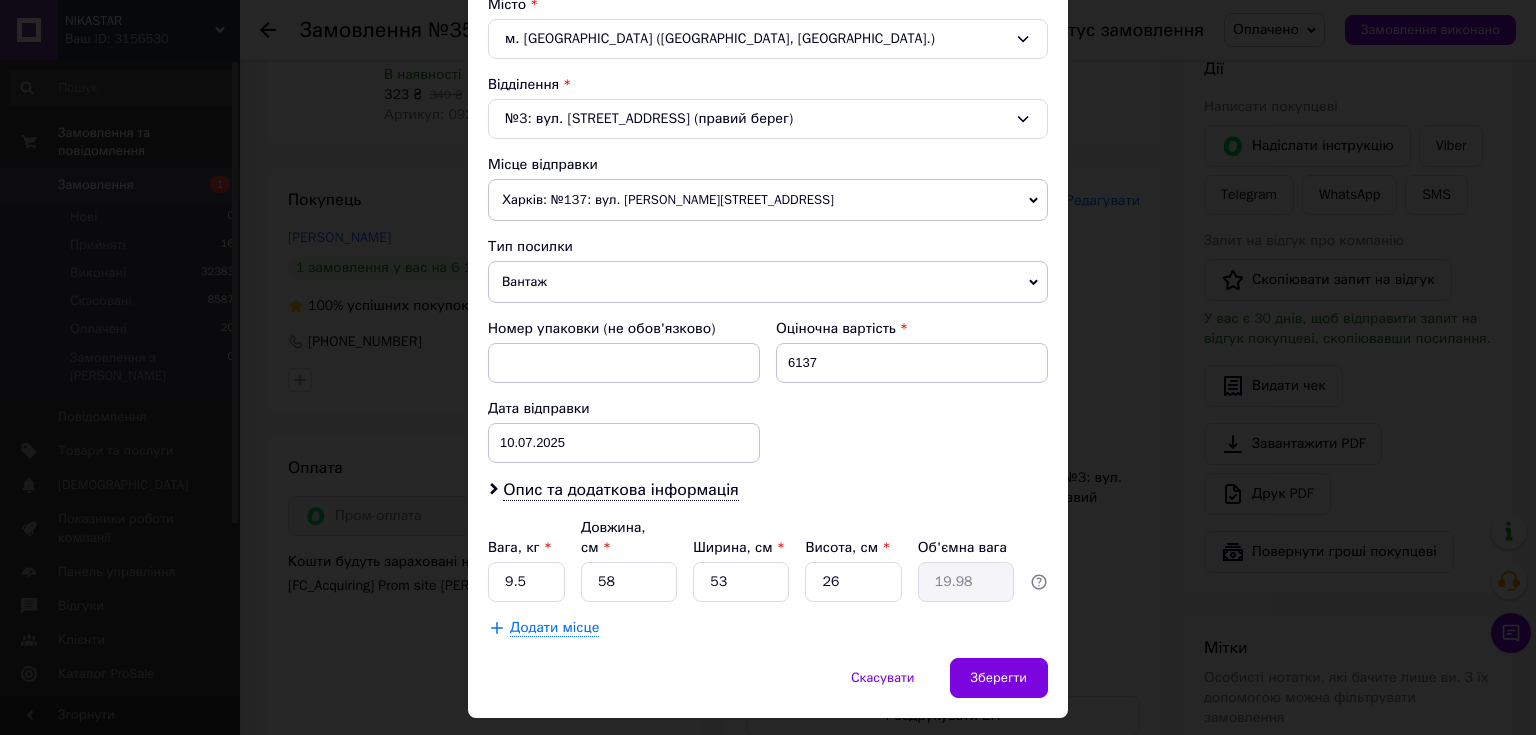 click on "Додати місце" at bounding box center (768, 628) 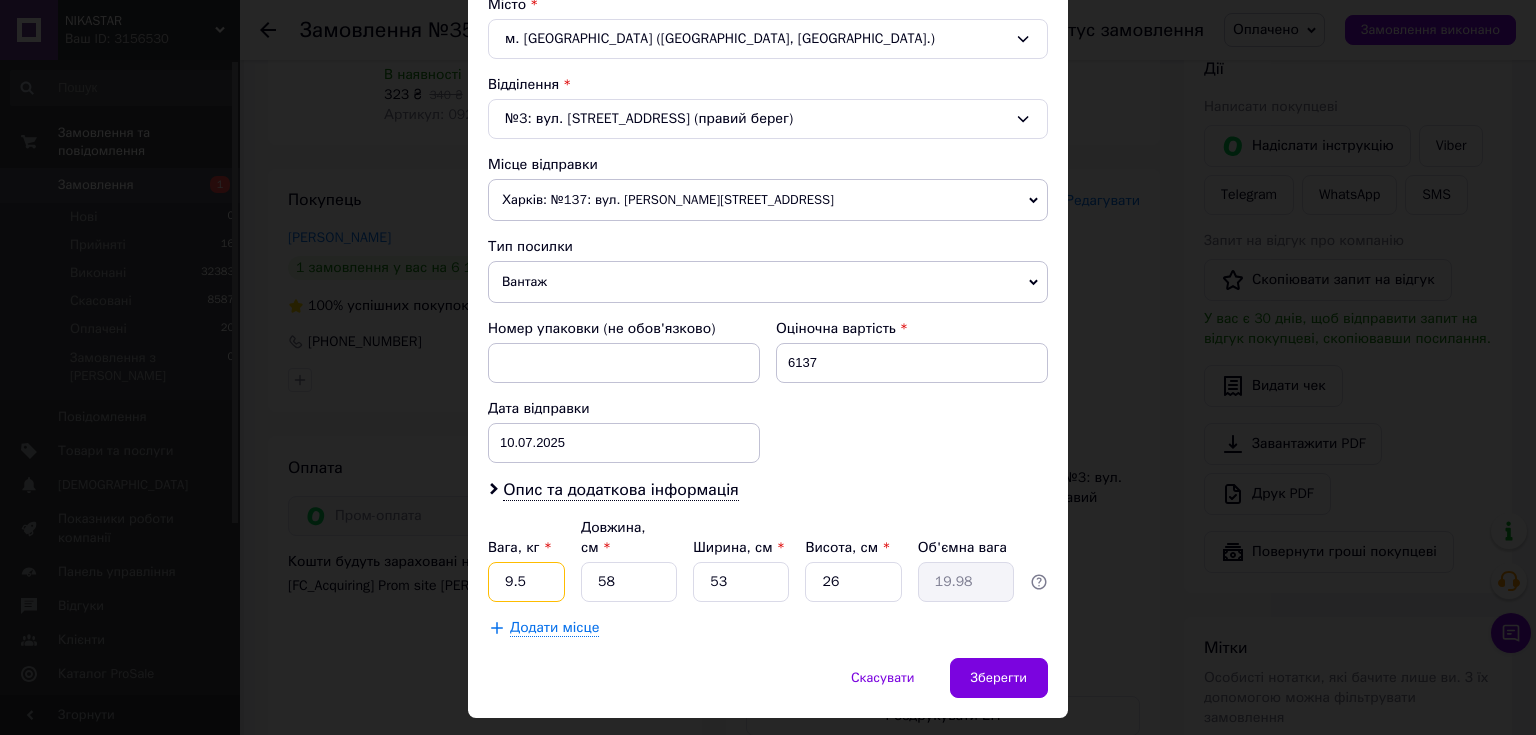 drag, startPoint x: 500, startPoint y: 554, endPoint x: 523, endPoint y: 560, distance: 23.769728 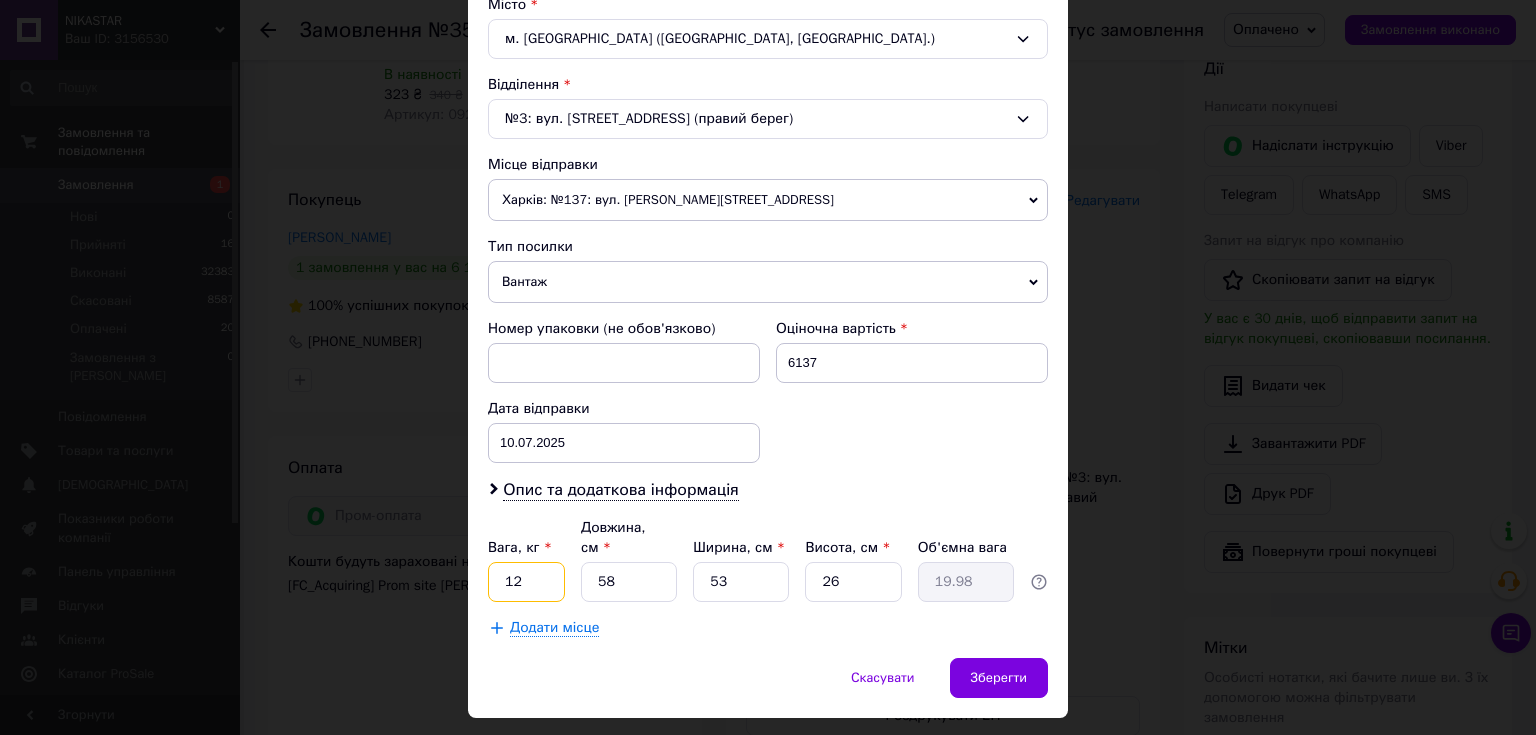type on "12" 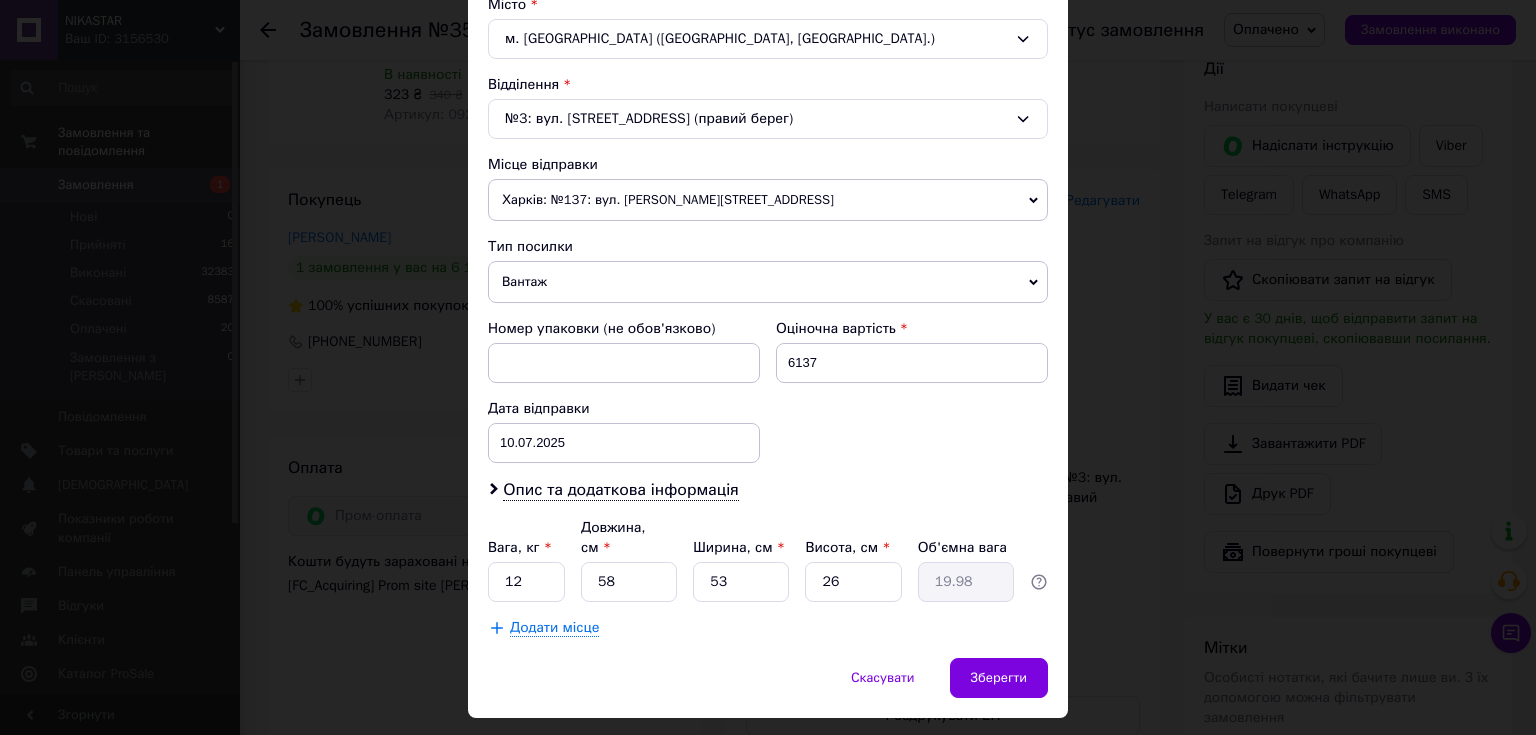 click on "Додати місце" at bounding box center (554, 628) 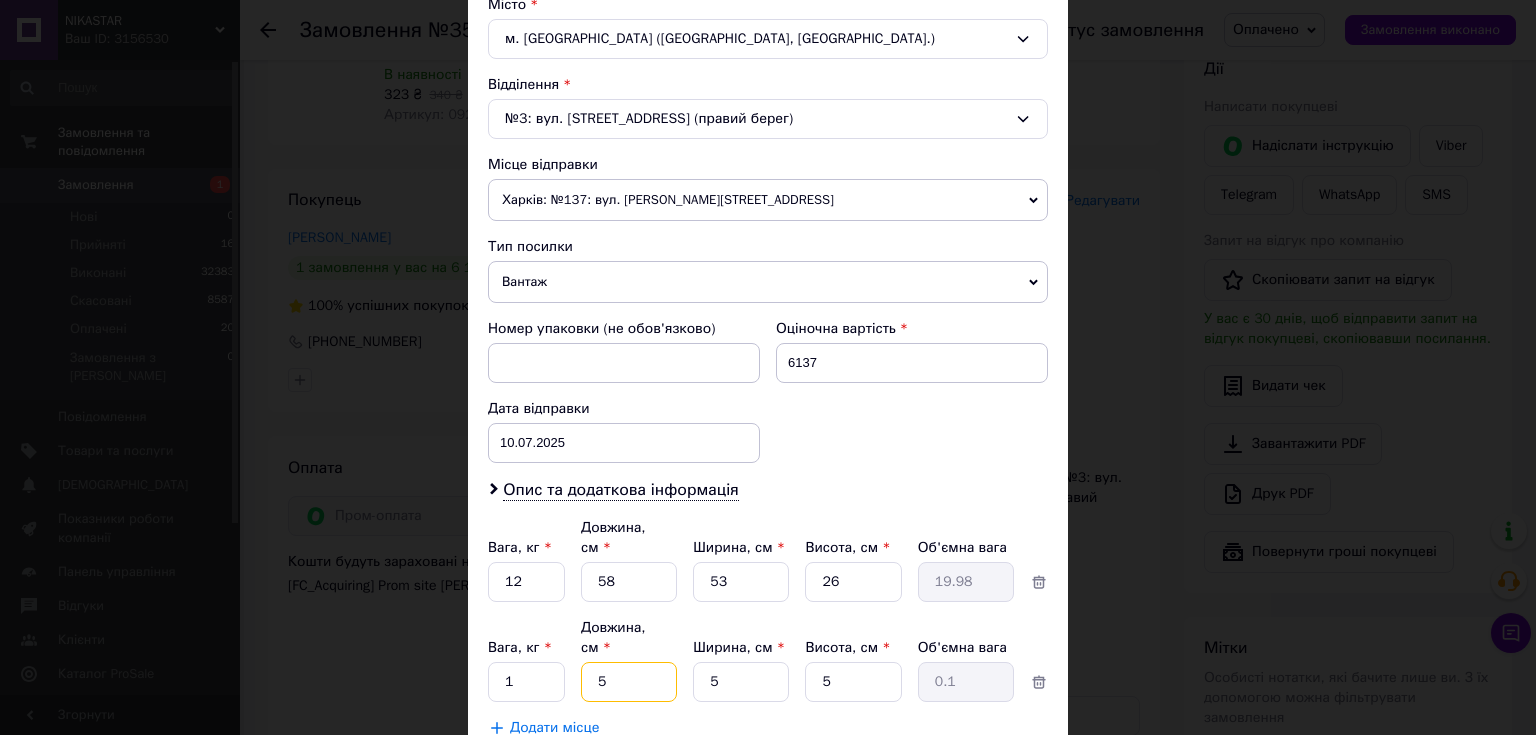 click on "5" at bounding box center [629, 582] 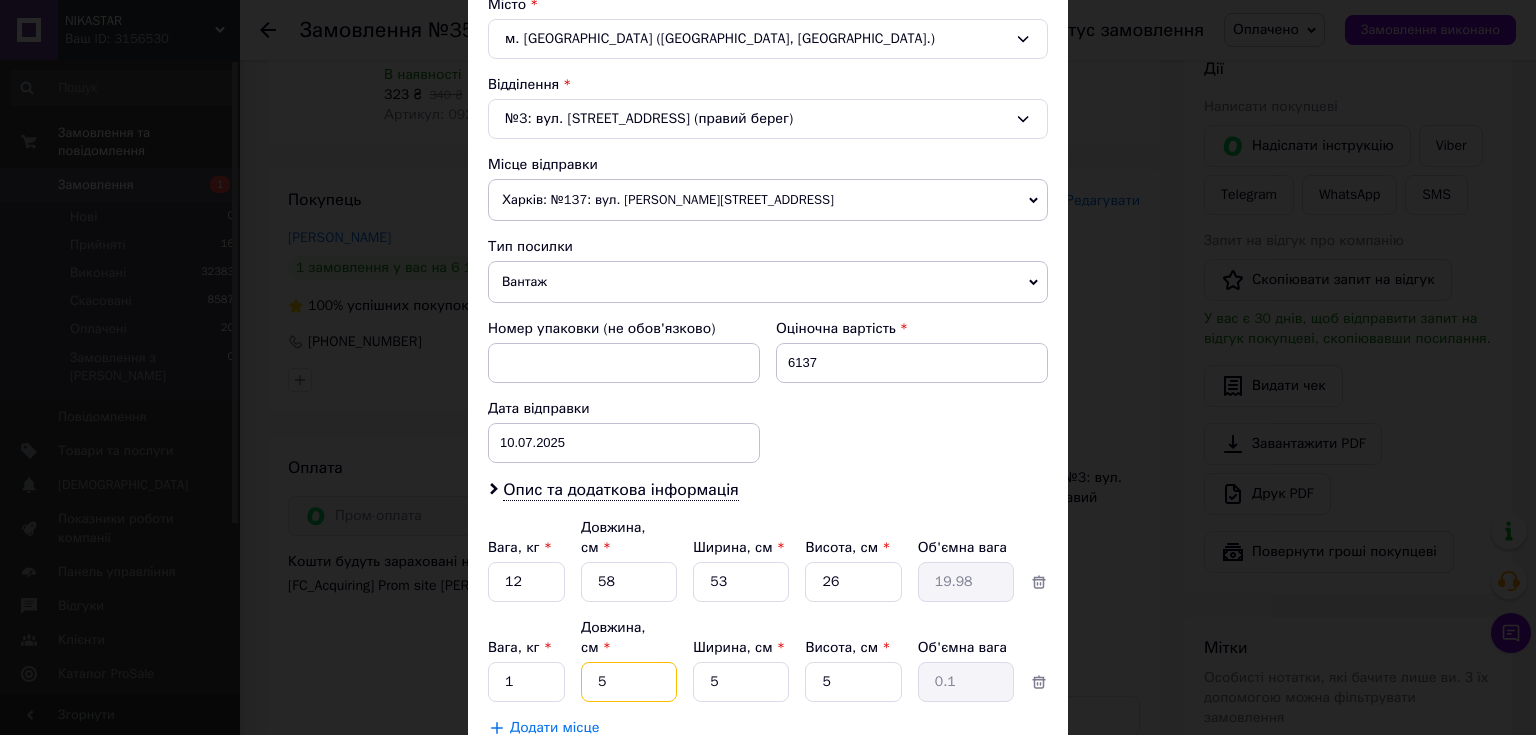 type on "25" 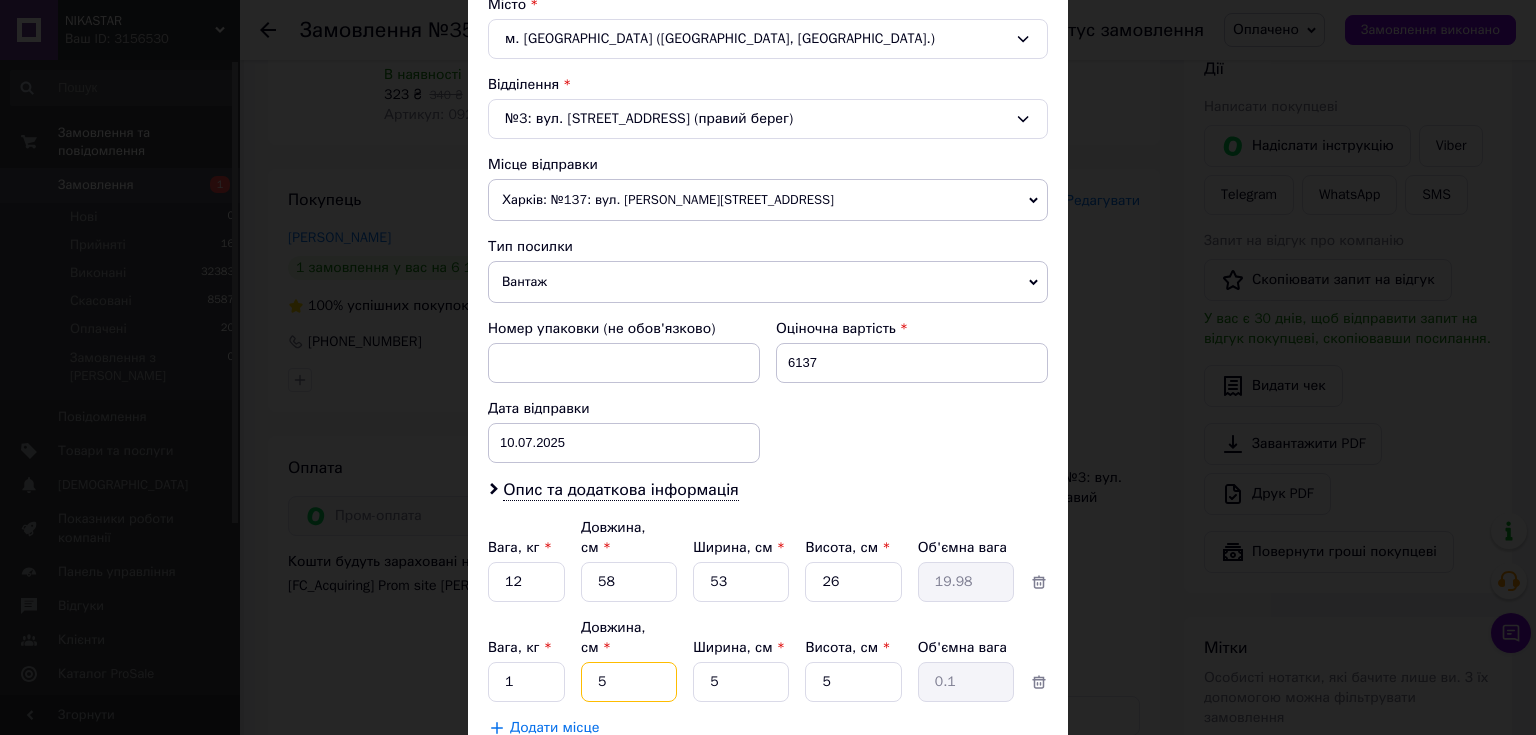 type on "0.16" 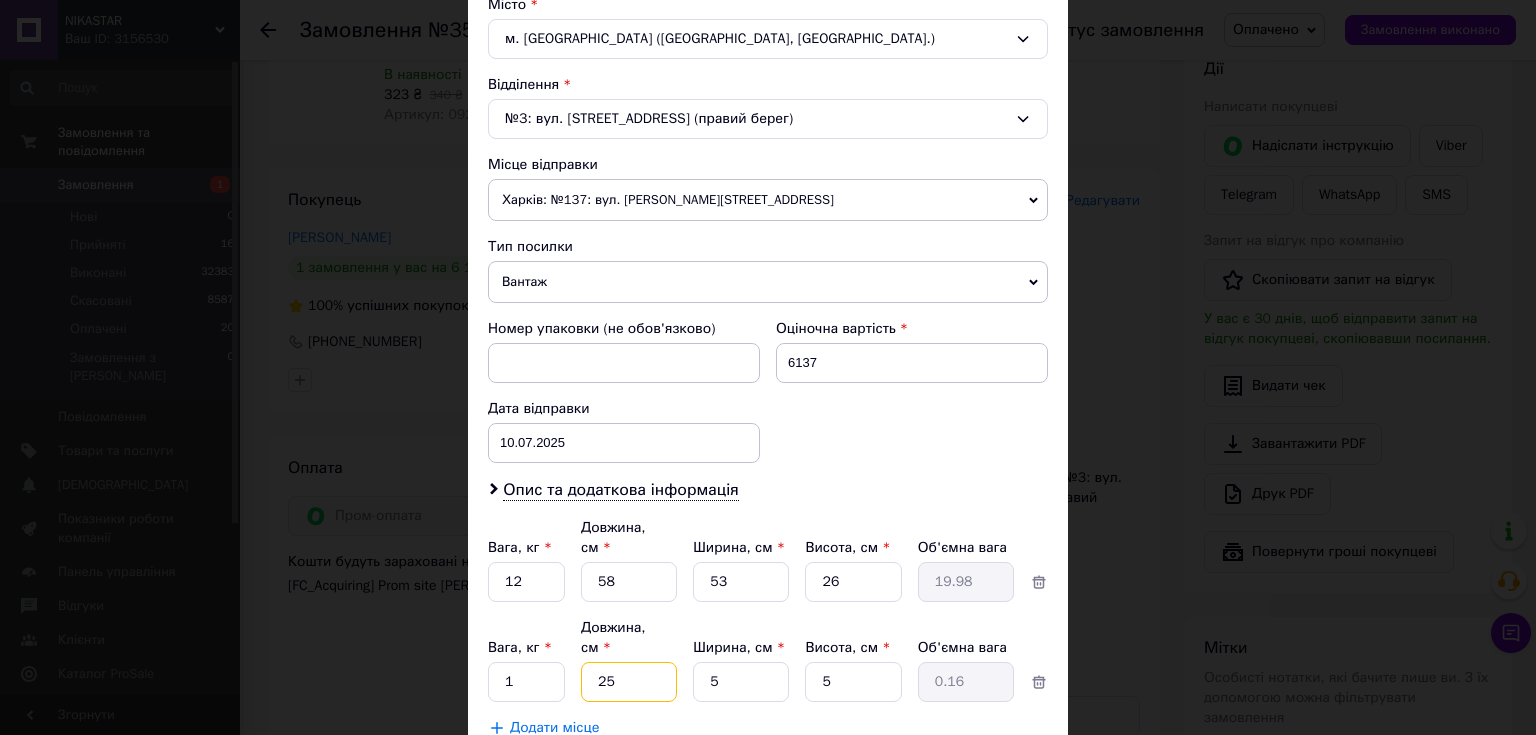 type on "205" 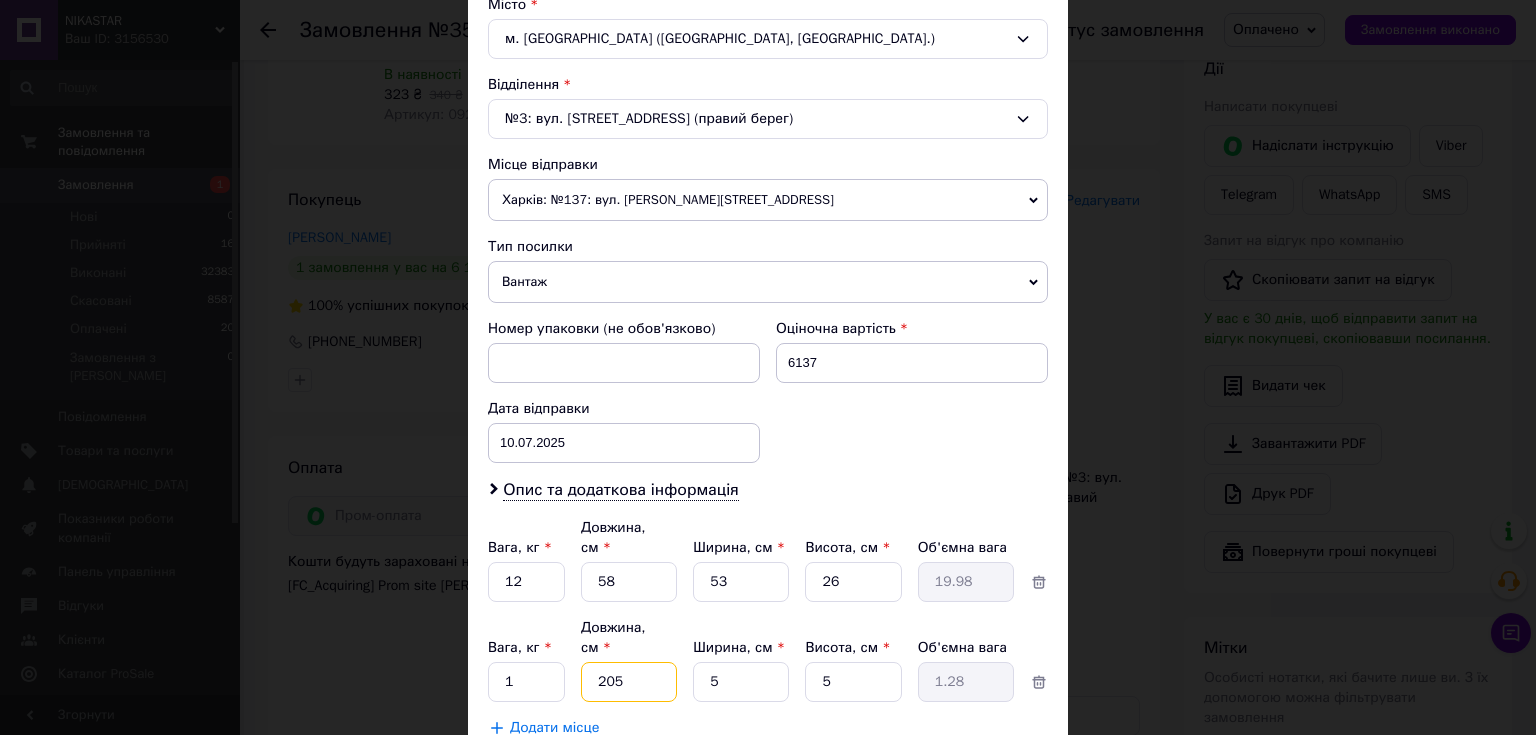type on "20" 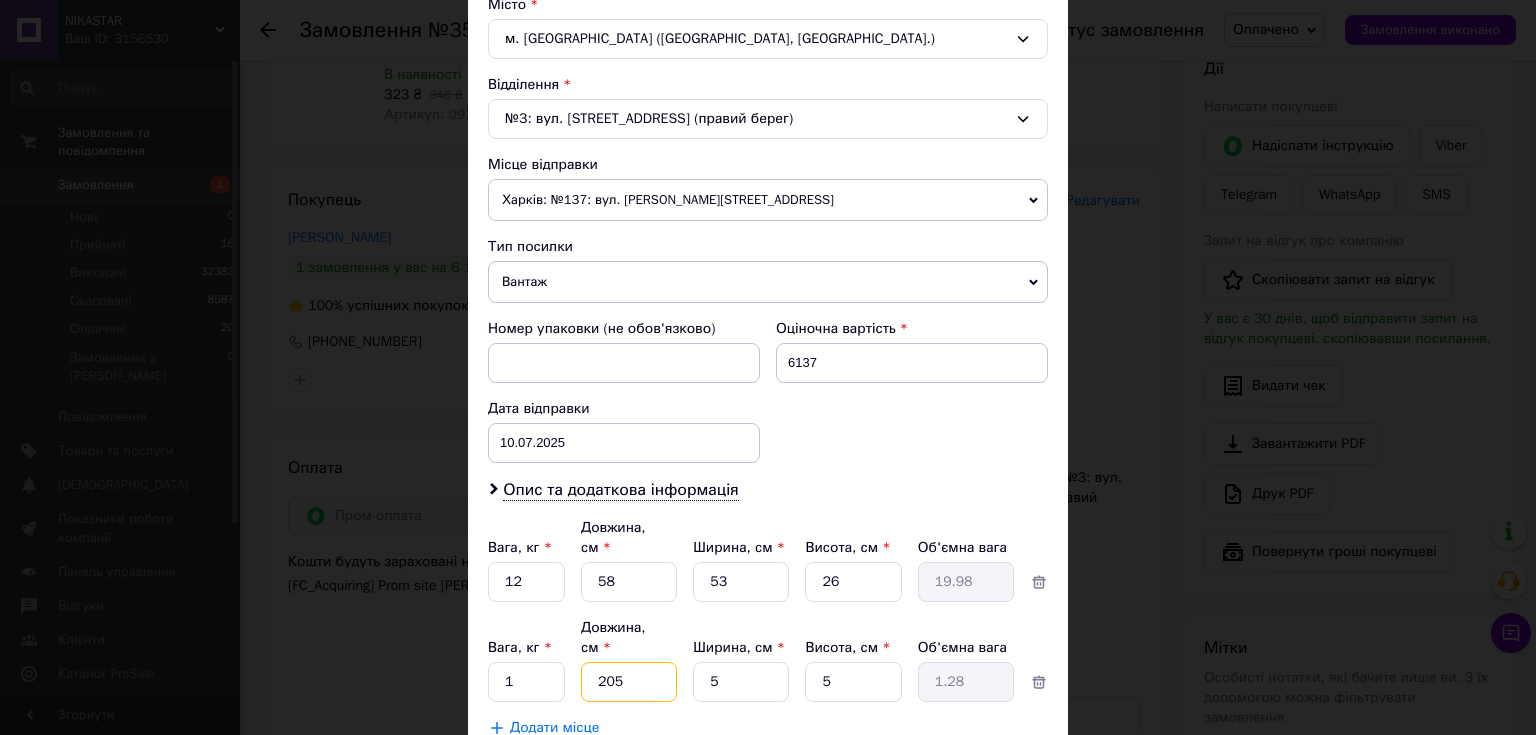 type on "0.13" 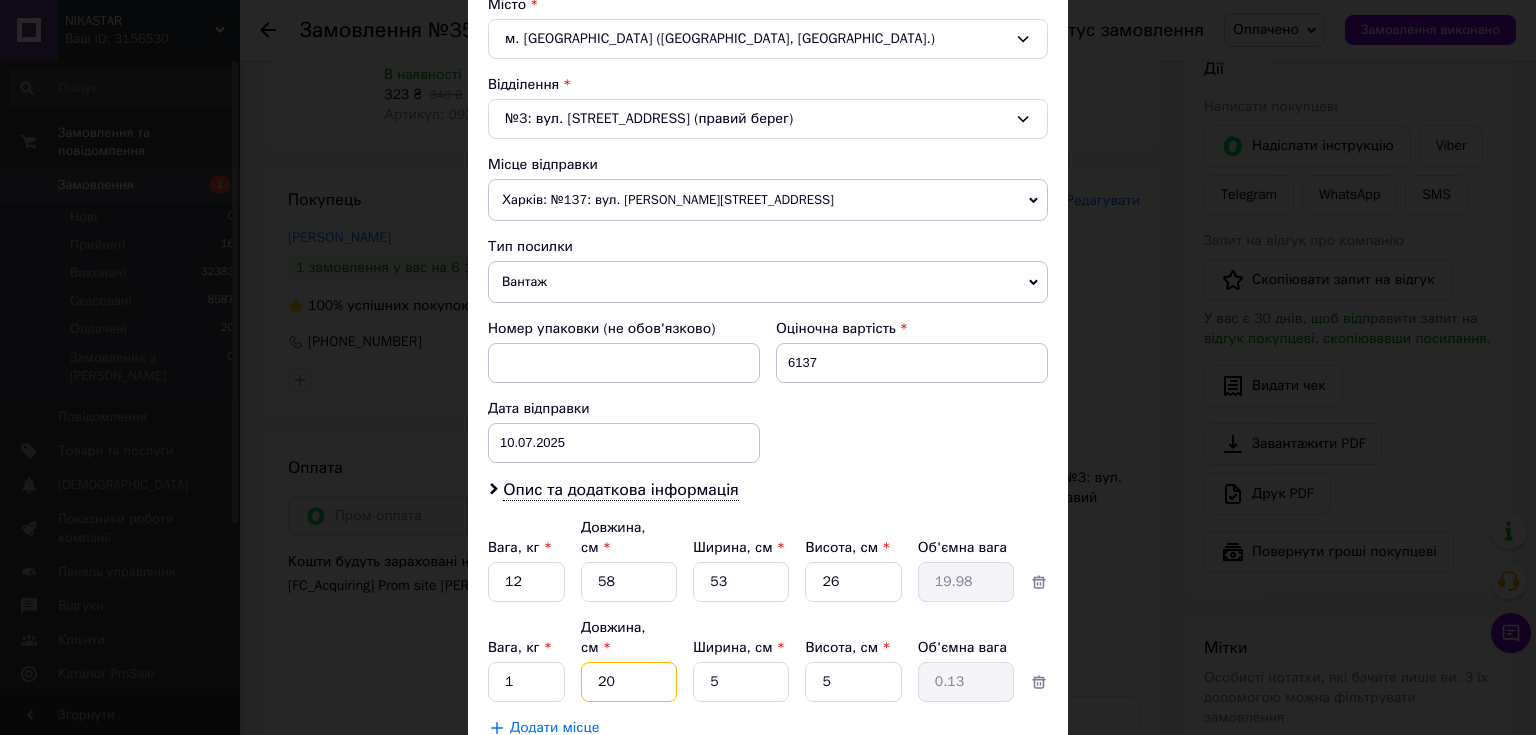 type on "20" 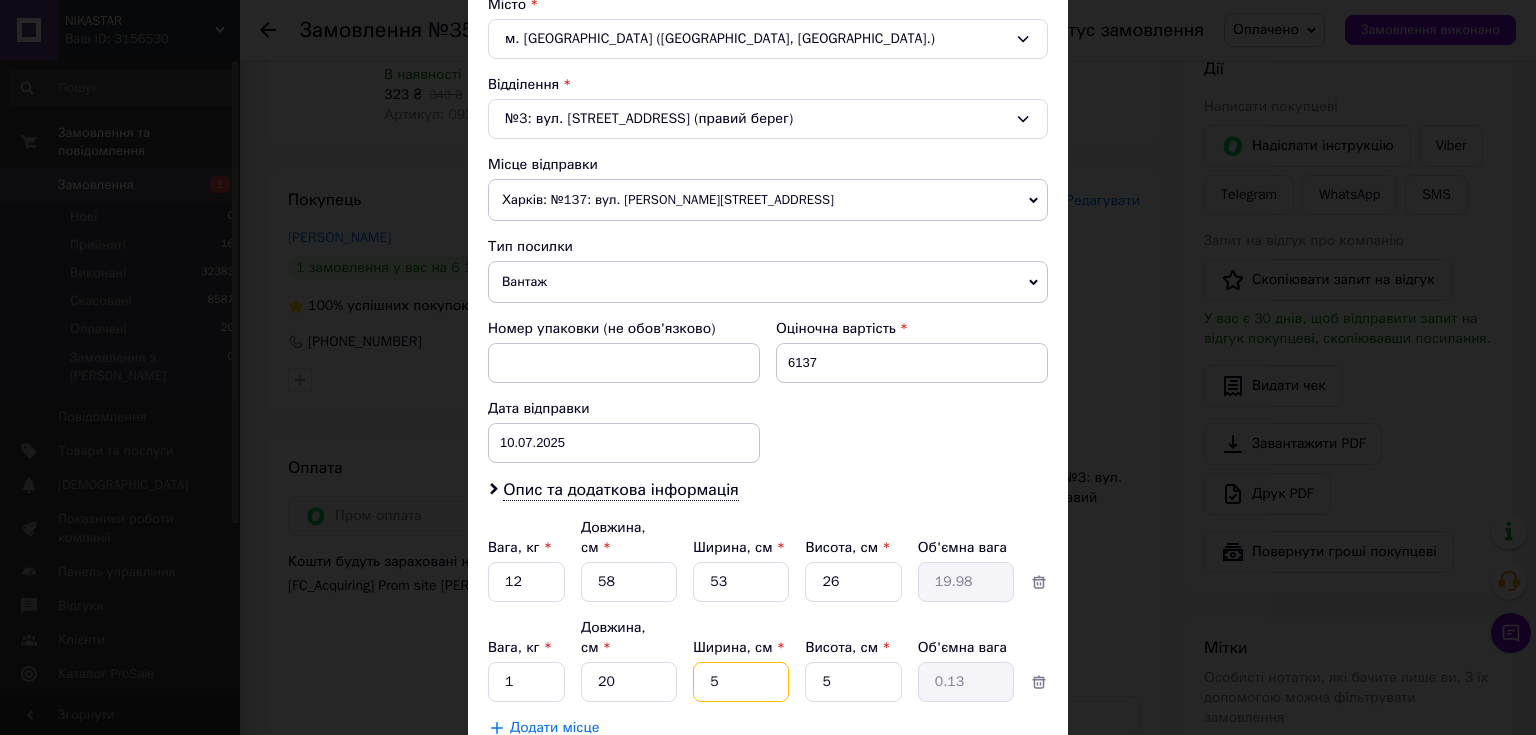 click on "5" at bounding box center (741, 582) 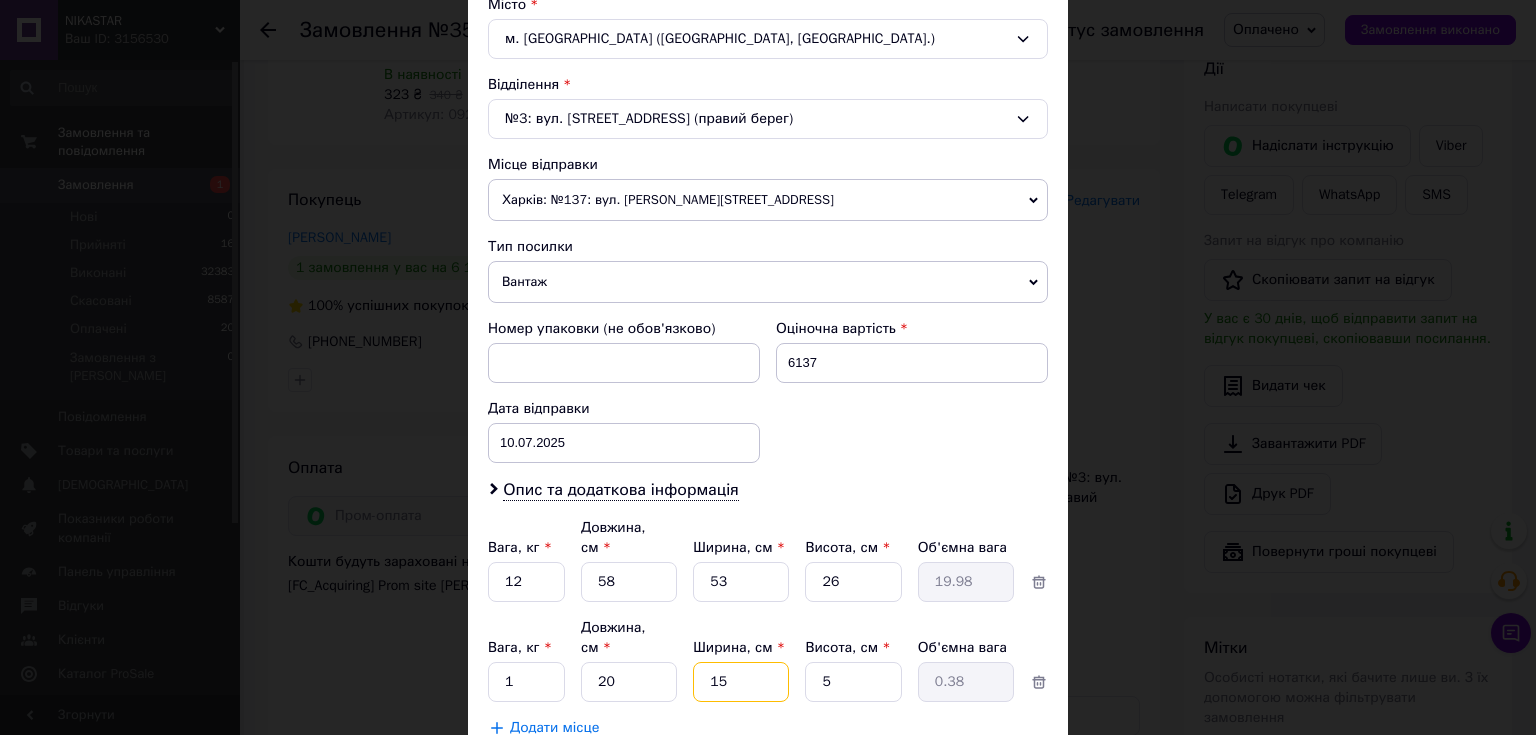 type on "15" 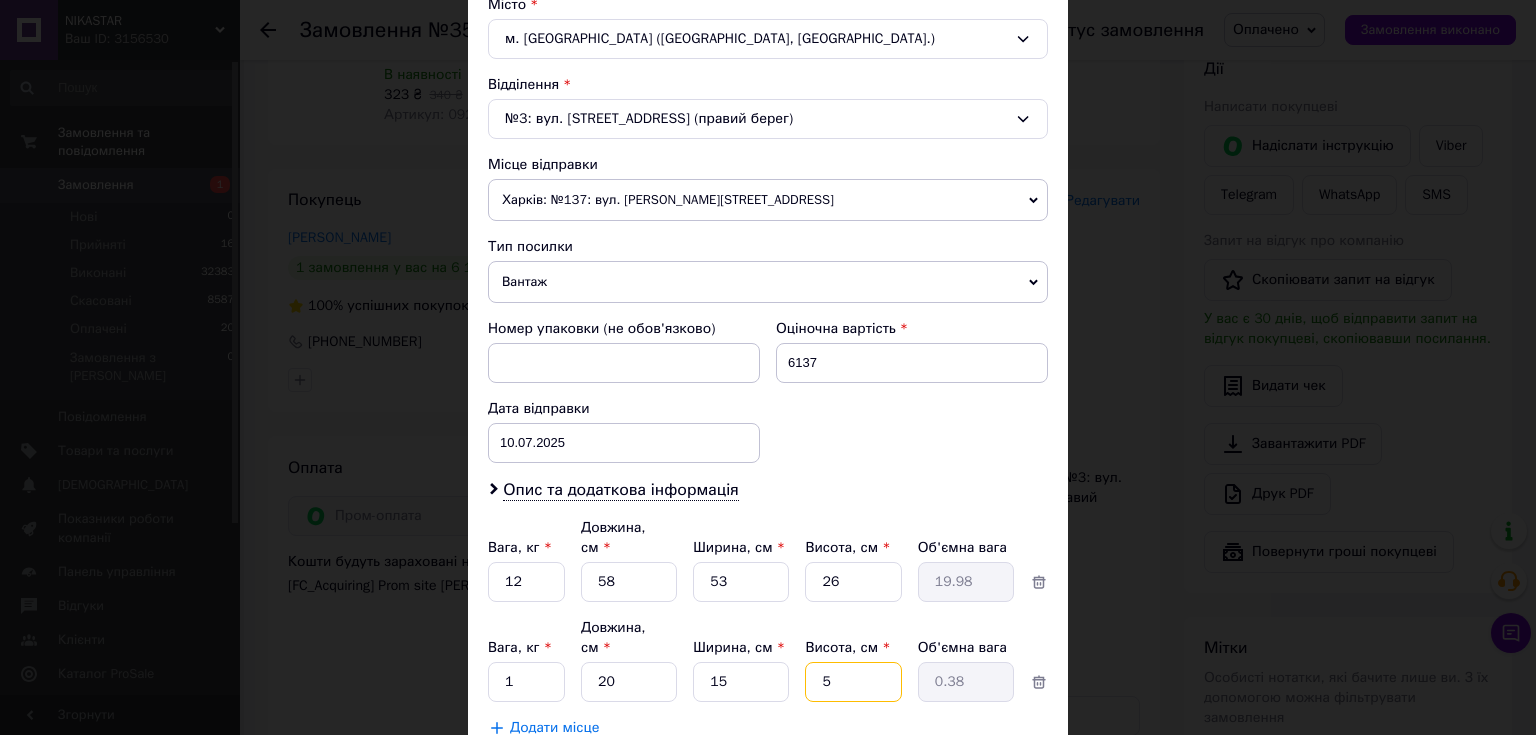 drag, startPoint x: 813, startPoint y: 635, endPoint x: 830, endPoint y: 636, distance: 17.029387 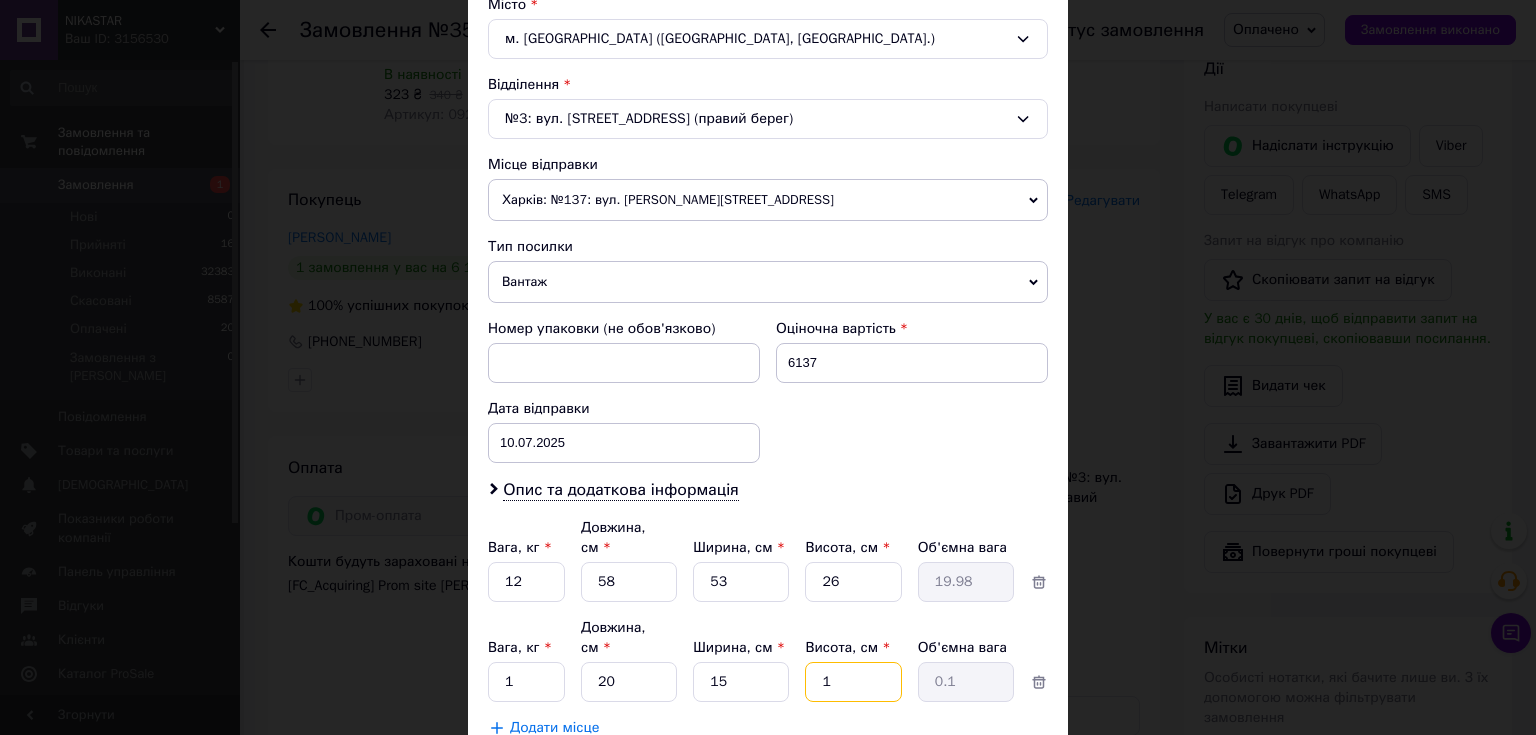 type on "10" 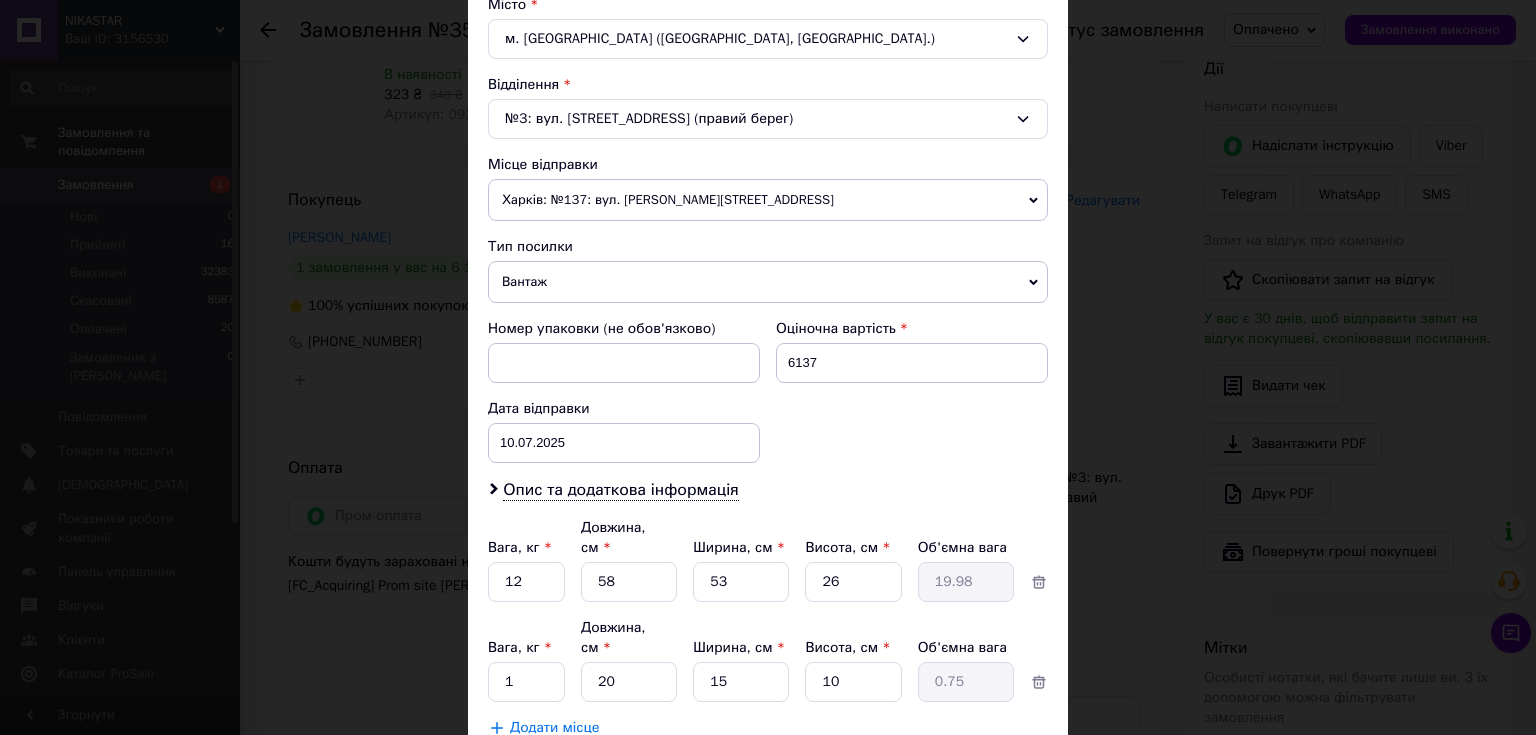 click on "Додати місце" at bounding box center [768, 728] 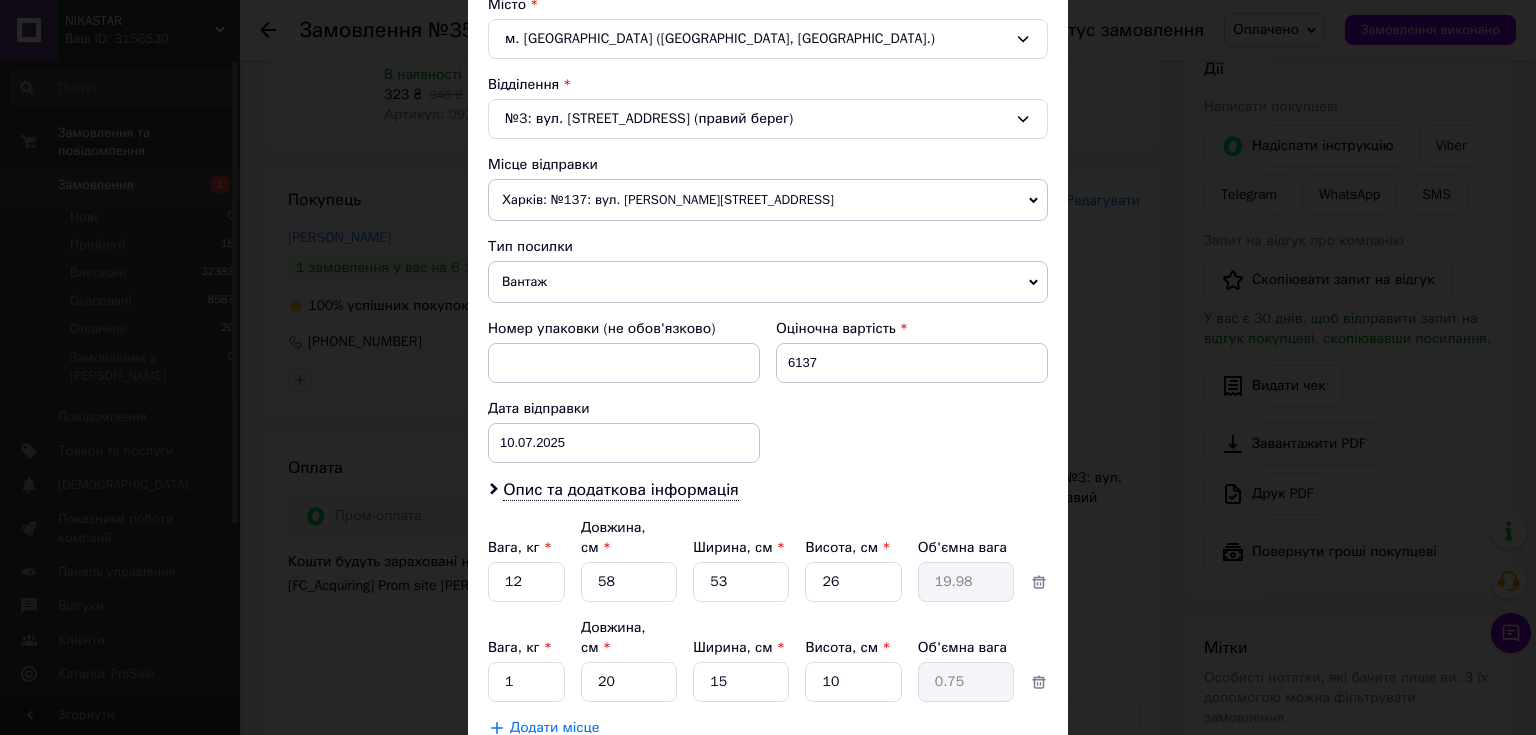scroll, scrollTop: 667, scrollLeft: 0, axis: vertical 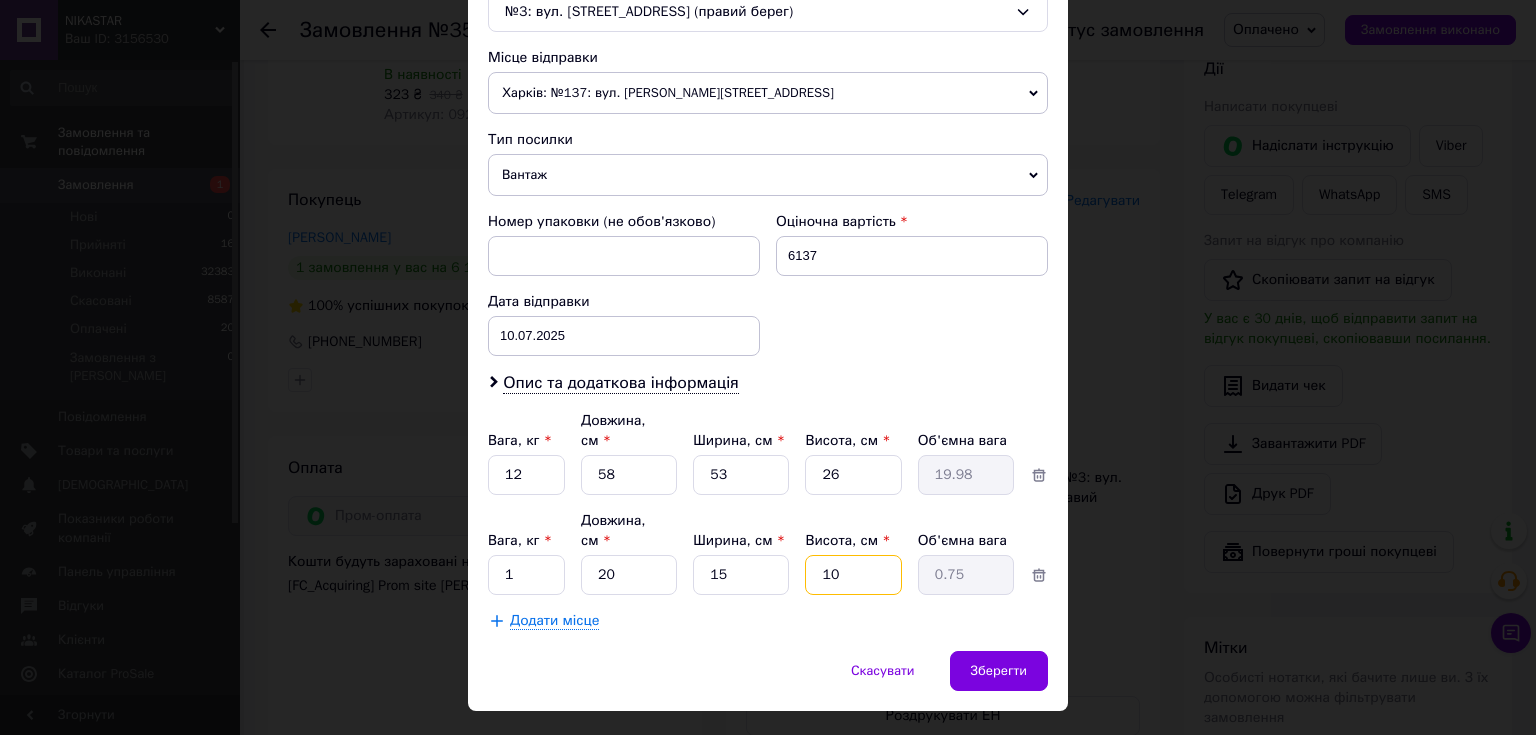 click on "10" at bounding box center (853, 475) 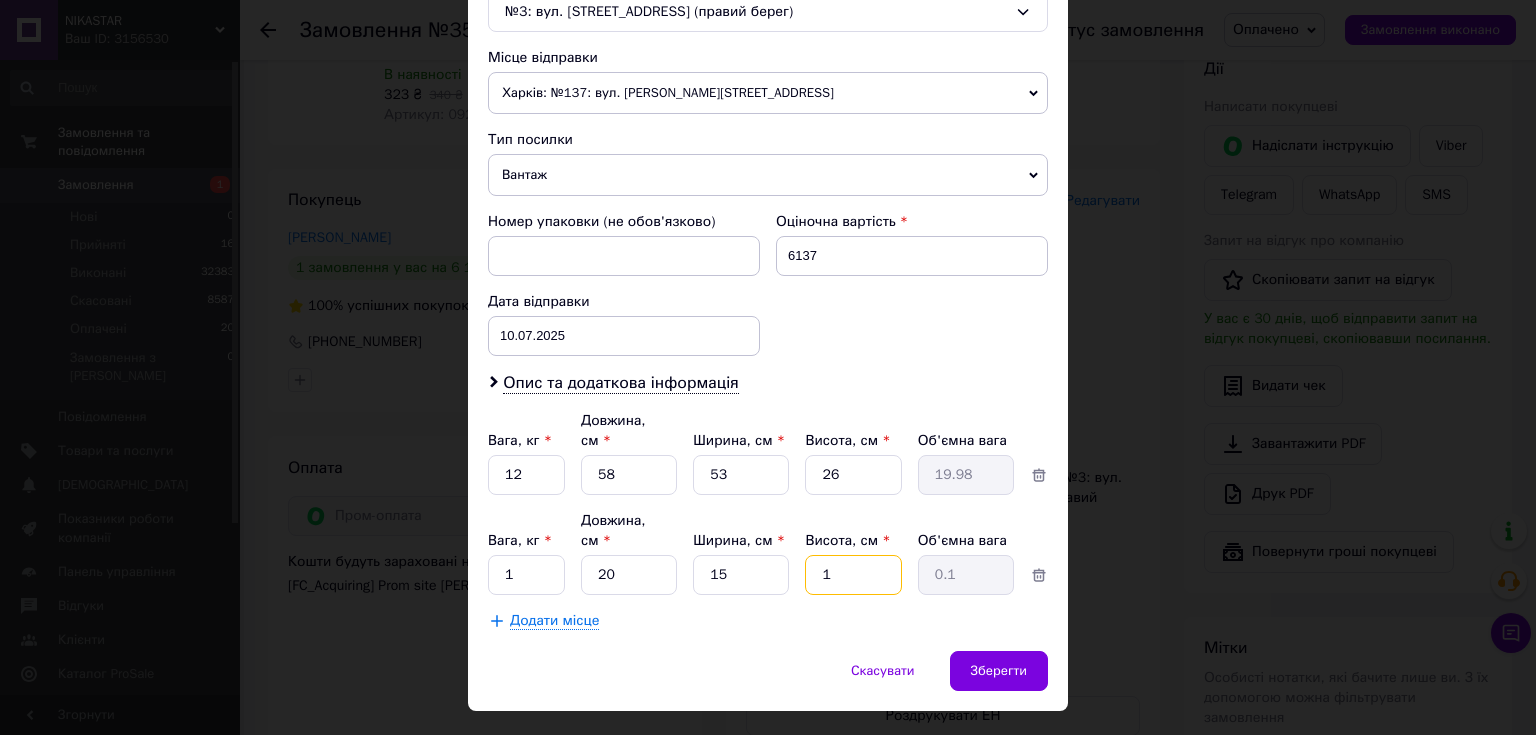 type on "15" 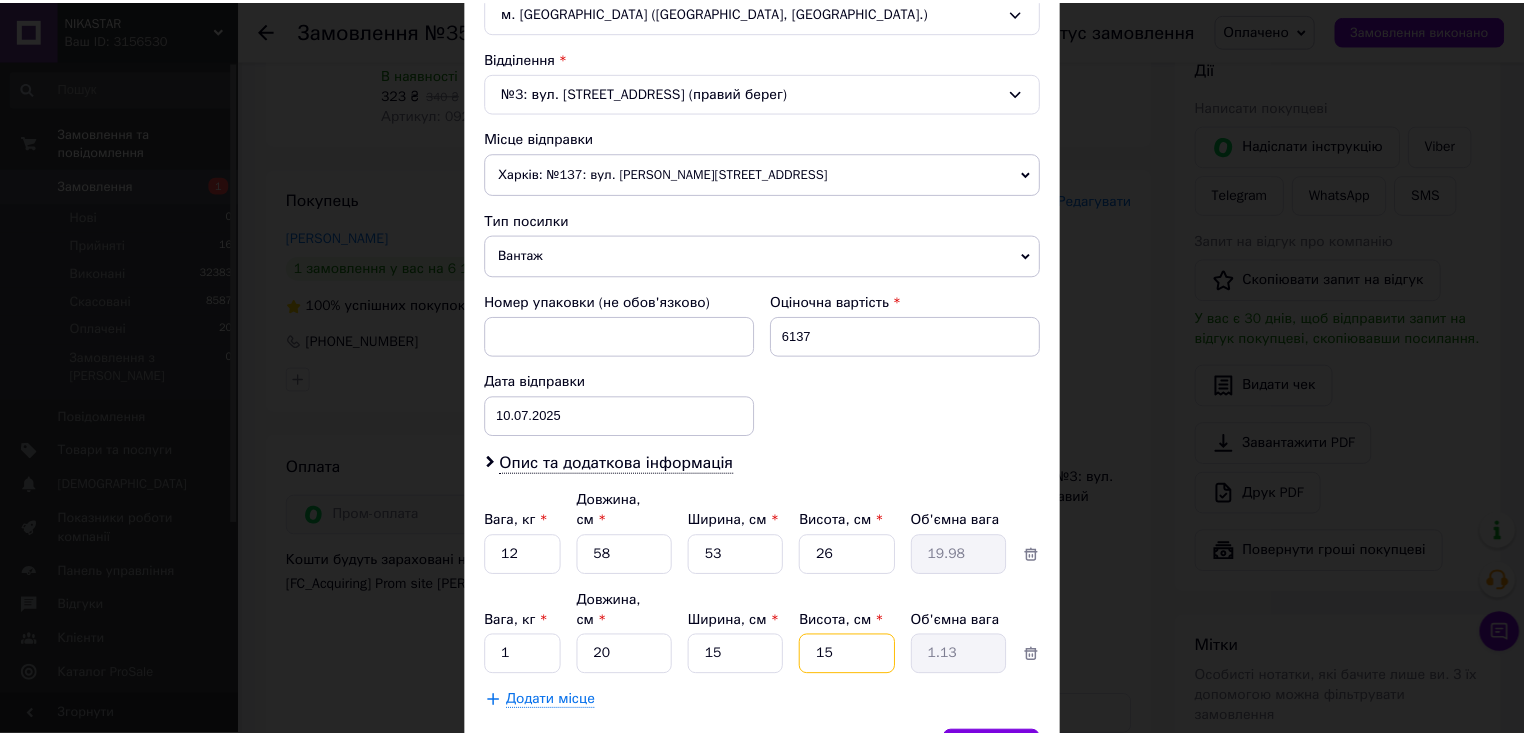 scroll, scrollTop: 667, scrollLeft: 0, axis: vertical 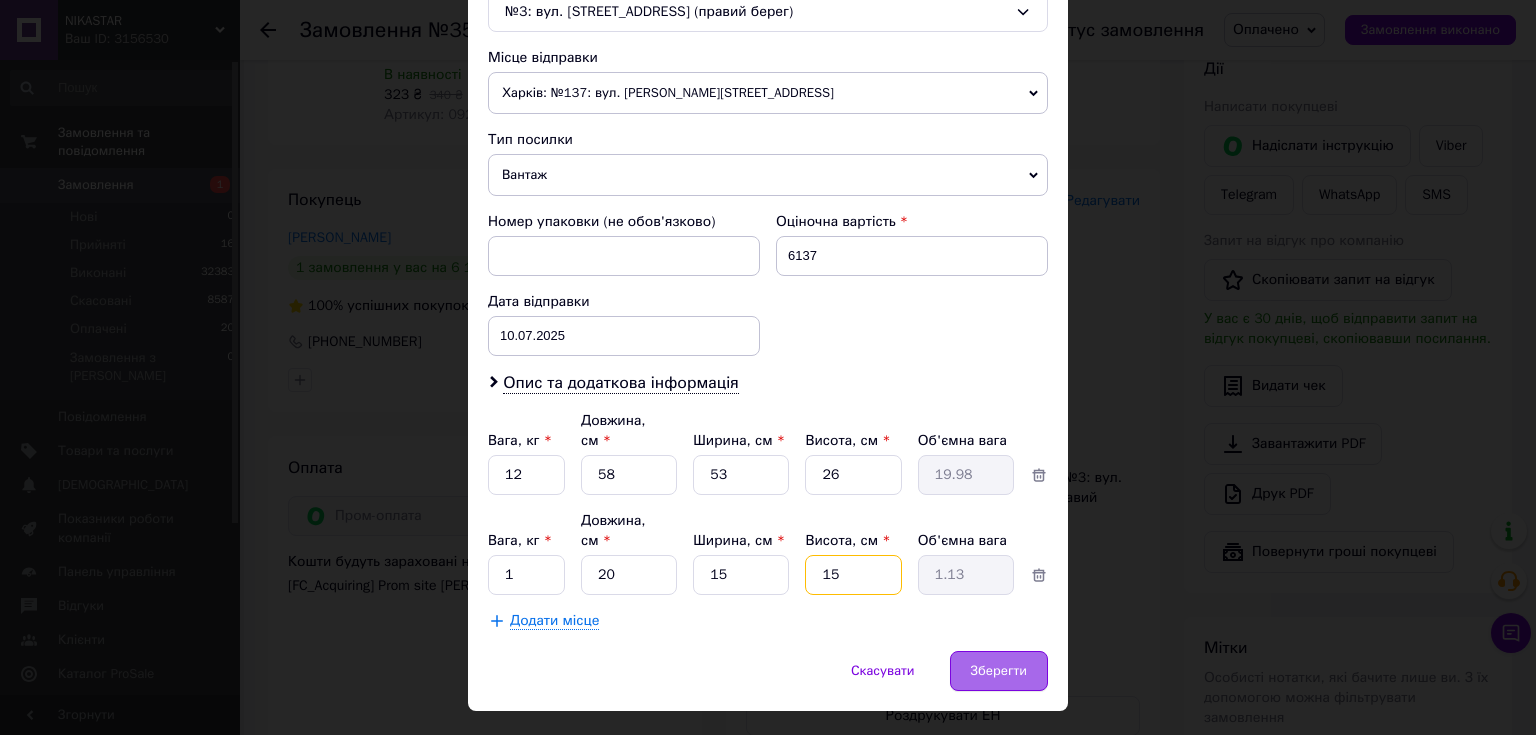 type on "15" 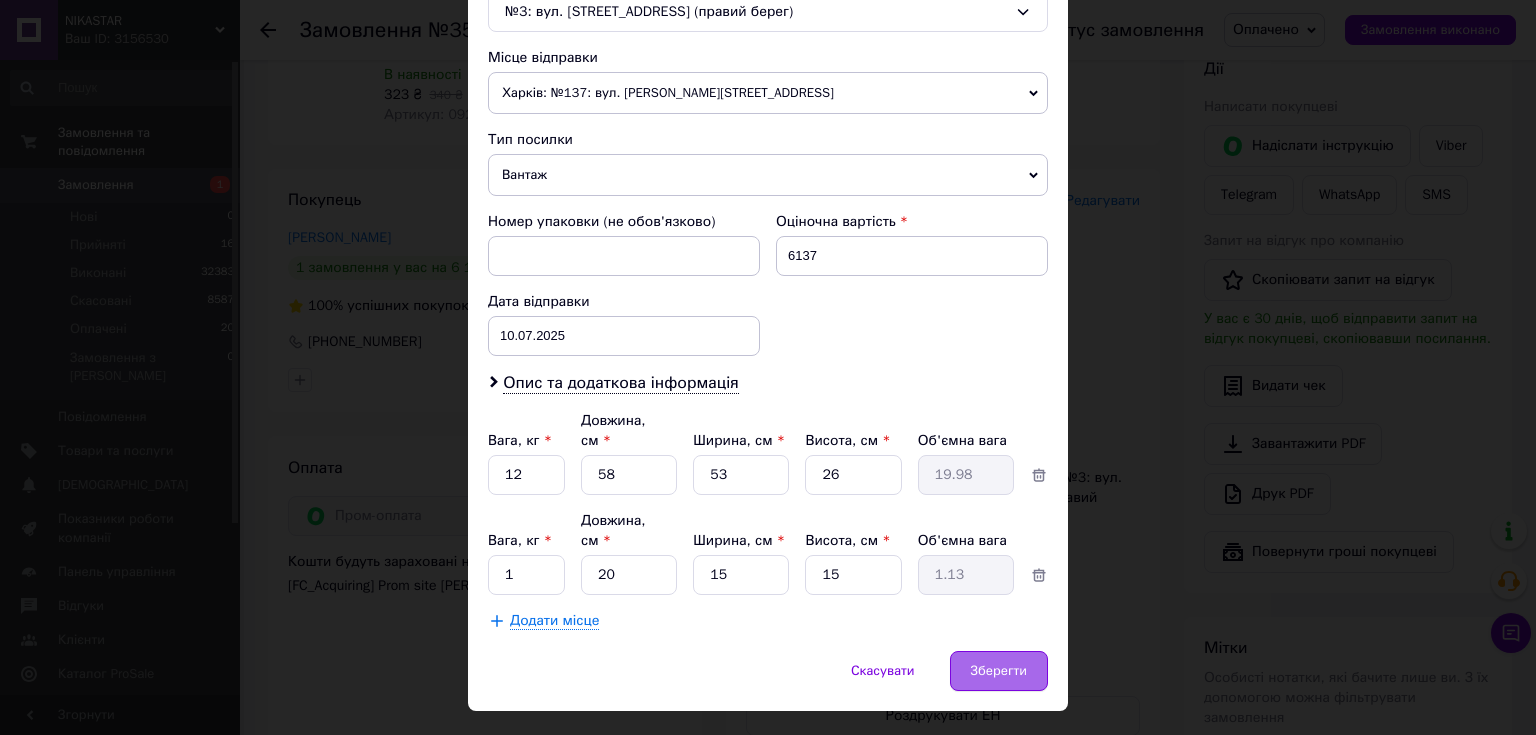 click on "Зберегти" at bounding box center [999, 671] 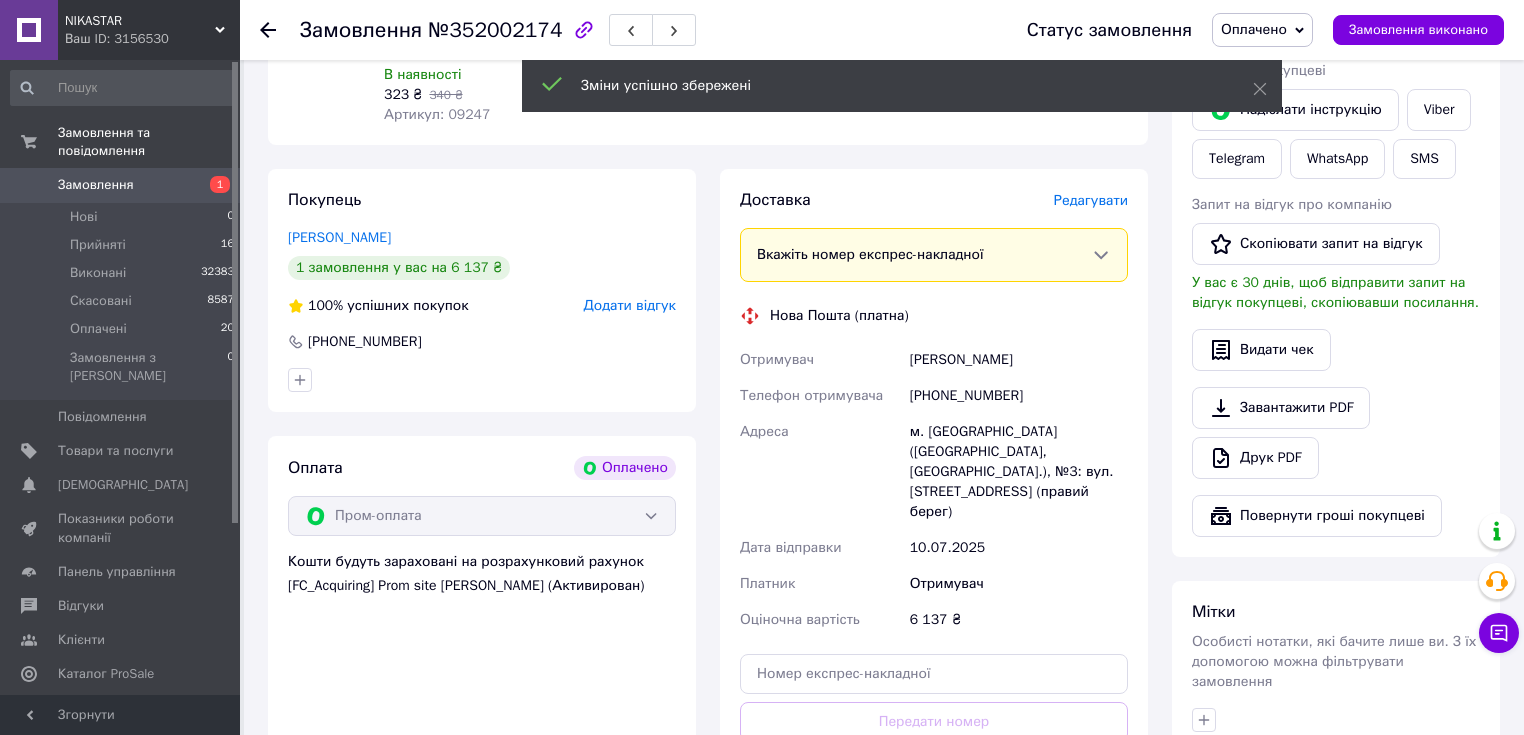 scroll, scrollTop: 400, scrollLeft: 0, axis: vertical 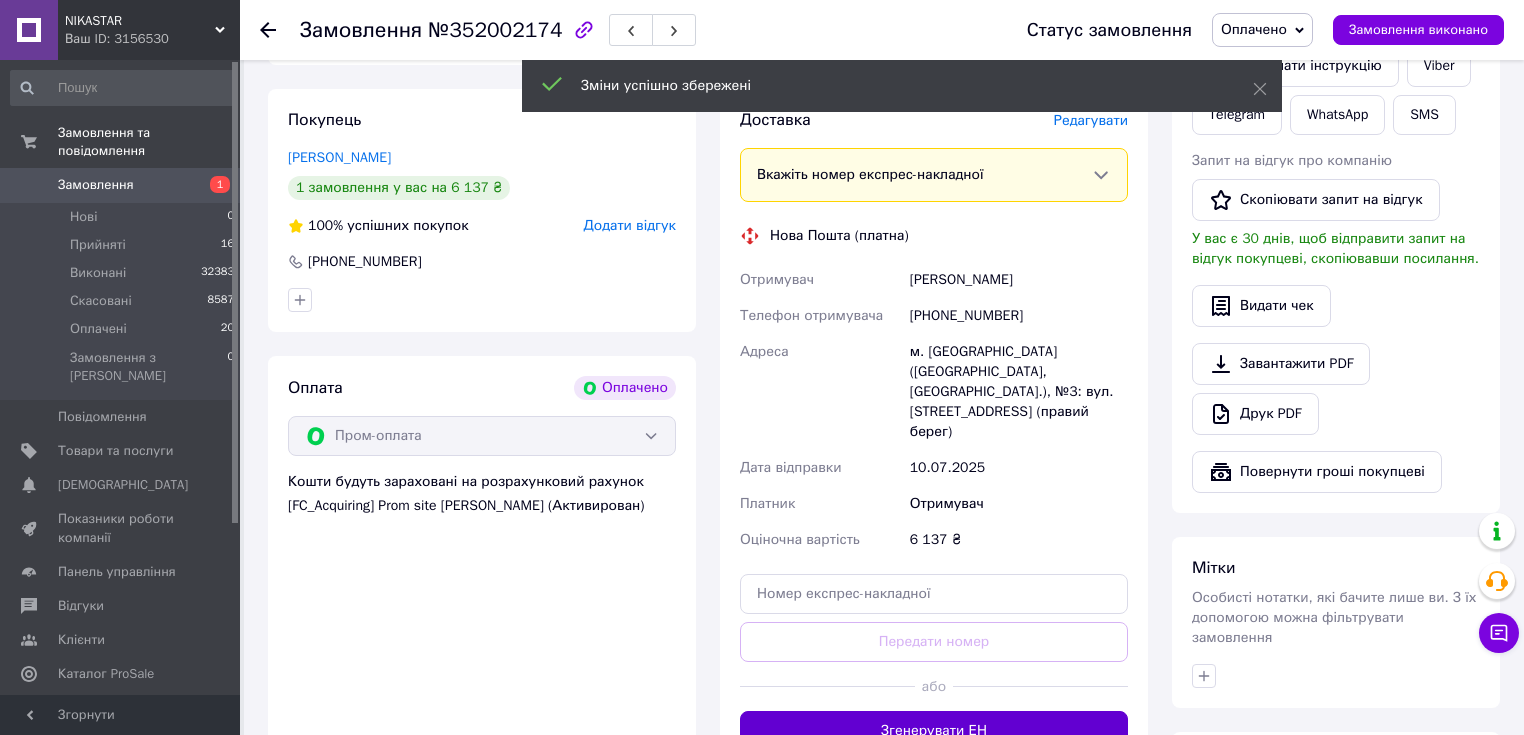 click on "Згенерувати ЕН" at bounding box center (934, 731) 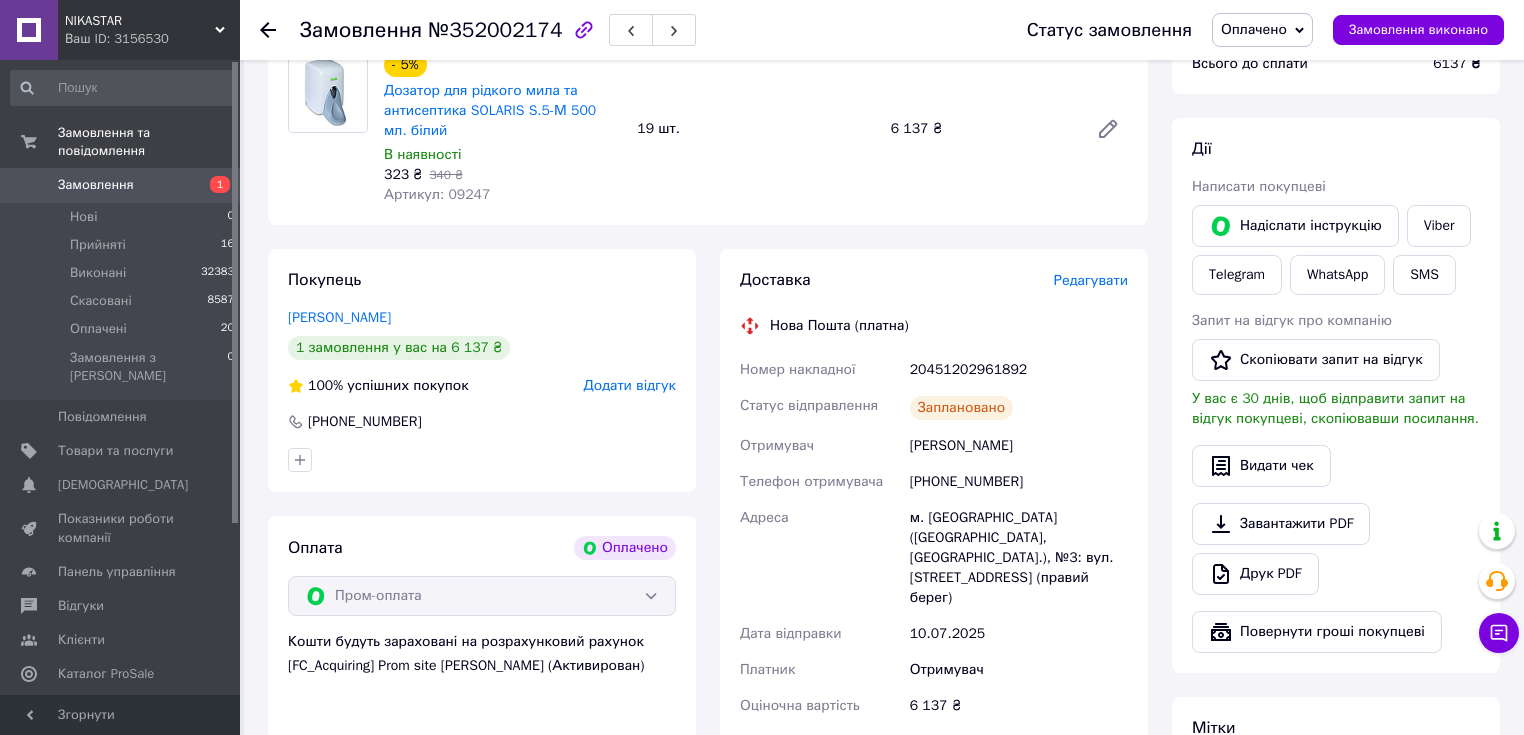 scroll, scrollTop: 160, scrollLeft: 0, axis: vertical 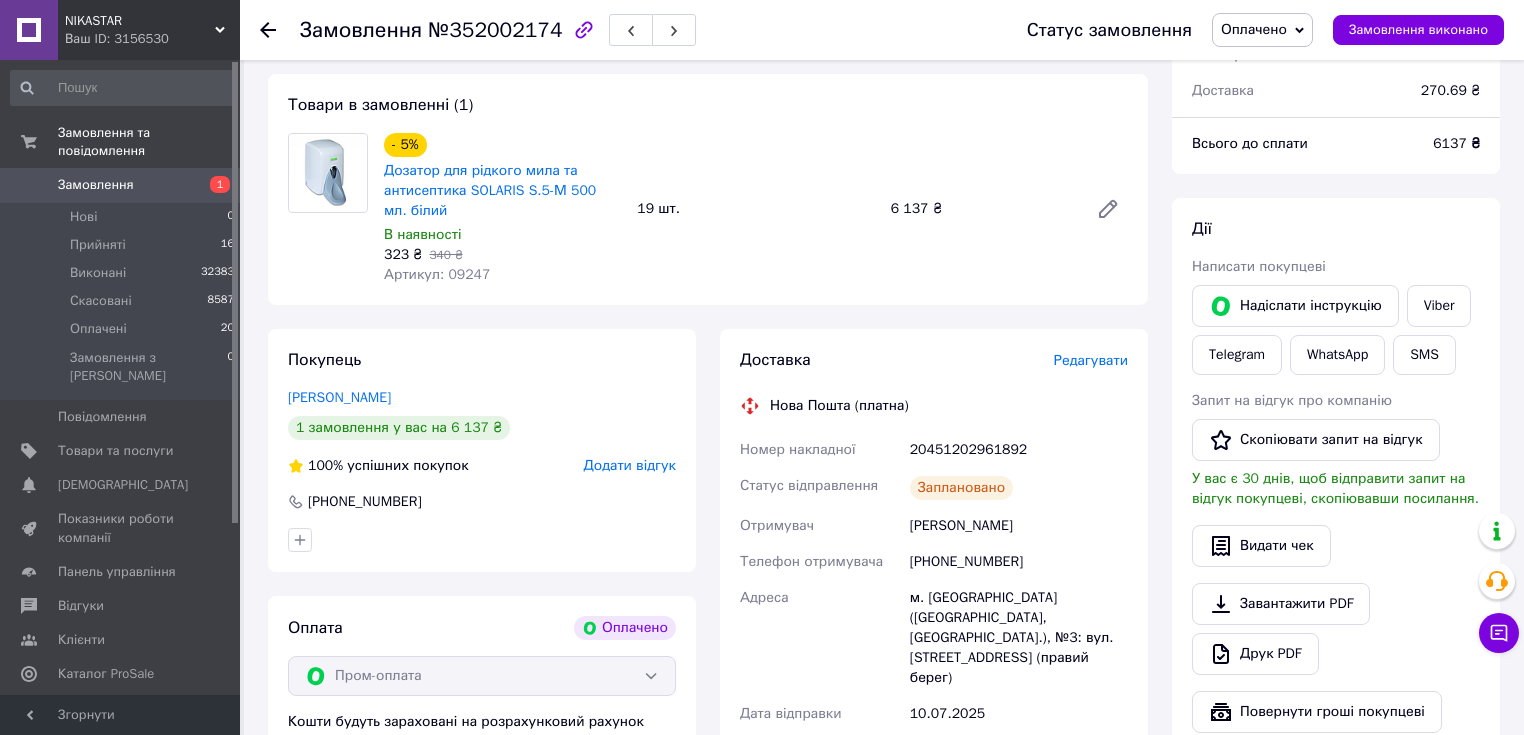 click on "Ваш ID: 3156530" at bounding box center (152, 39) 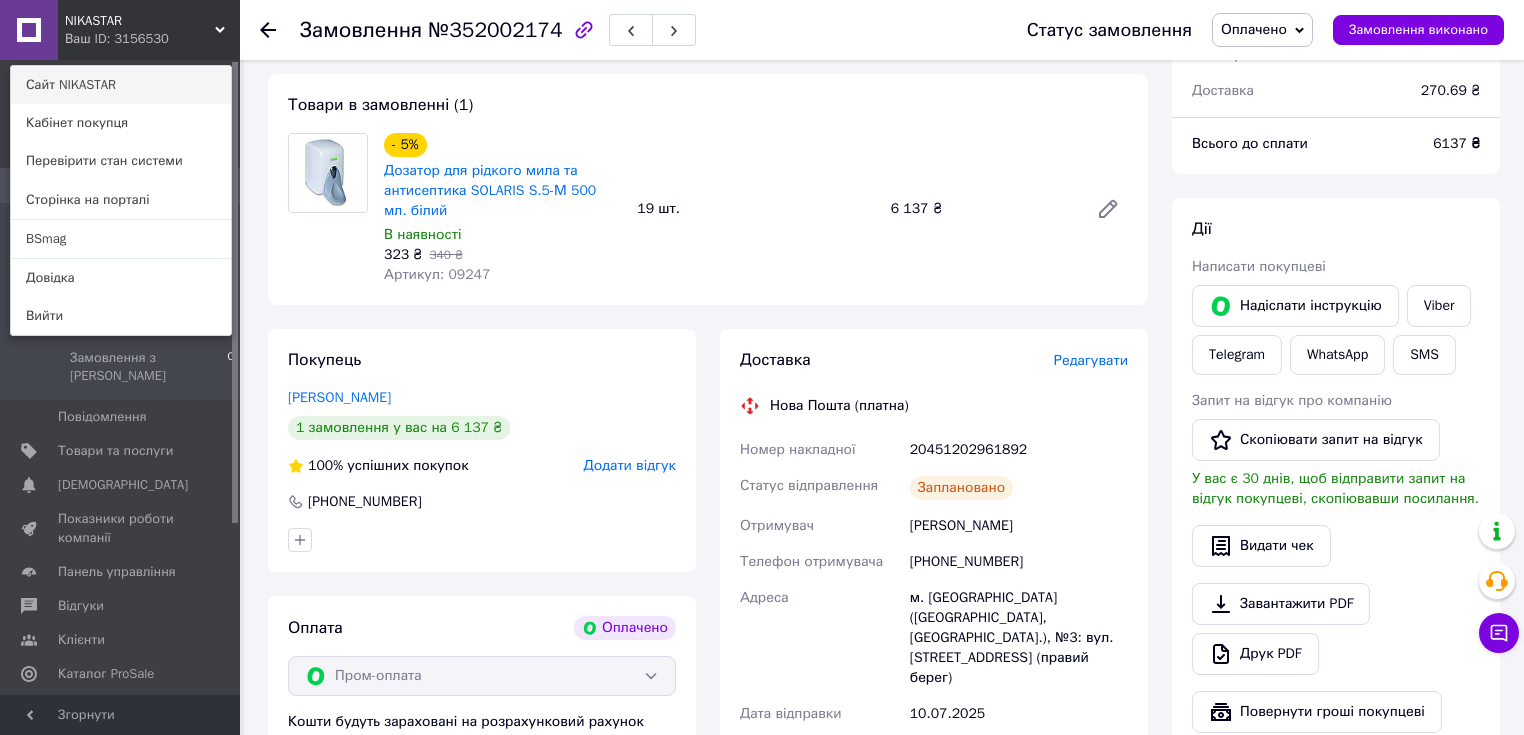 click on "Сайт NIKASTAR" at bounding box center [121, 85] 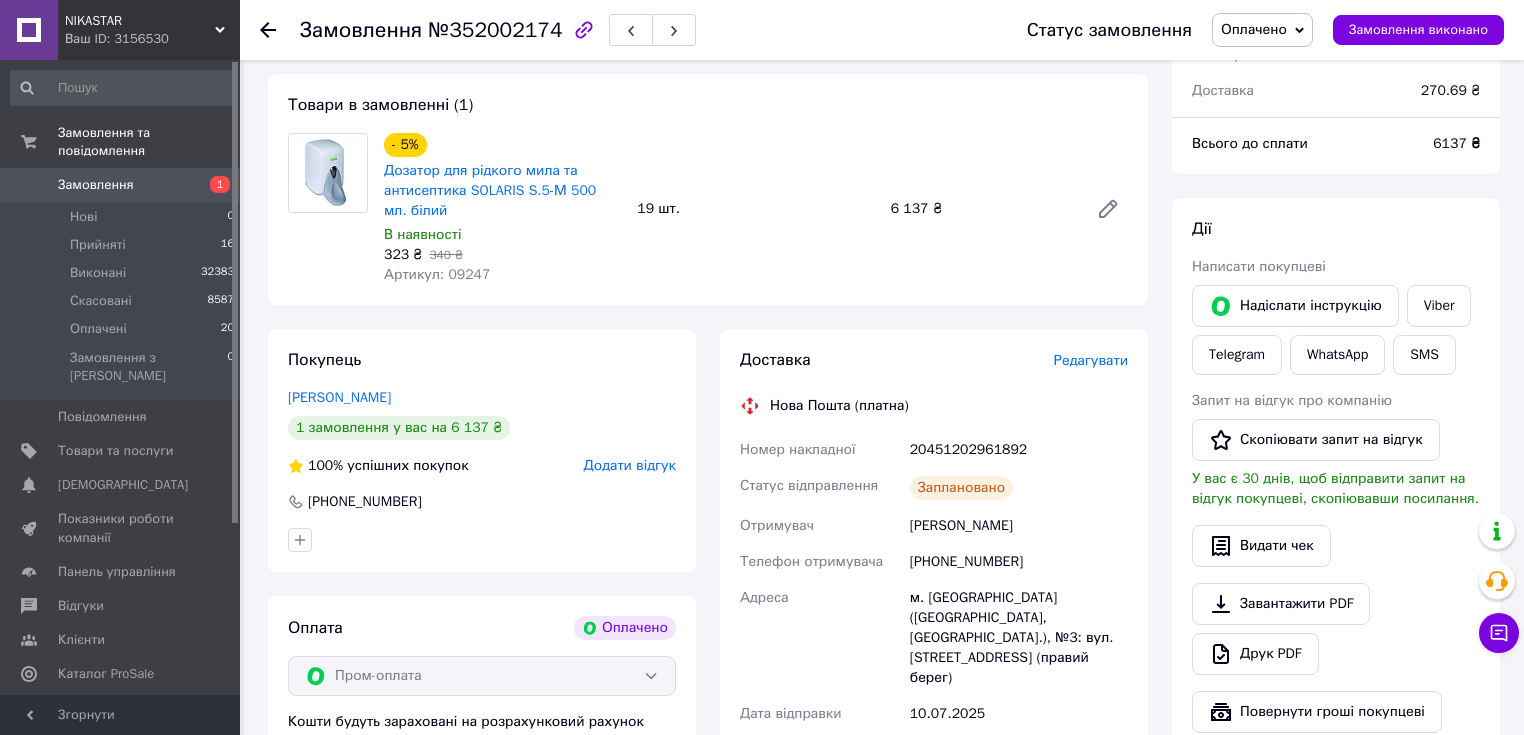 click on "Ваш ID: 3156530" at bounding box center [152, 39] 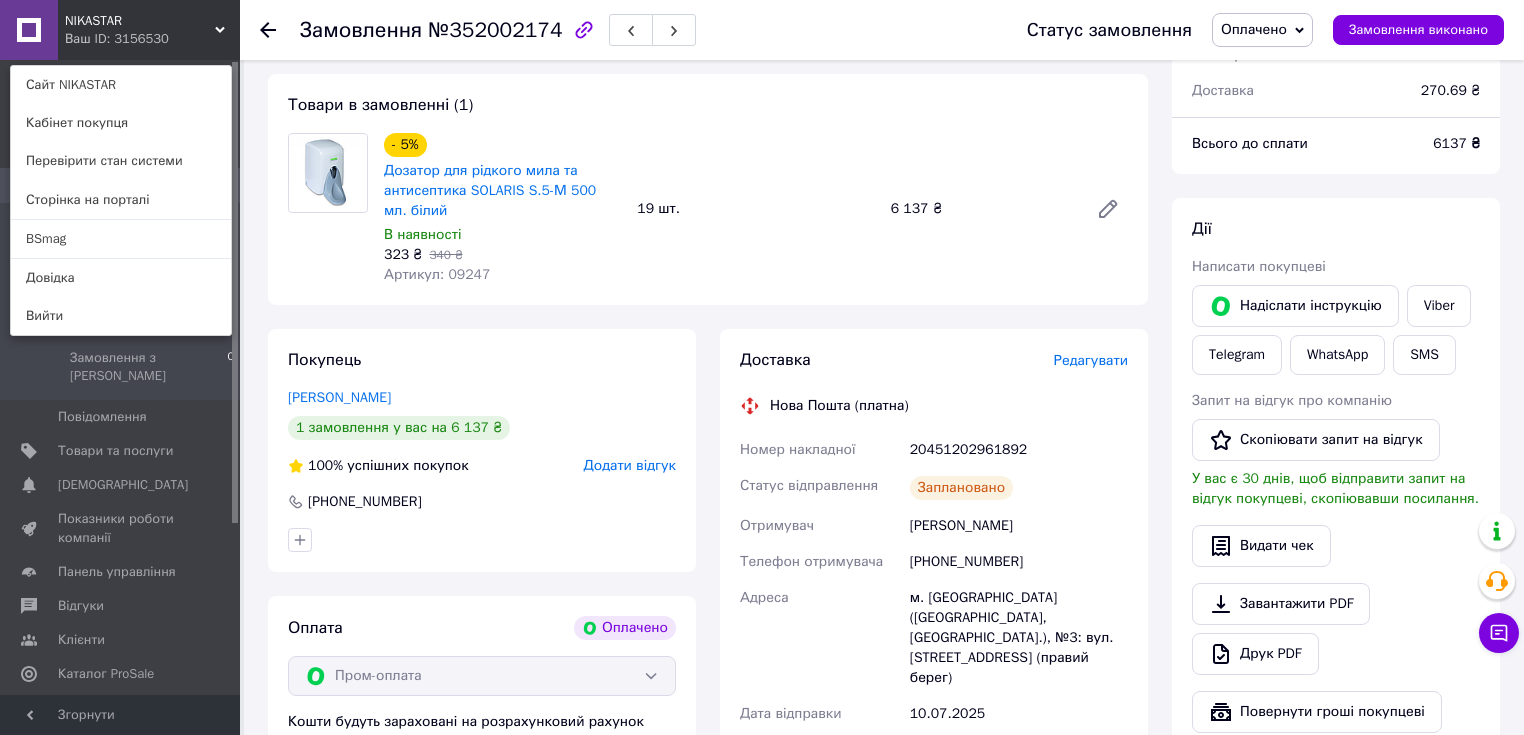 click on "NIKASTAR" at bounding box center (140, 21) 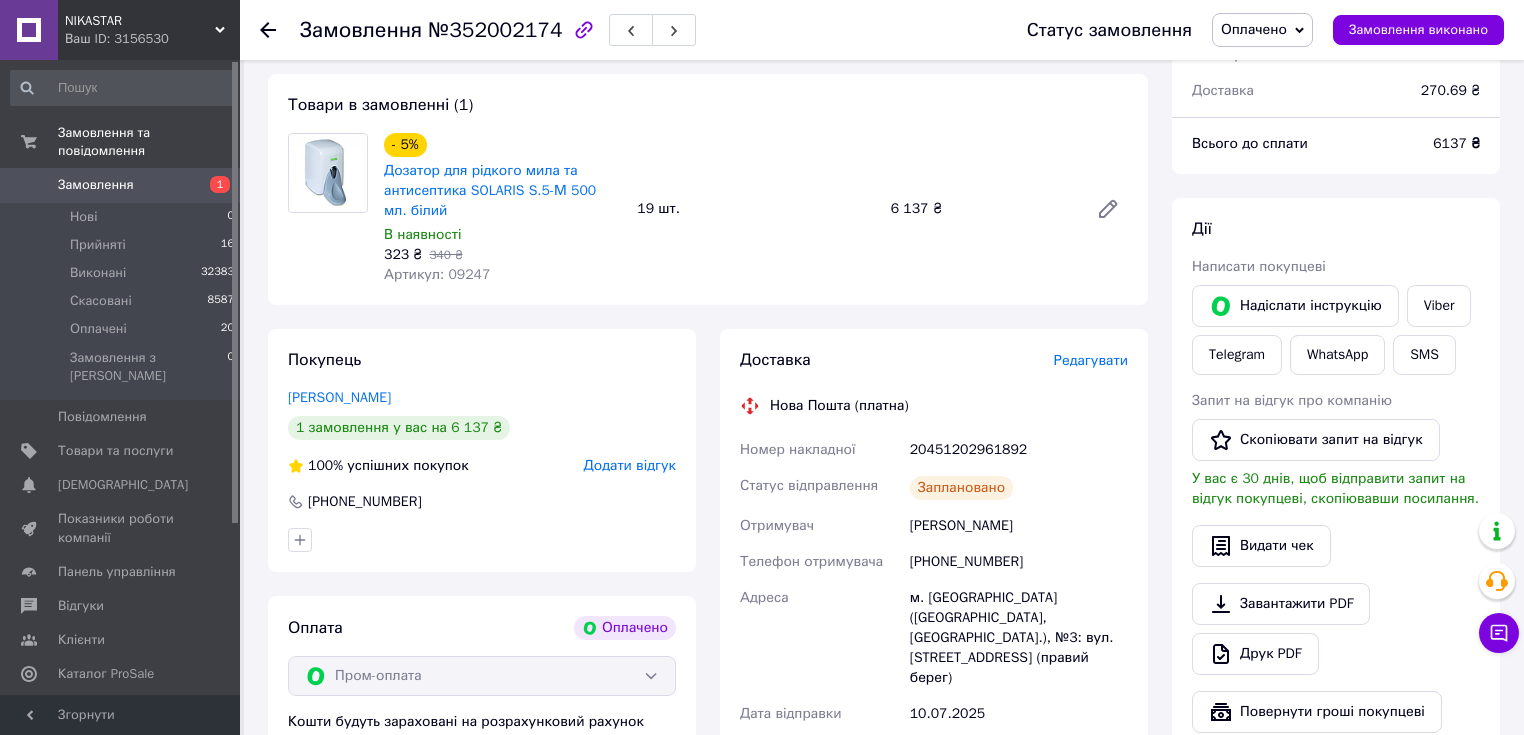 click on "Ваш ID: 3156530" at bounding box center (152, 39) 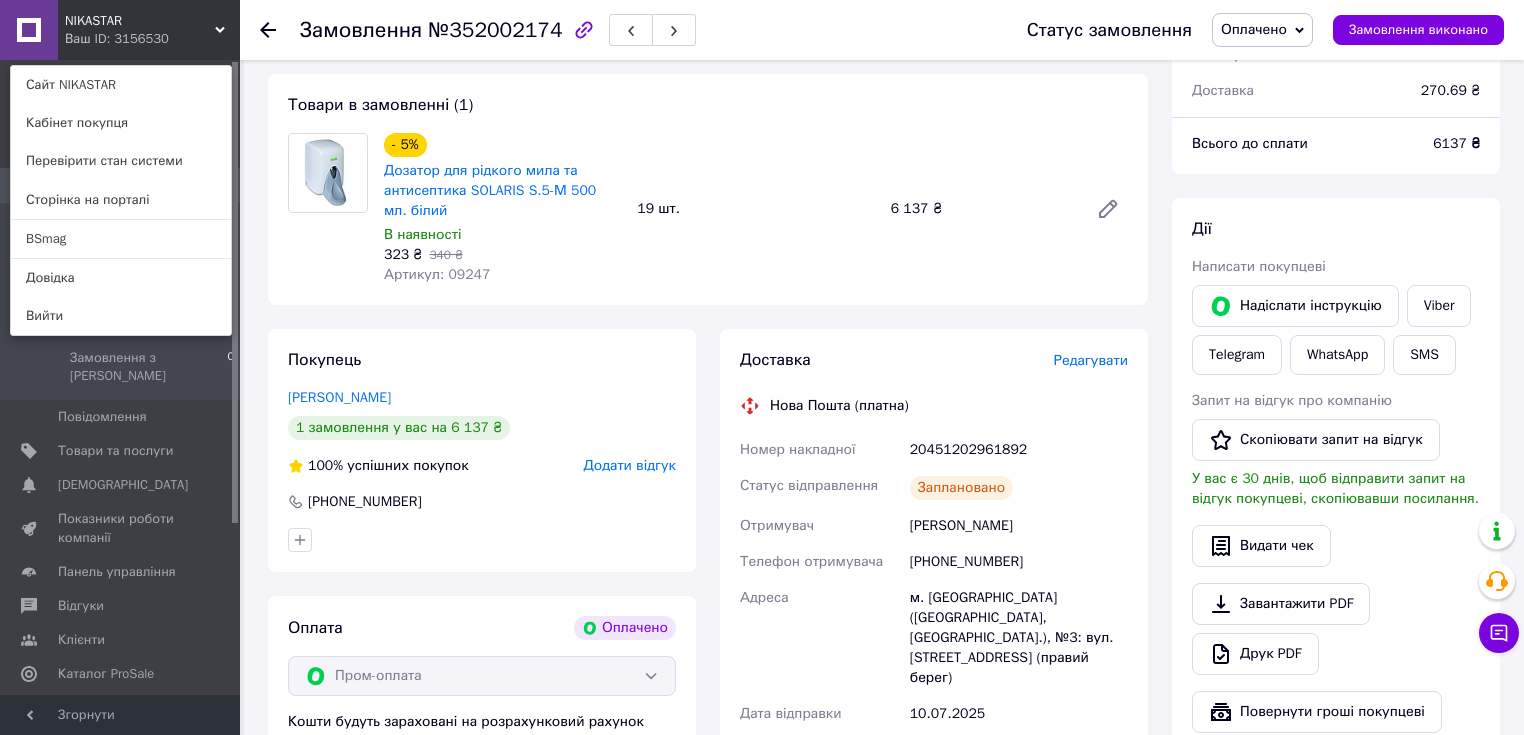 click on "NIKASTAR" at bounding box center [140, 21] 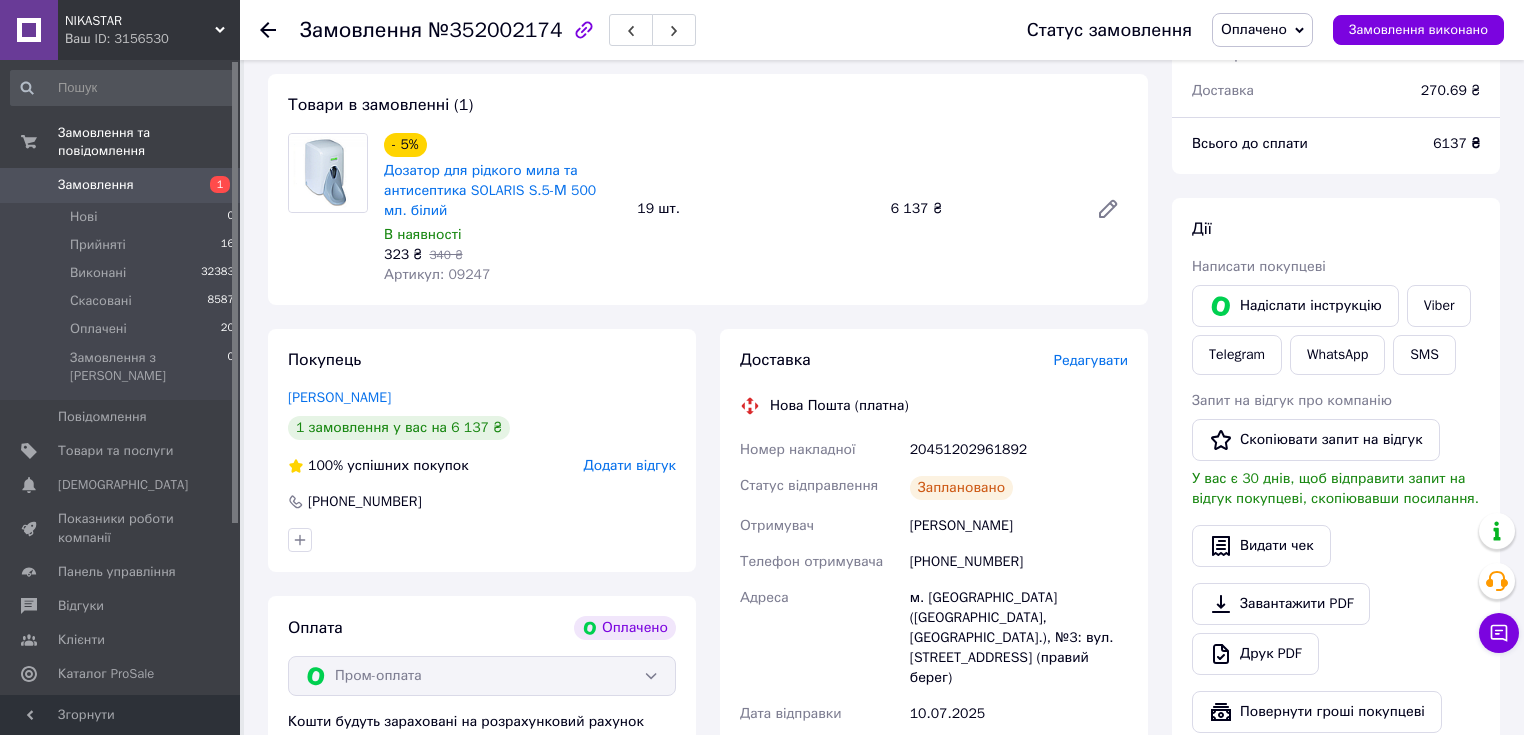 click on "Замовлення" at bounding box center (96, 185) 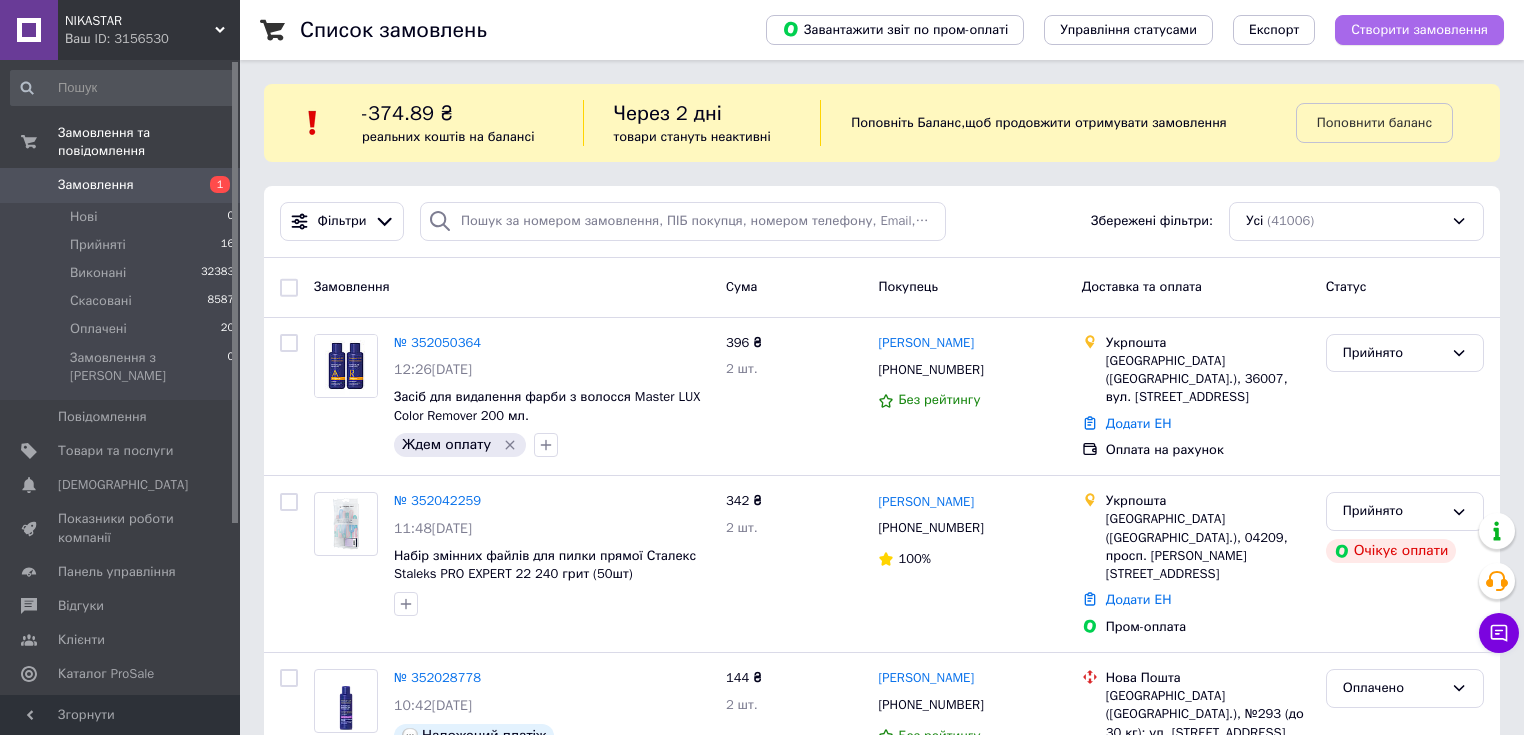 click on "Створити замовлення" at bounding box center (1419, 30) 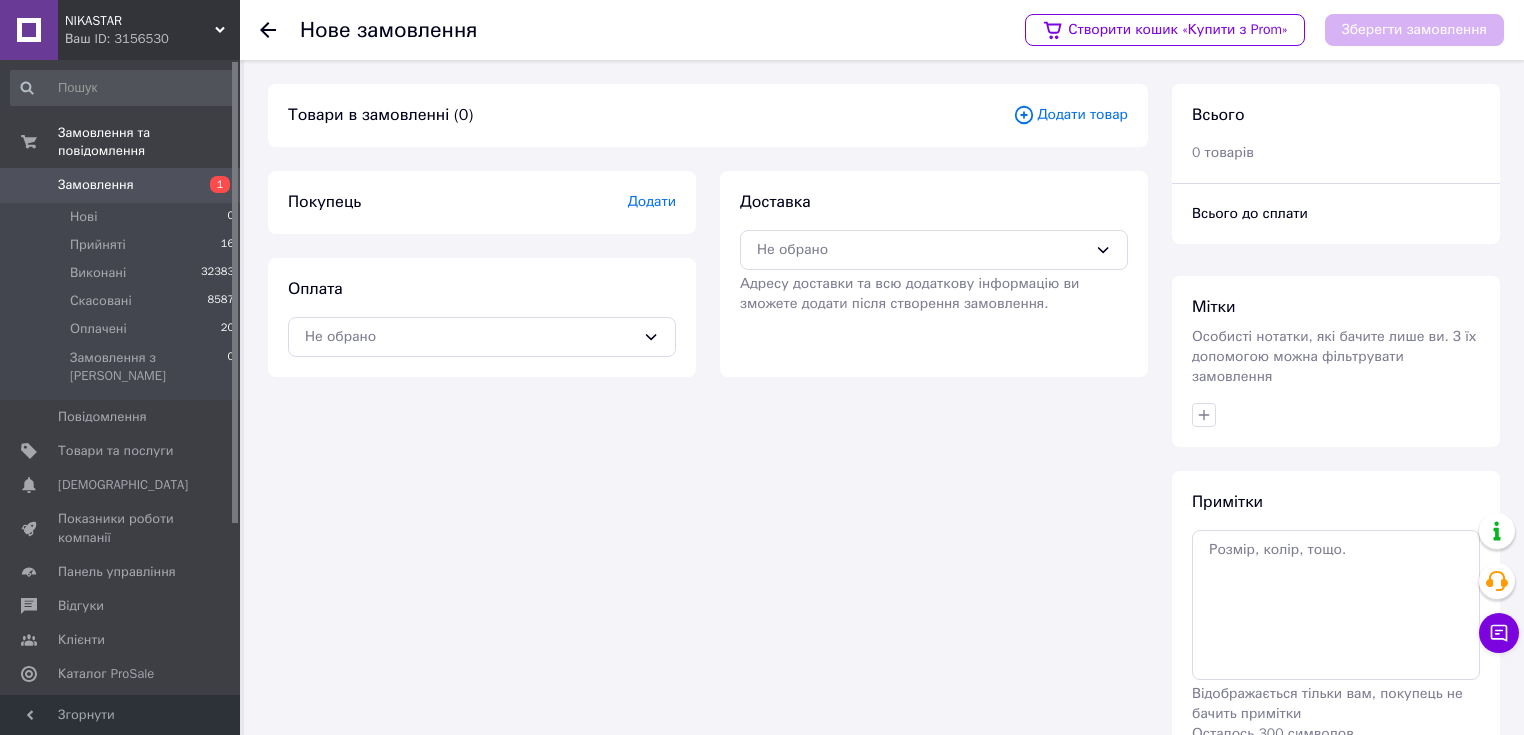 click on "Додати товар" at bounding box center [1070, 115] 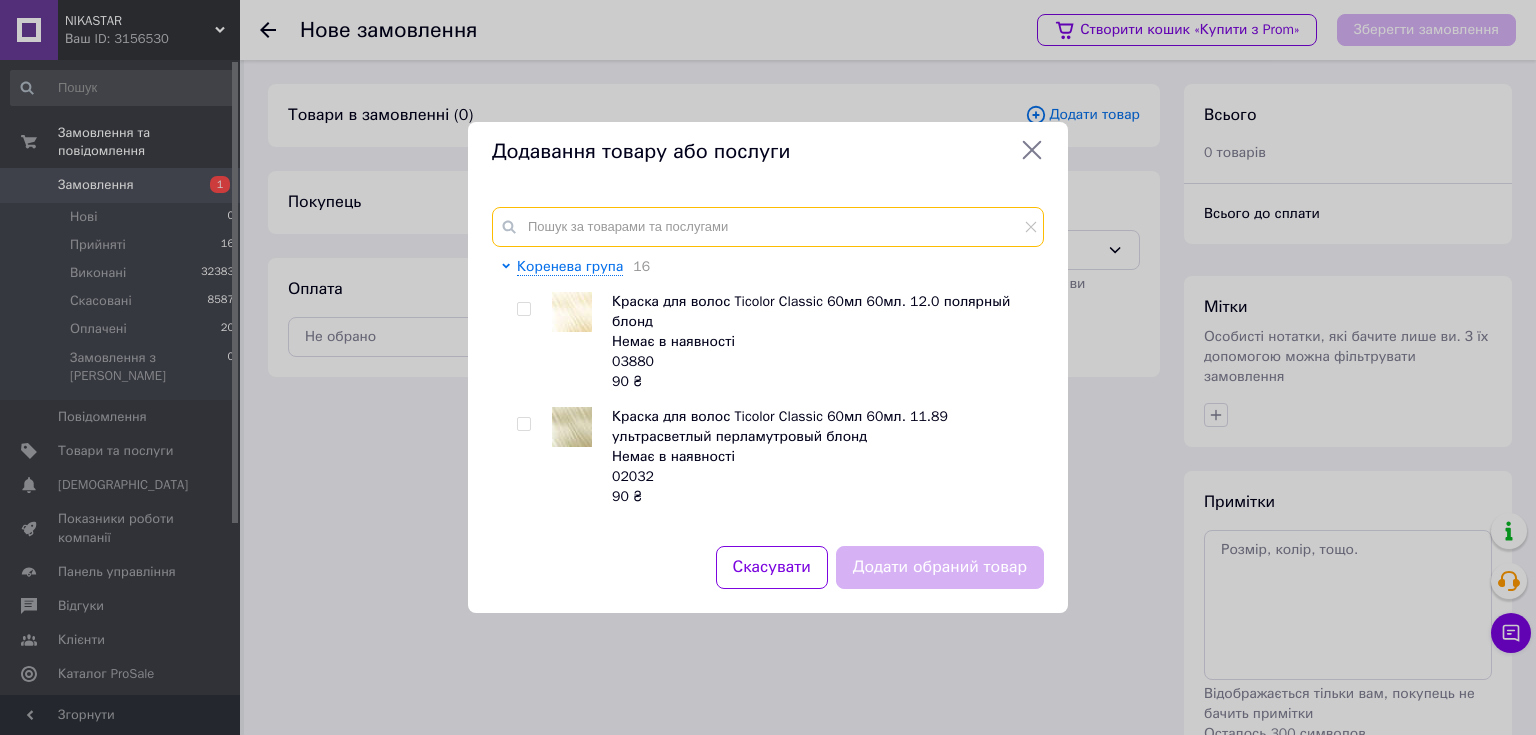 click at bounding box center (768, 227) 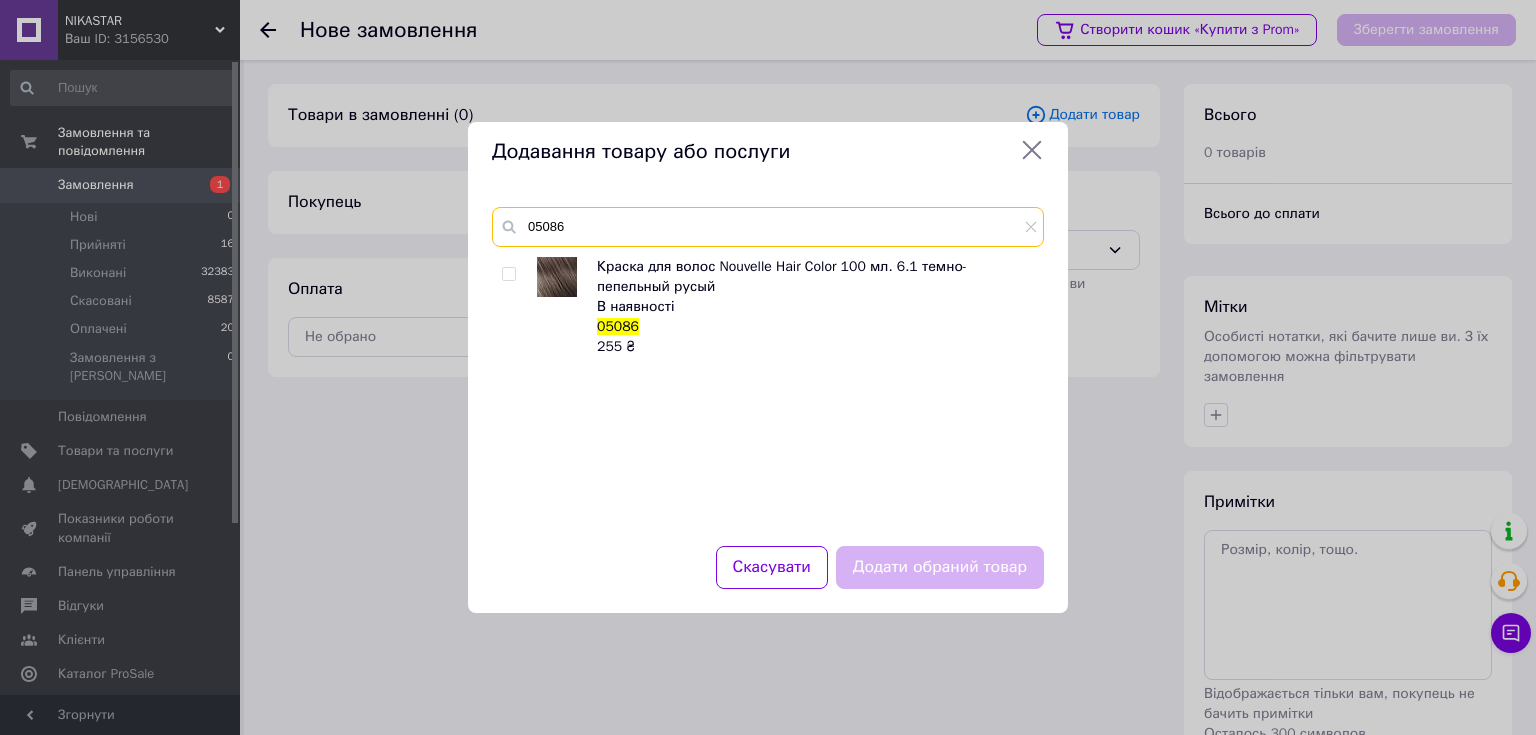 type on "05086" 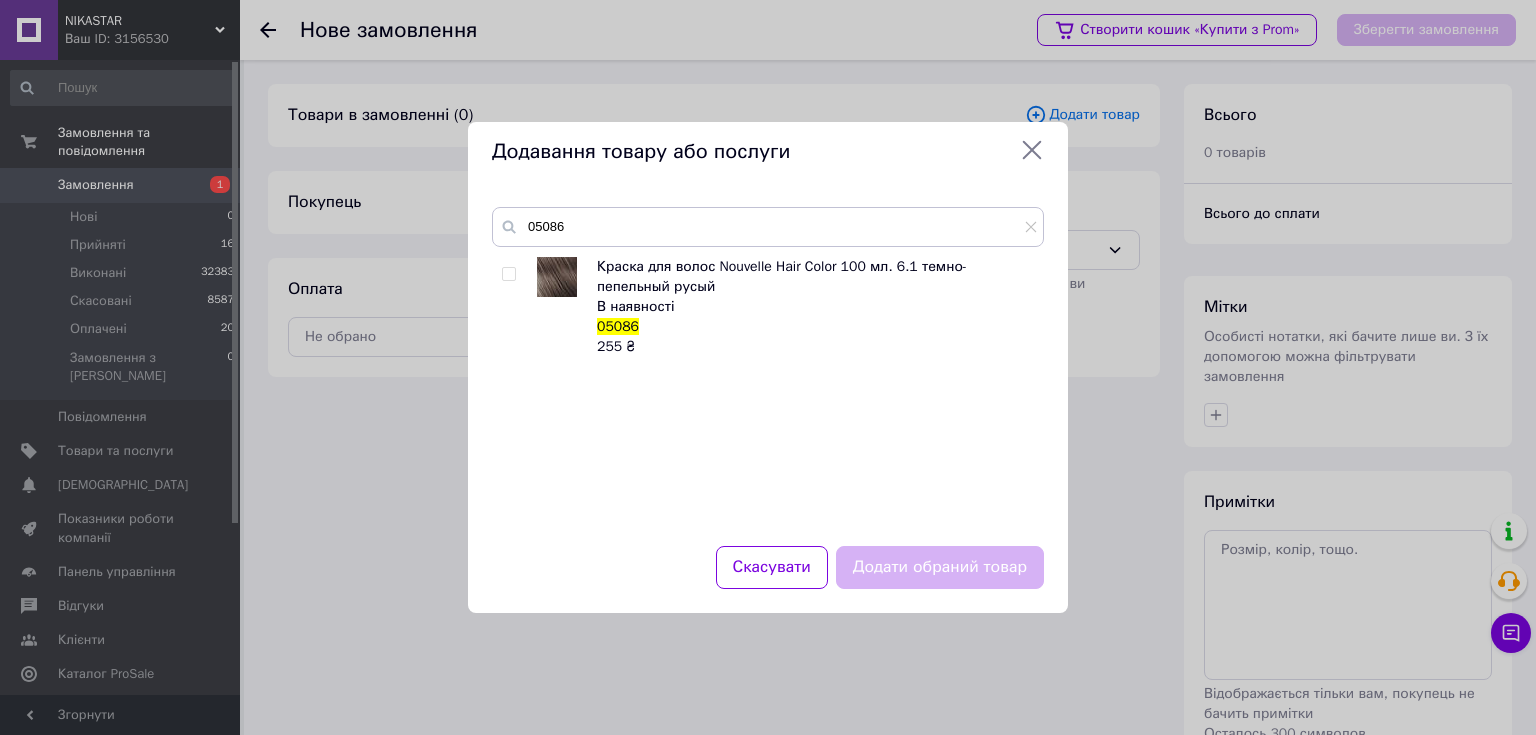 click at bounding box center [508, 274] 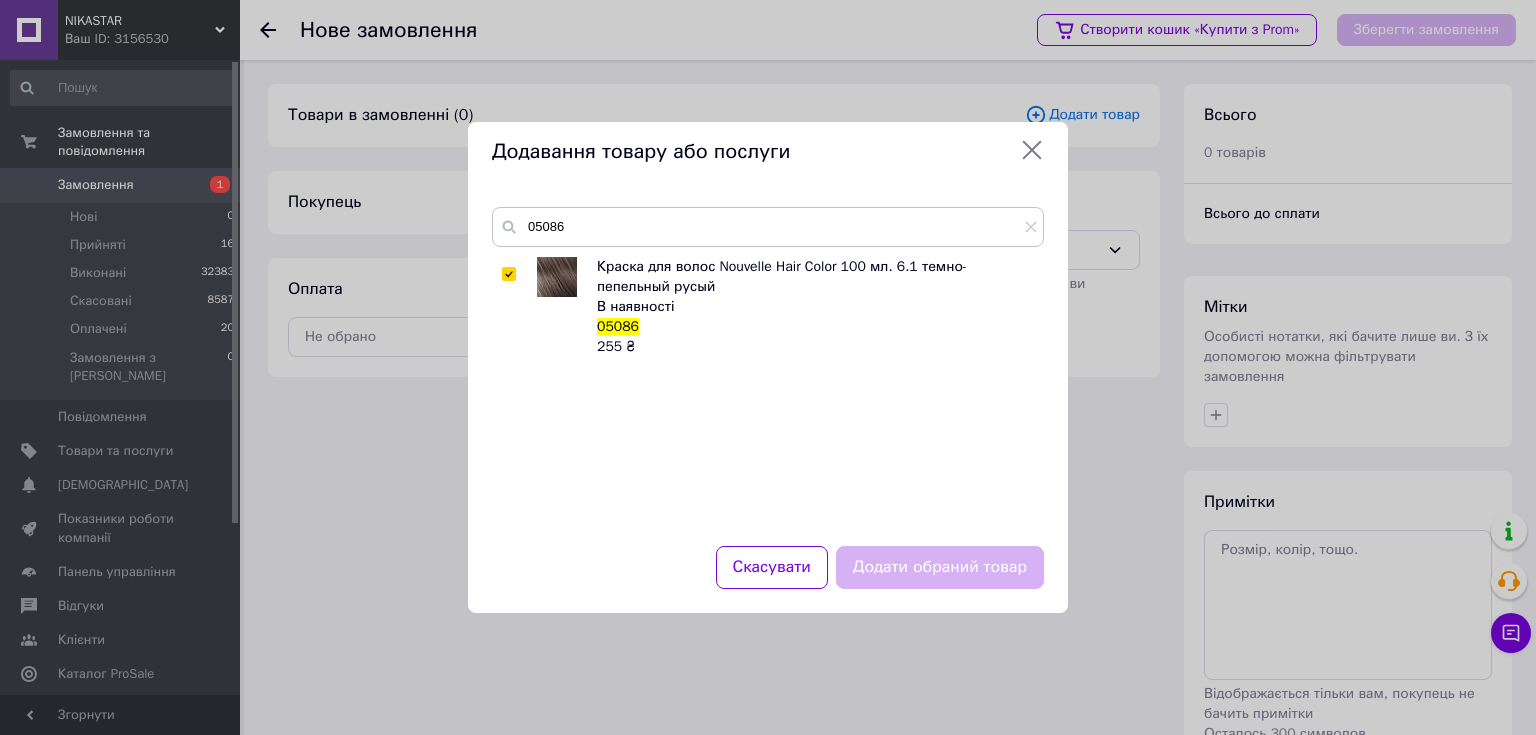 checkbox on "true" 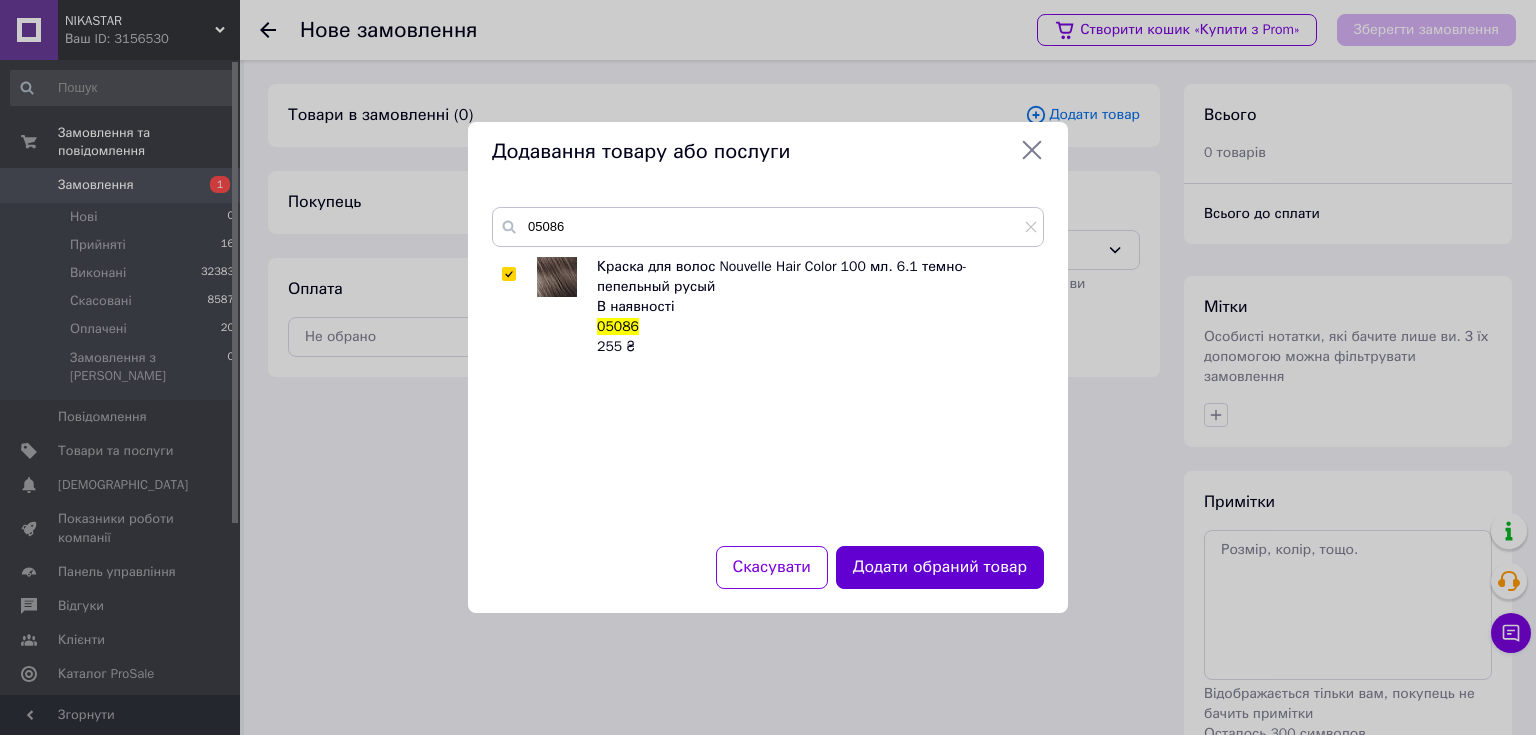 click on "Додати обраний товар" at bounding box center (940, 567) 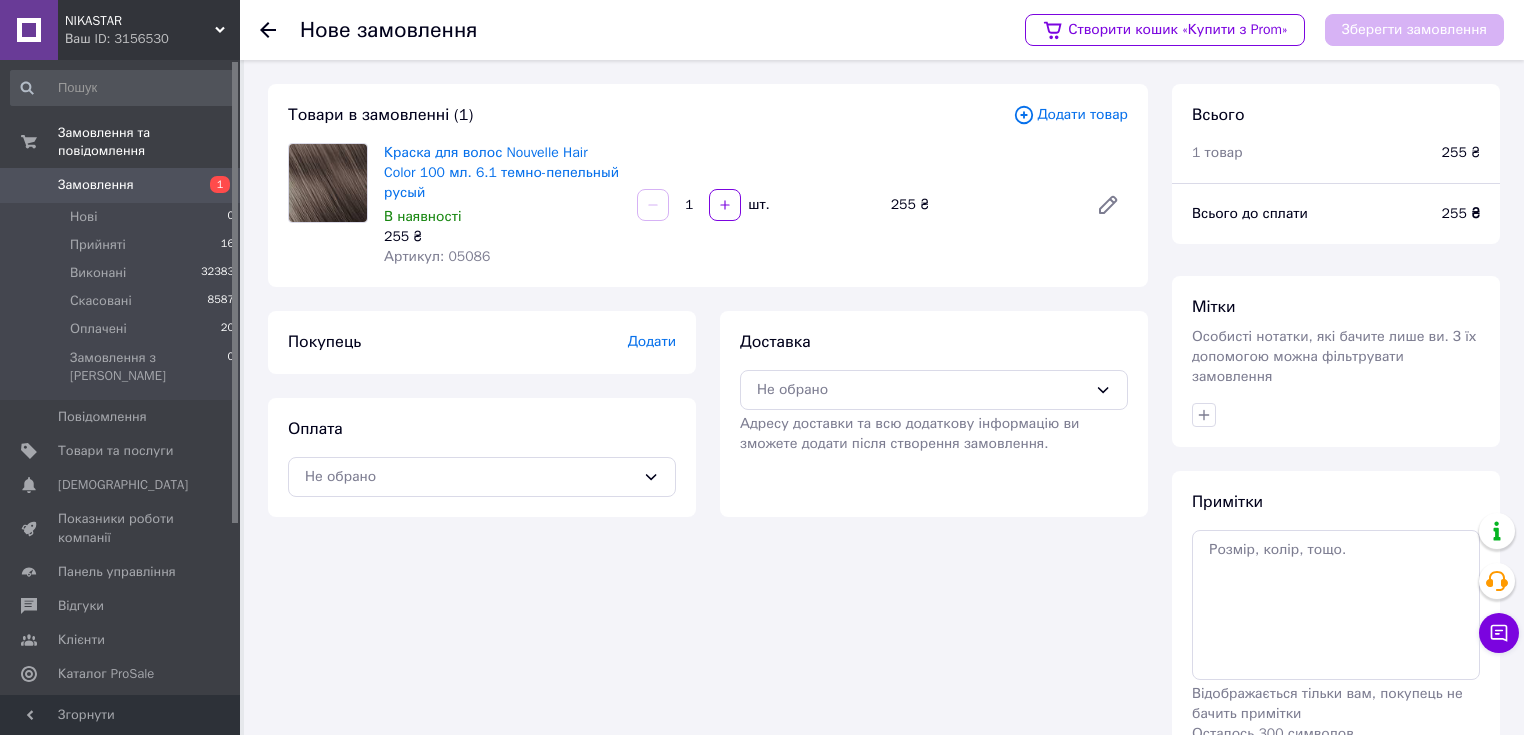 click on "Додати товар" at bounding box center (1070, 115) 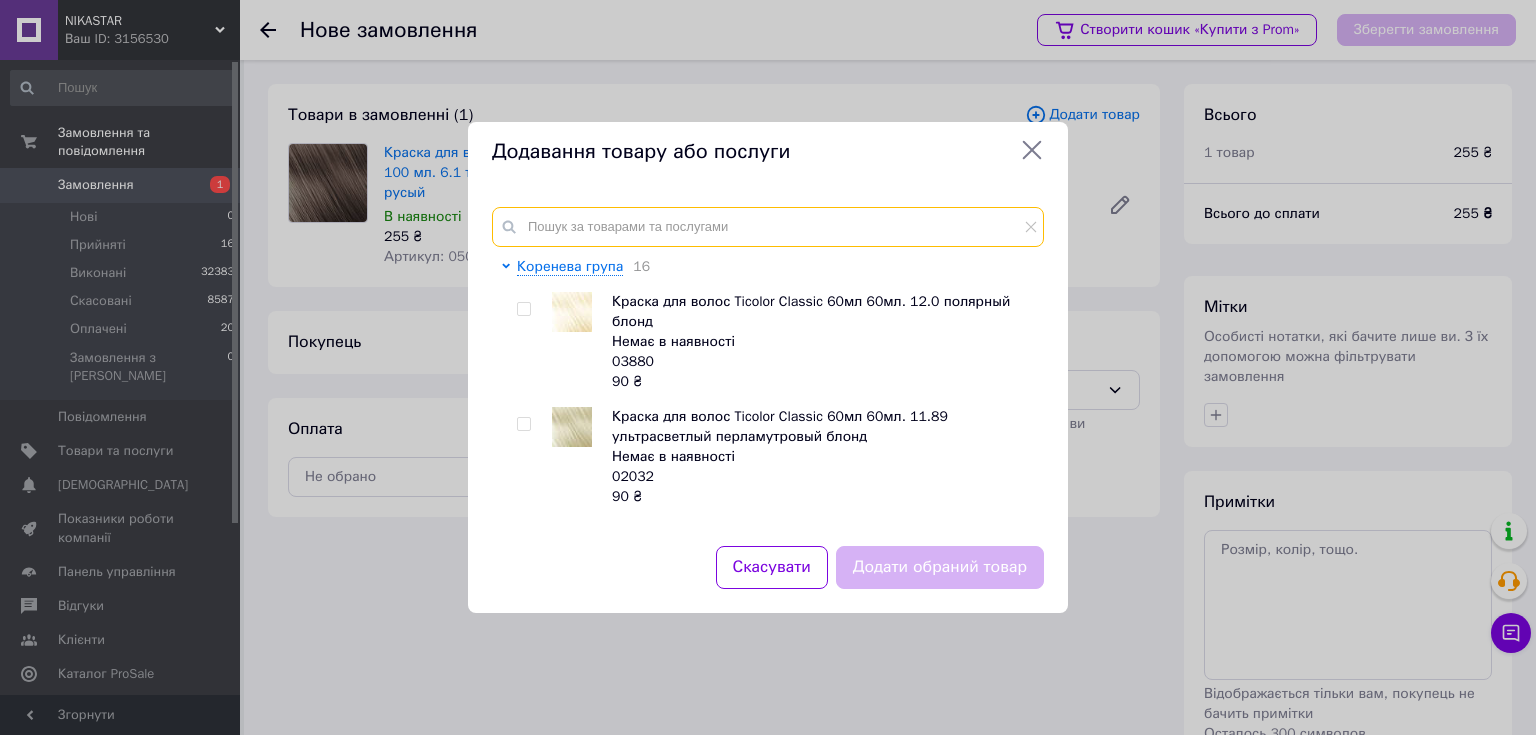 paste on "02246" 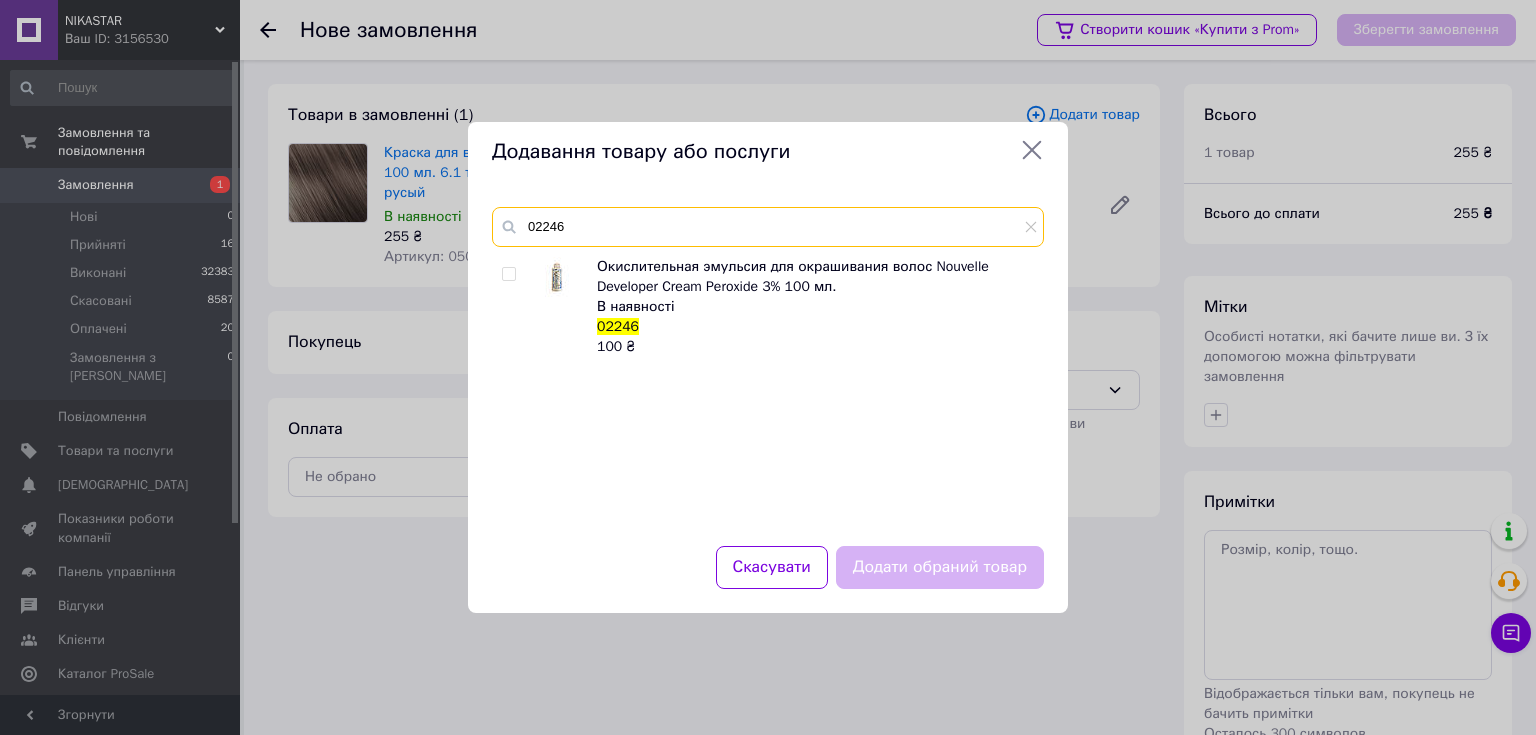 type on "02246" 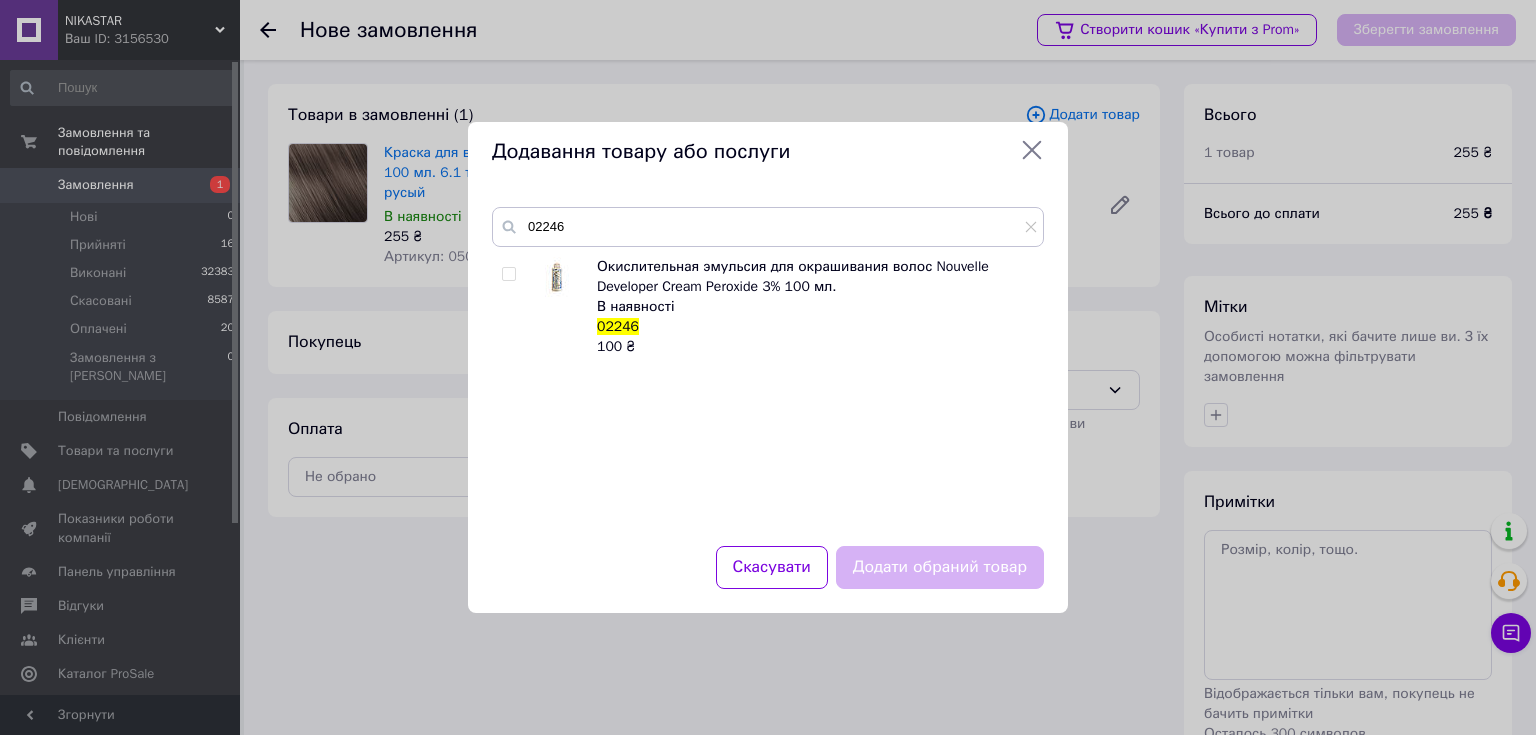 click at bounding box center (508, 274) 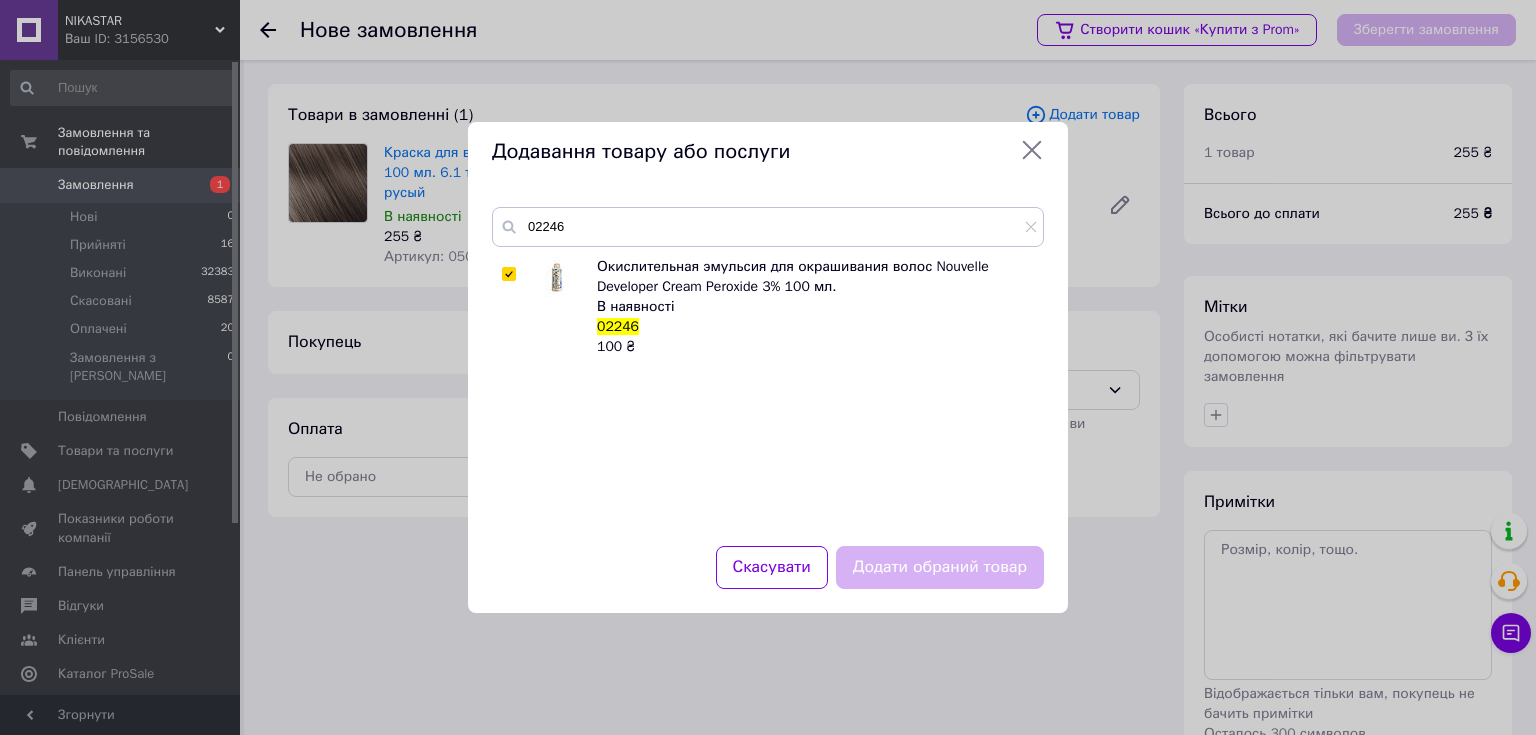checkbox on "true" 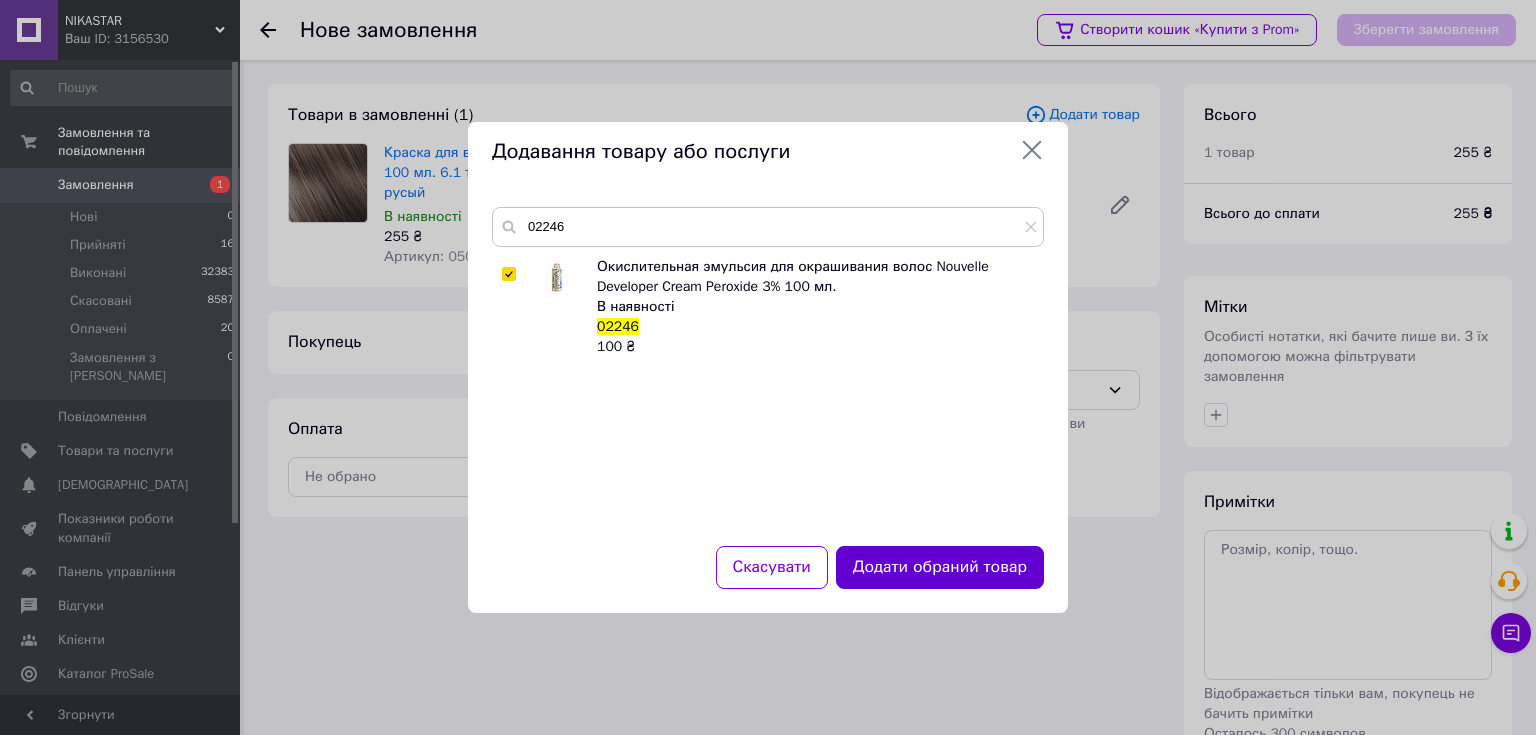 click on "Додати обраний товар" at bounding box center [940, 567] 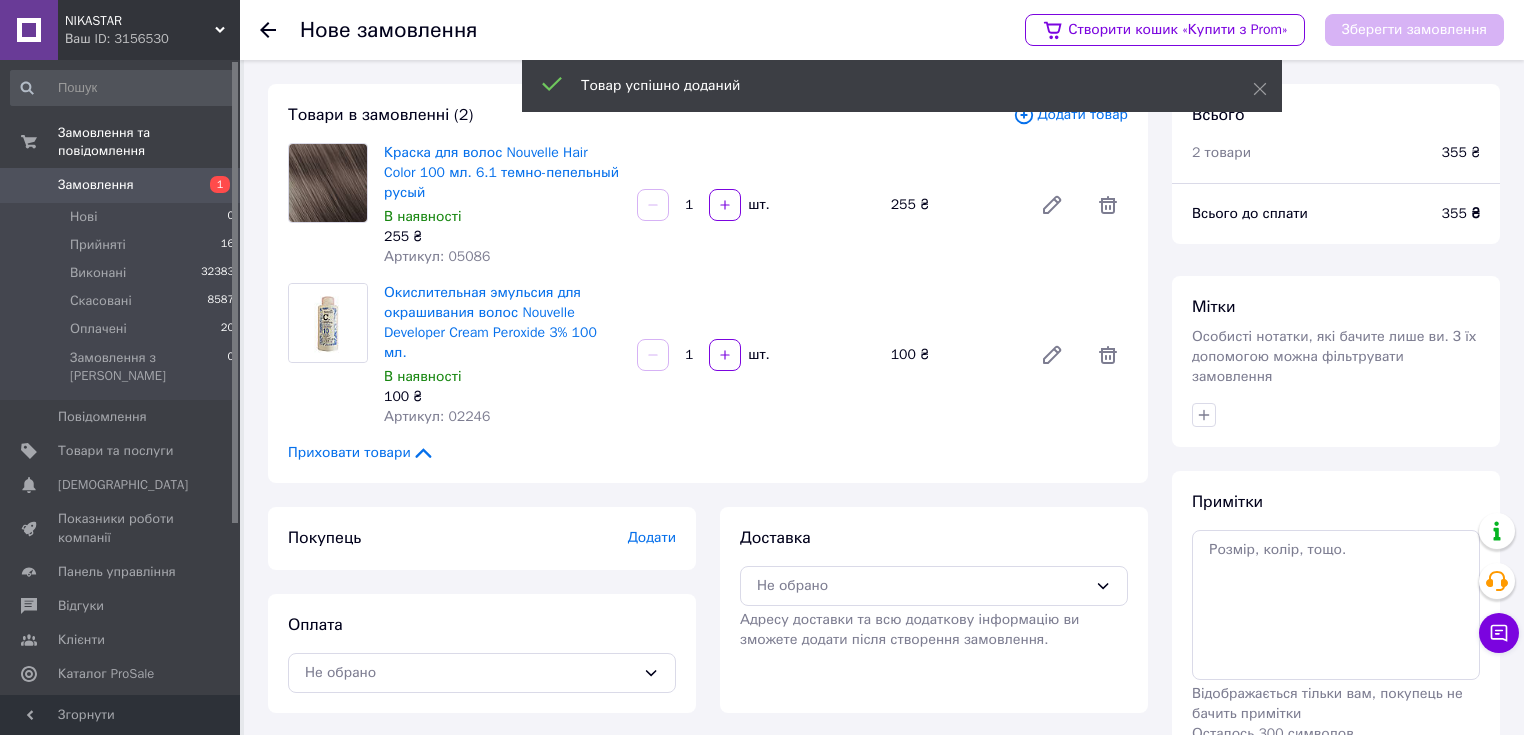 click on "Додати" at bounding box center (652, 537) 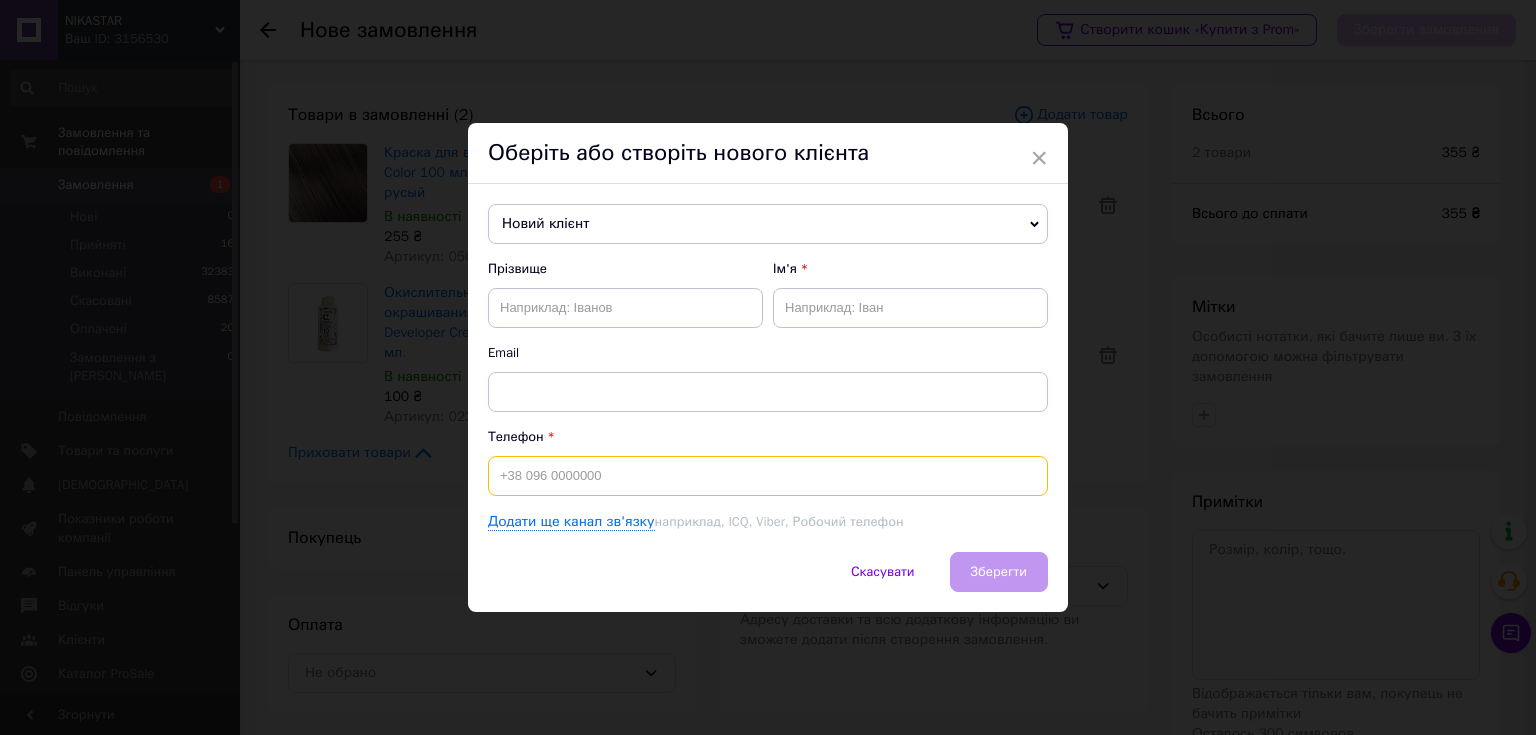 click at bounding box center [768, 476] 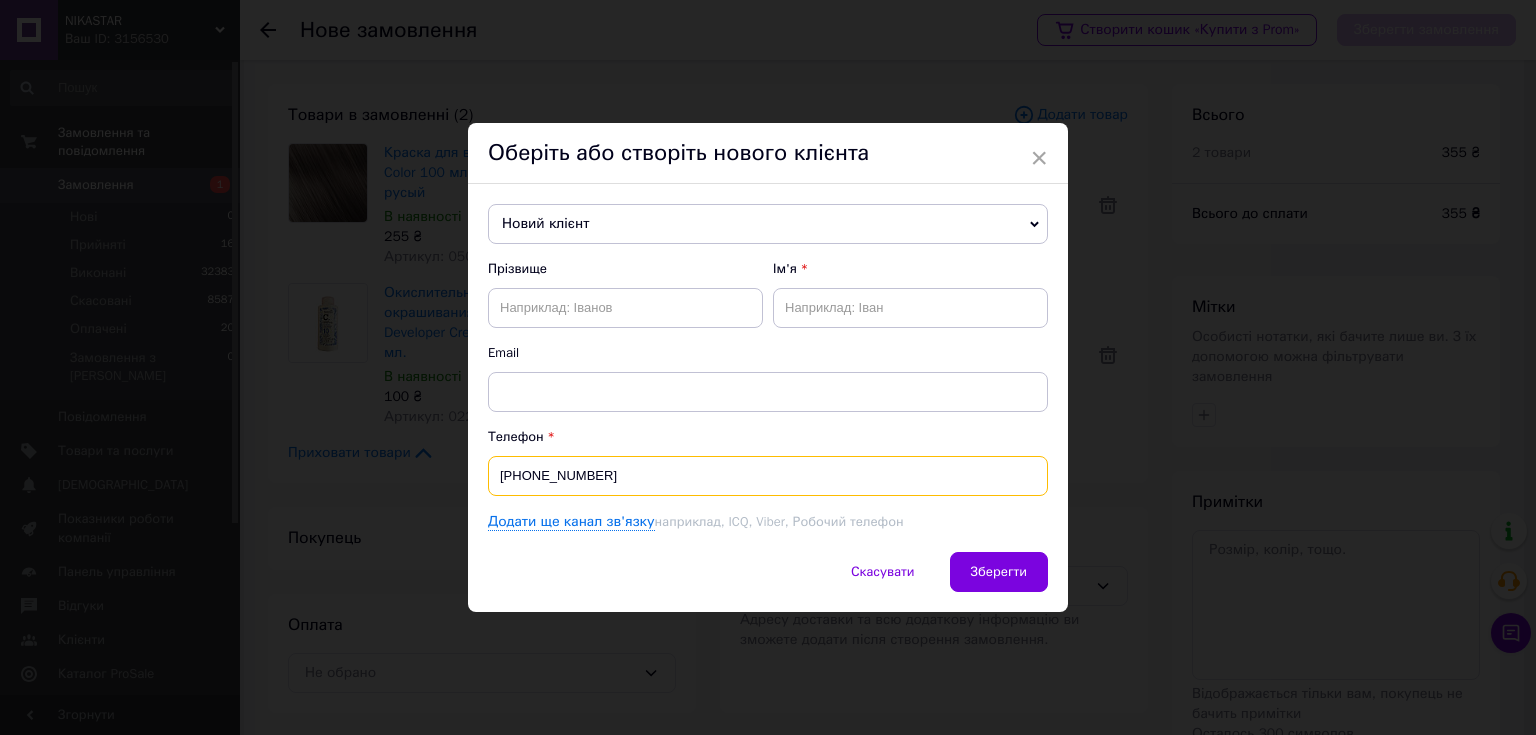 type on "+380970991811" 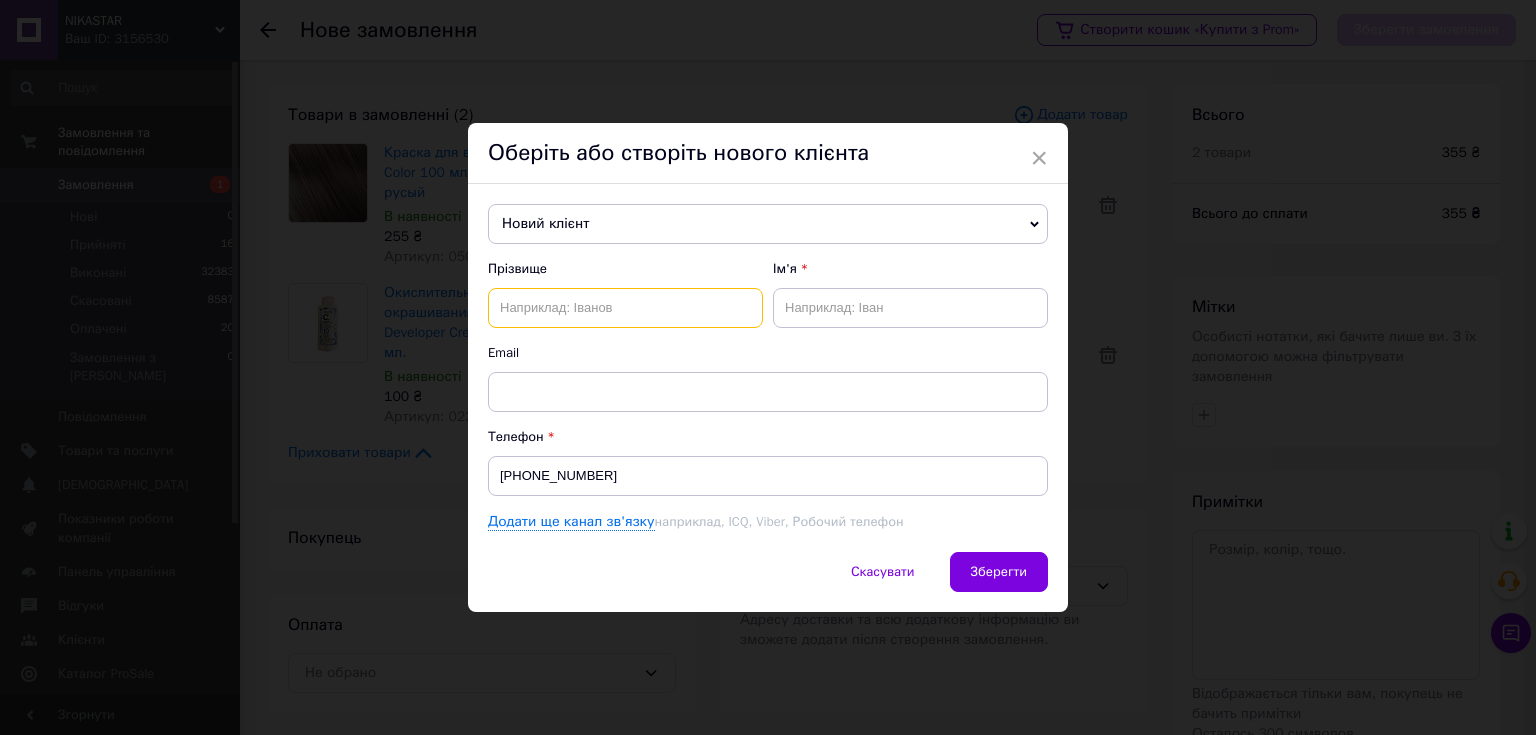 click at bounding box center (625, 308) 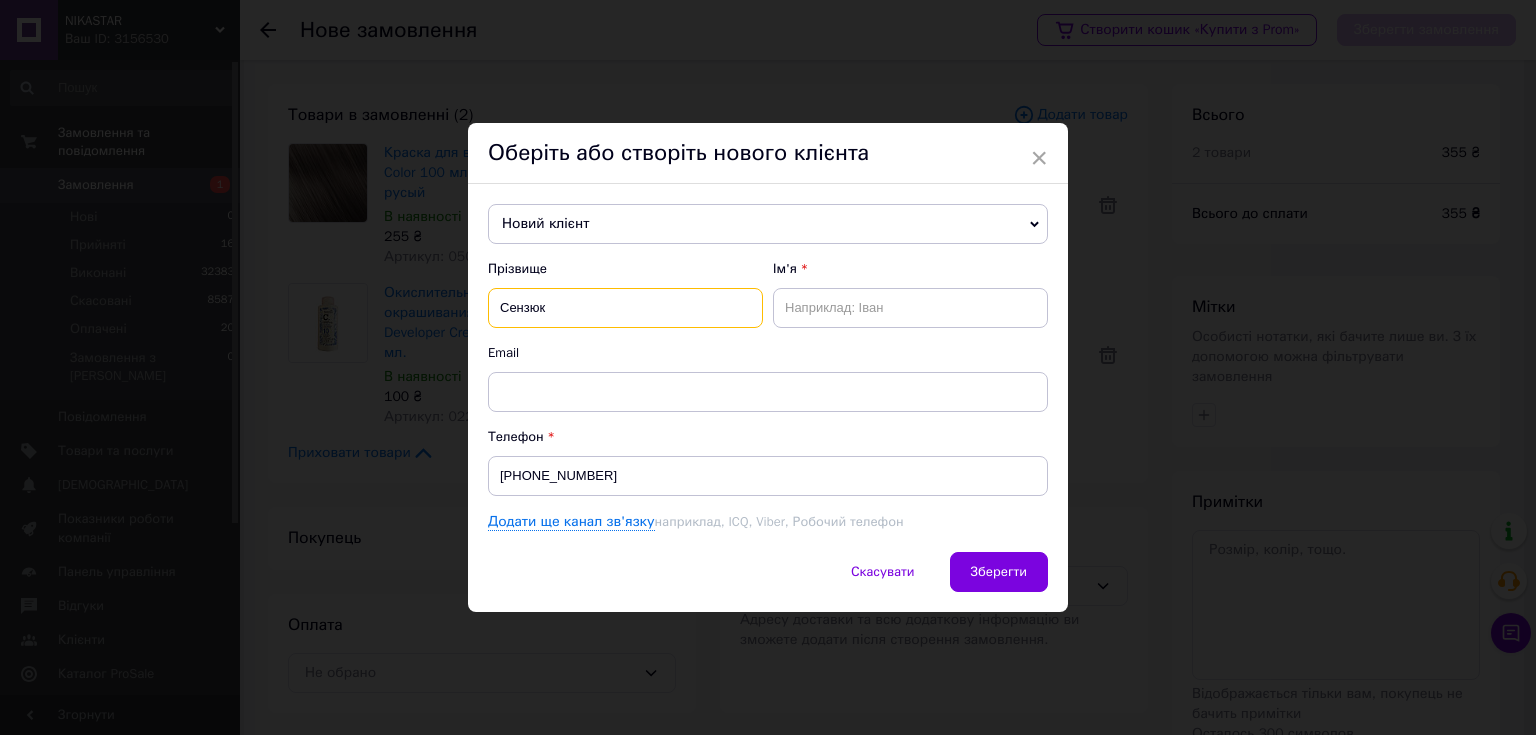 type on "Сензюк" 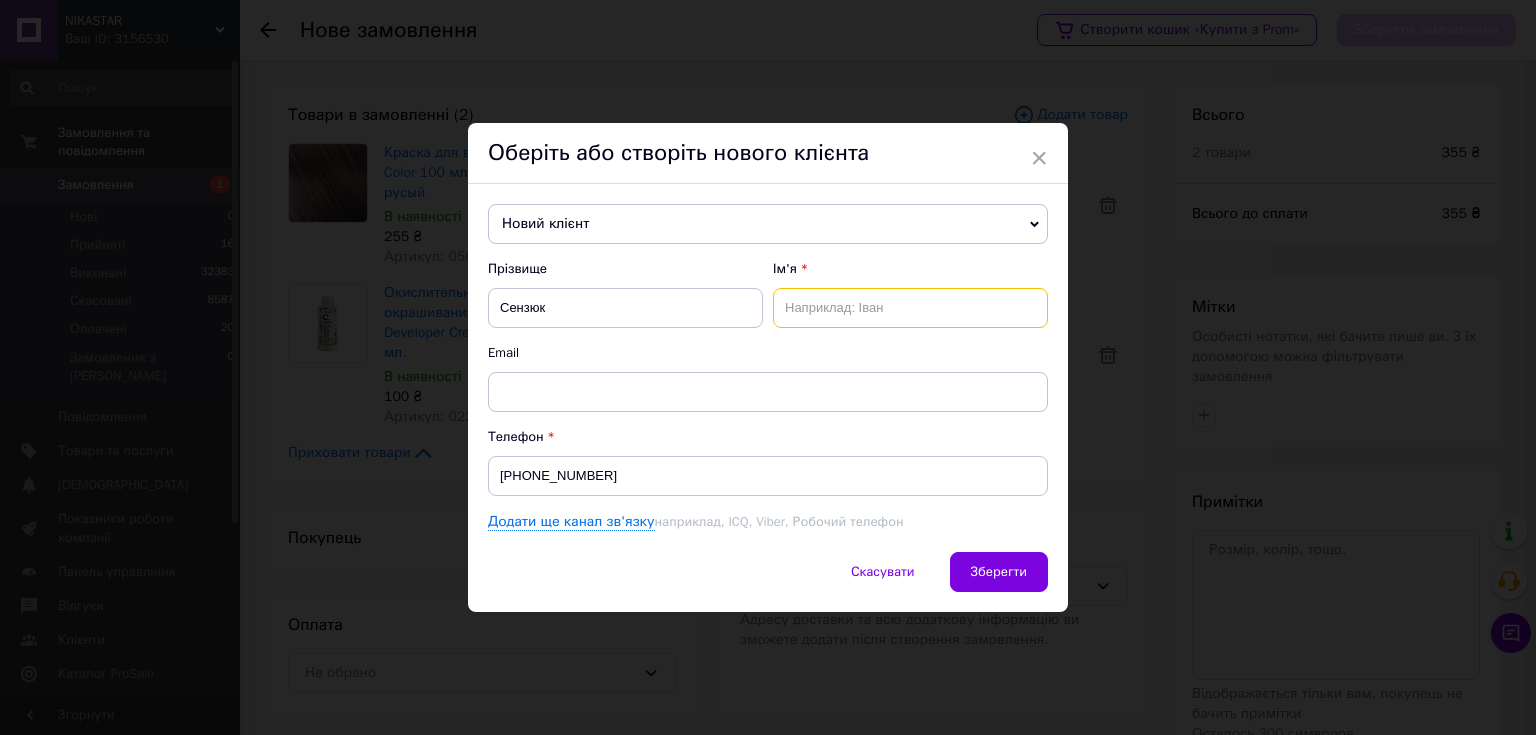 click at bounding box center [910, 308] 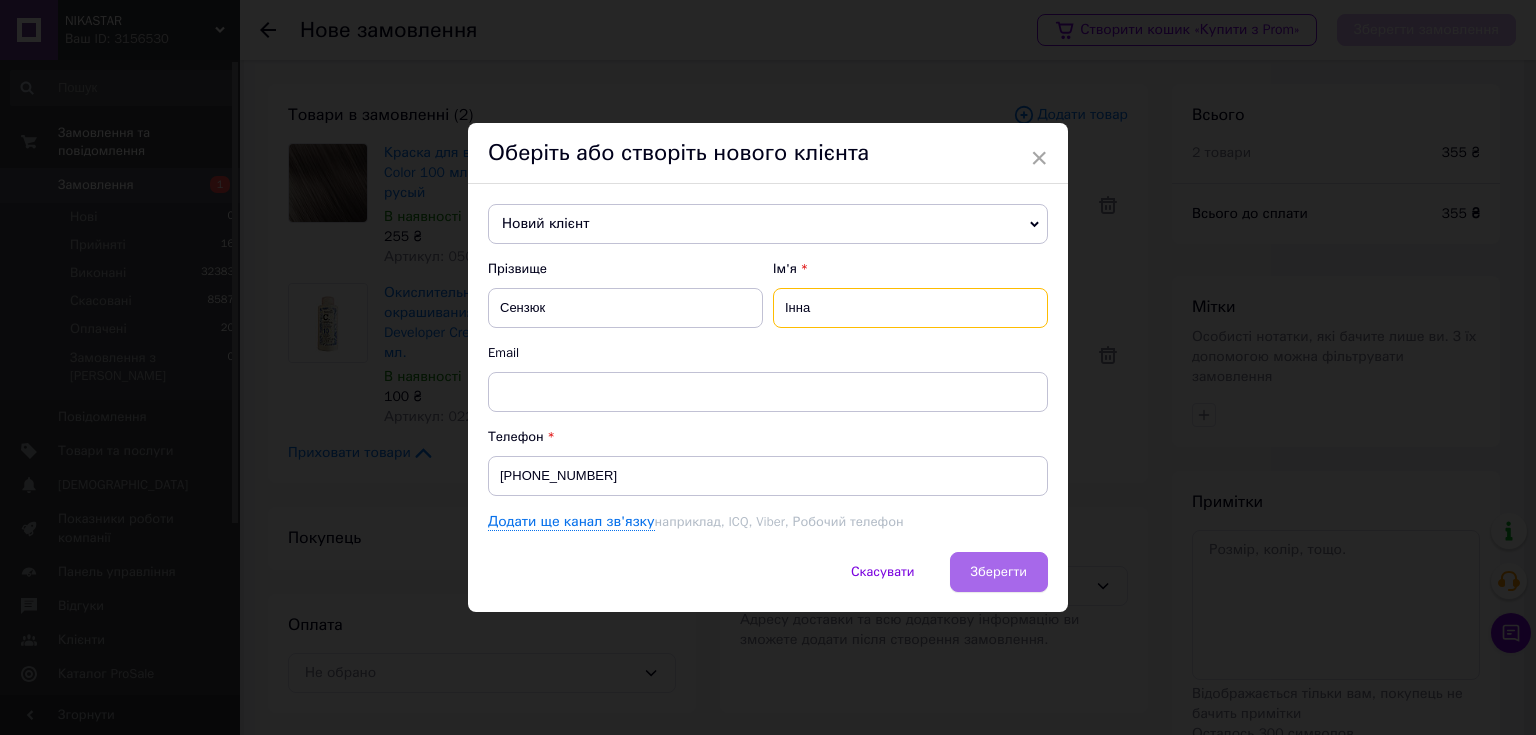 type on "Інна" 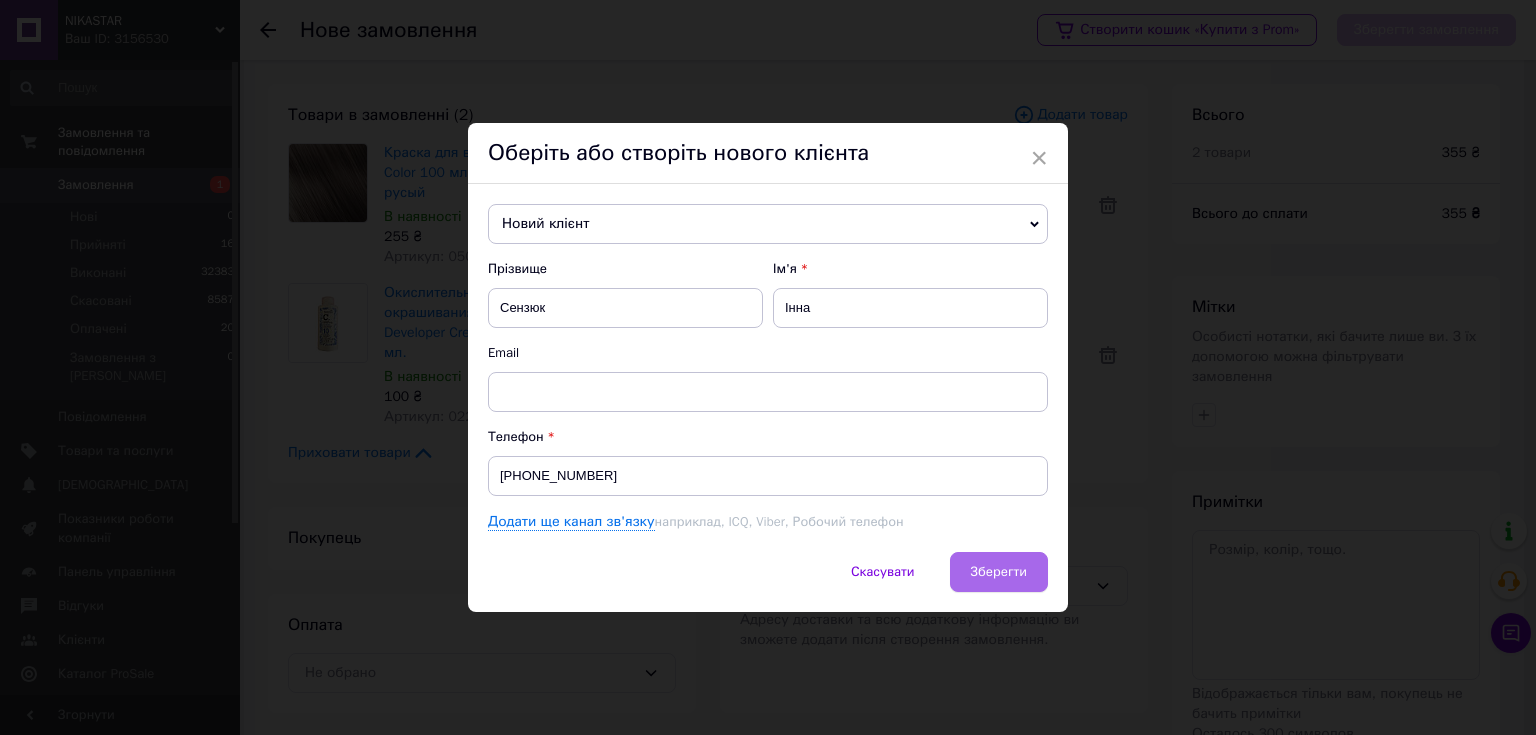 click on "Зберегти" at bounding box center [999, 572] 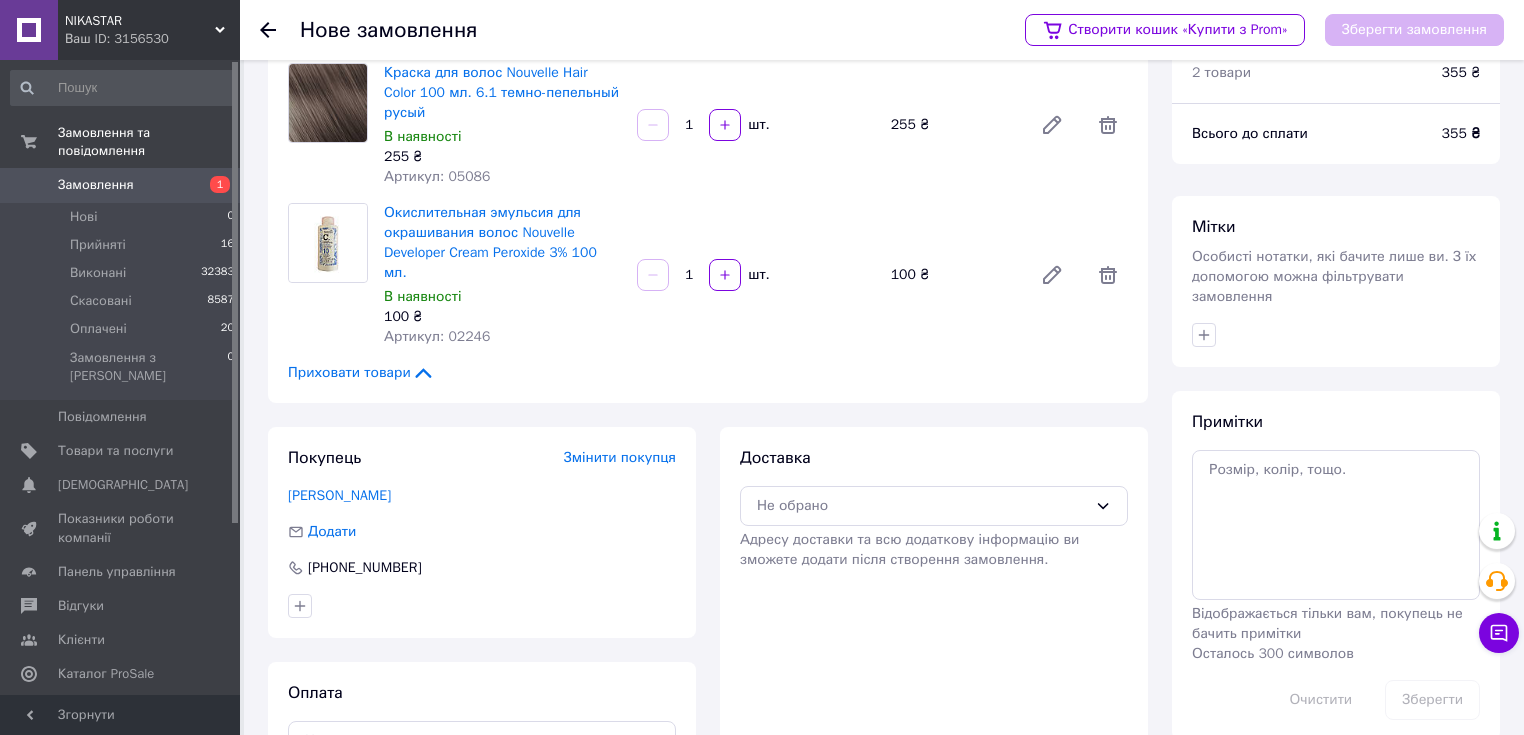 scroll, scrollTop: 0, scrollLeft: 0, axis: both 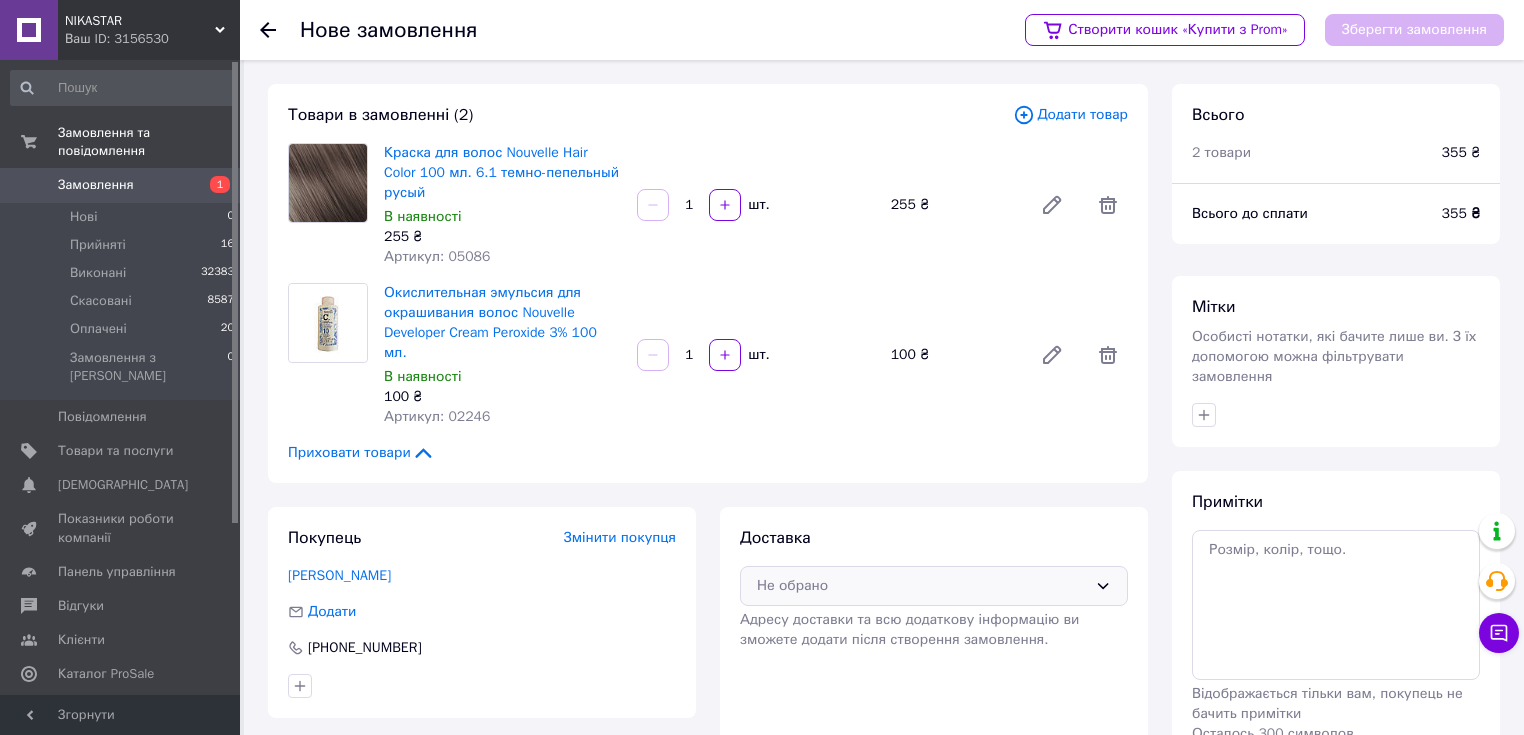 click on "Не обрано" at bounding box center (934, 586) 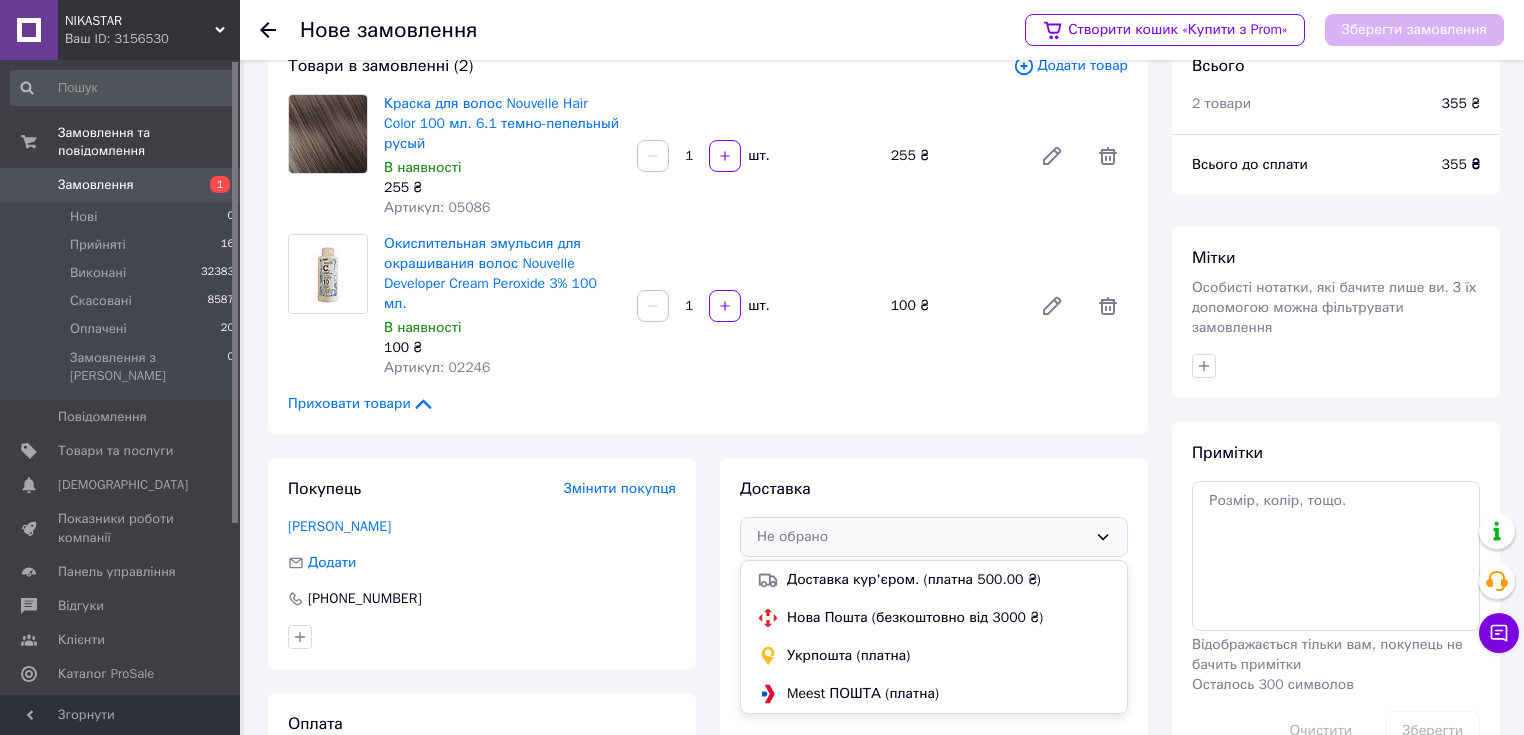 scroll, scrollTop: 129, scrollLeft: 0, axis: vertical 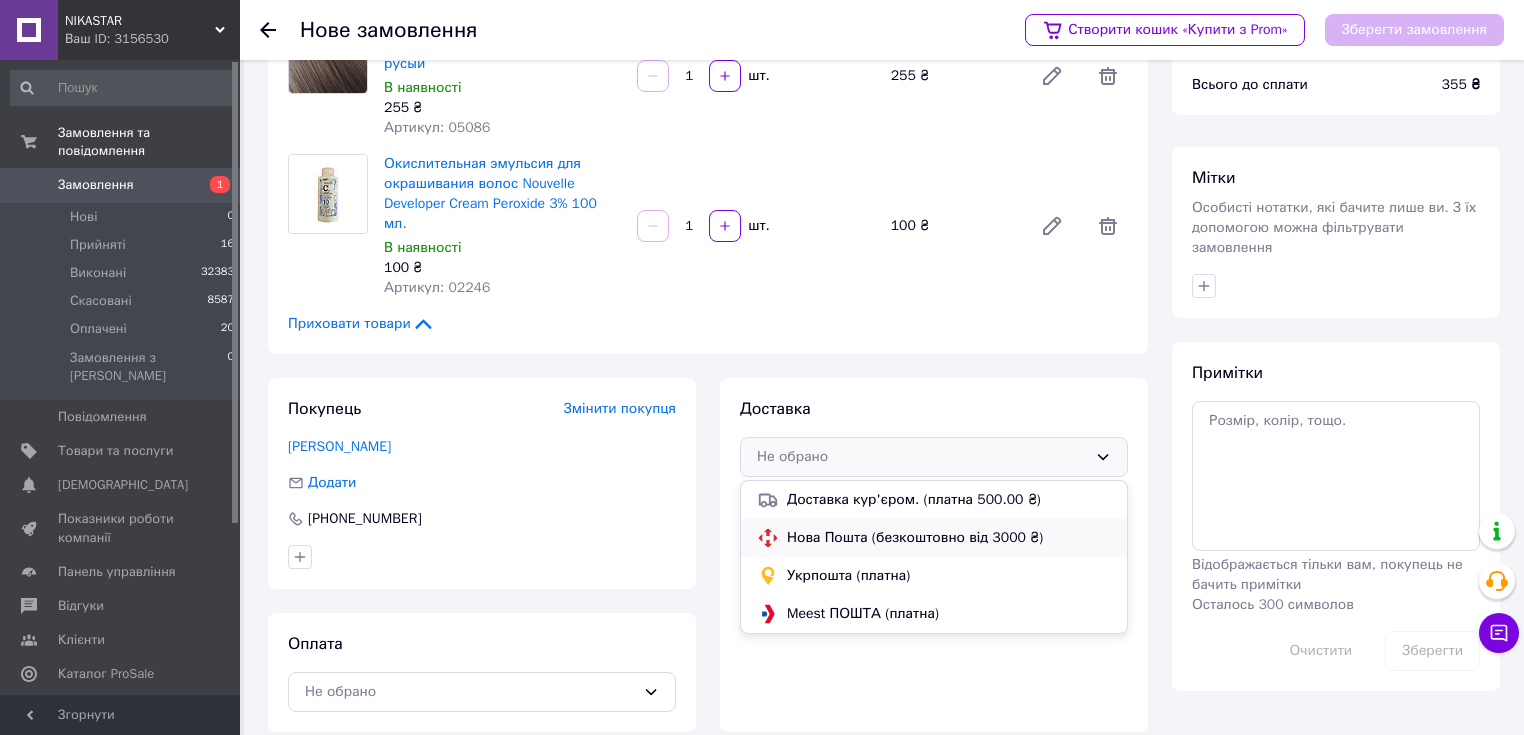 click on "Нова Пошта (безкоштовно від 3000 ₴)" at bounding box center [949, 538] 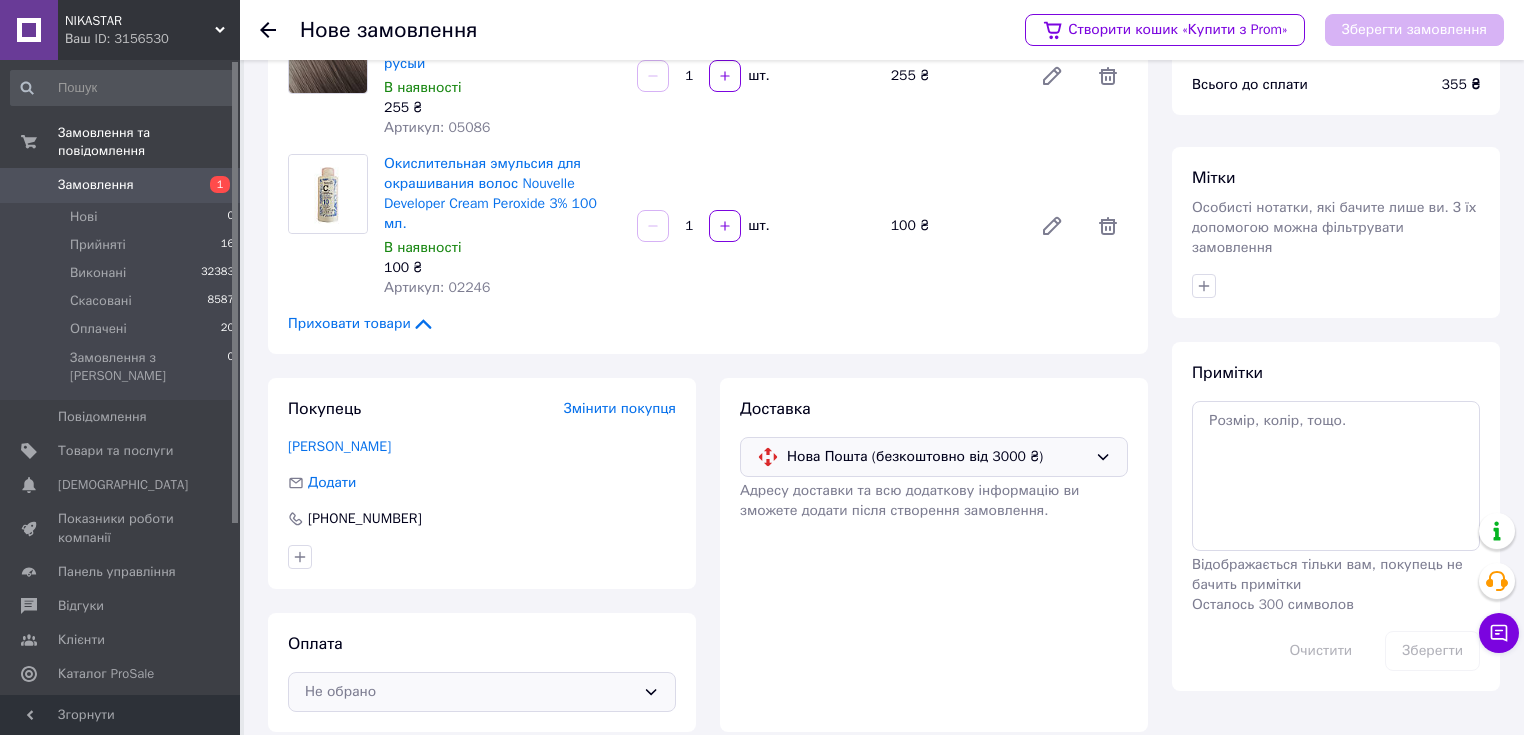 click on "Не обрано" at bounding box center [470, 692] 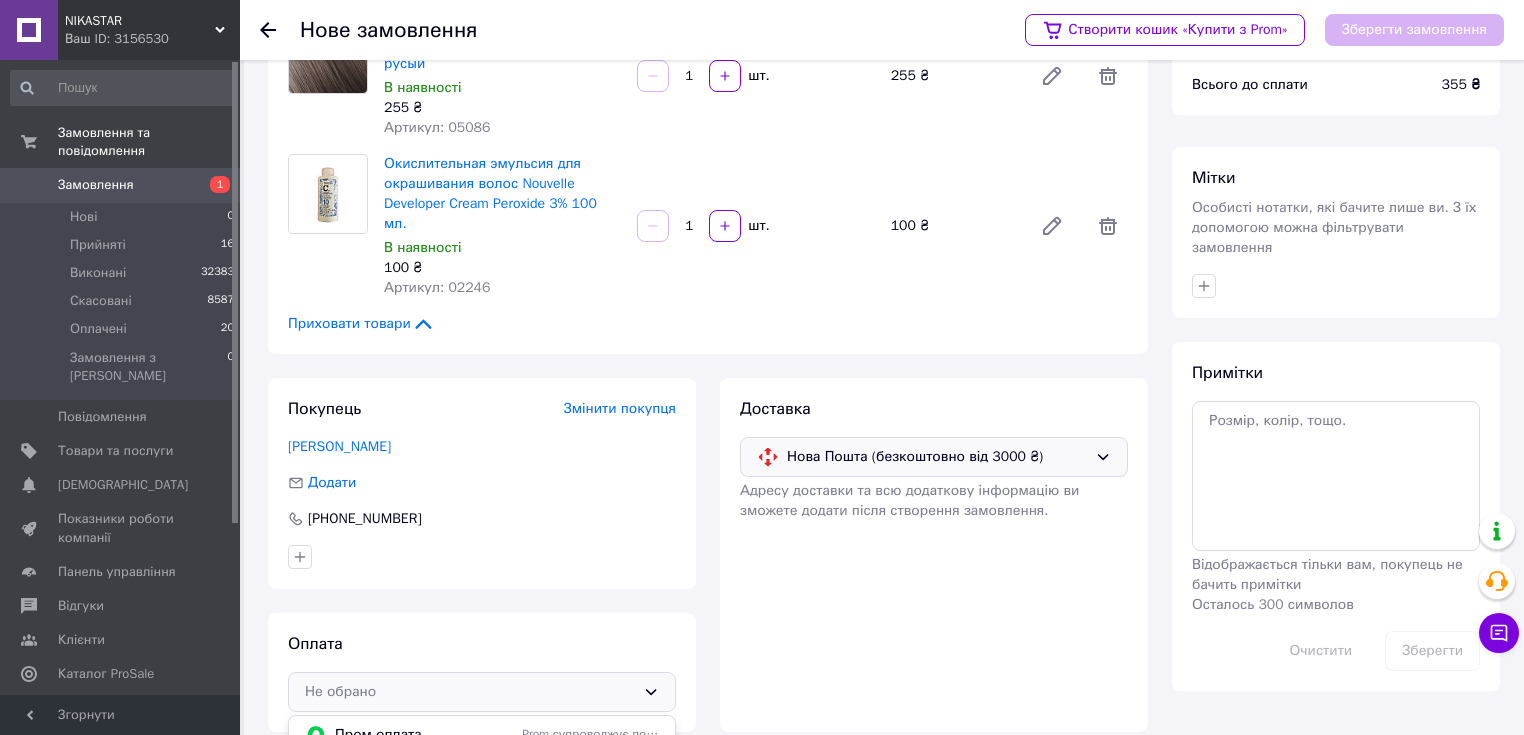 scroll, scrollTop: 262, scrollLeft: 0, axis: vertical 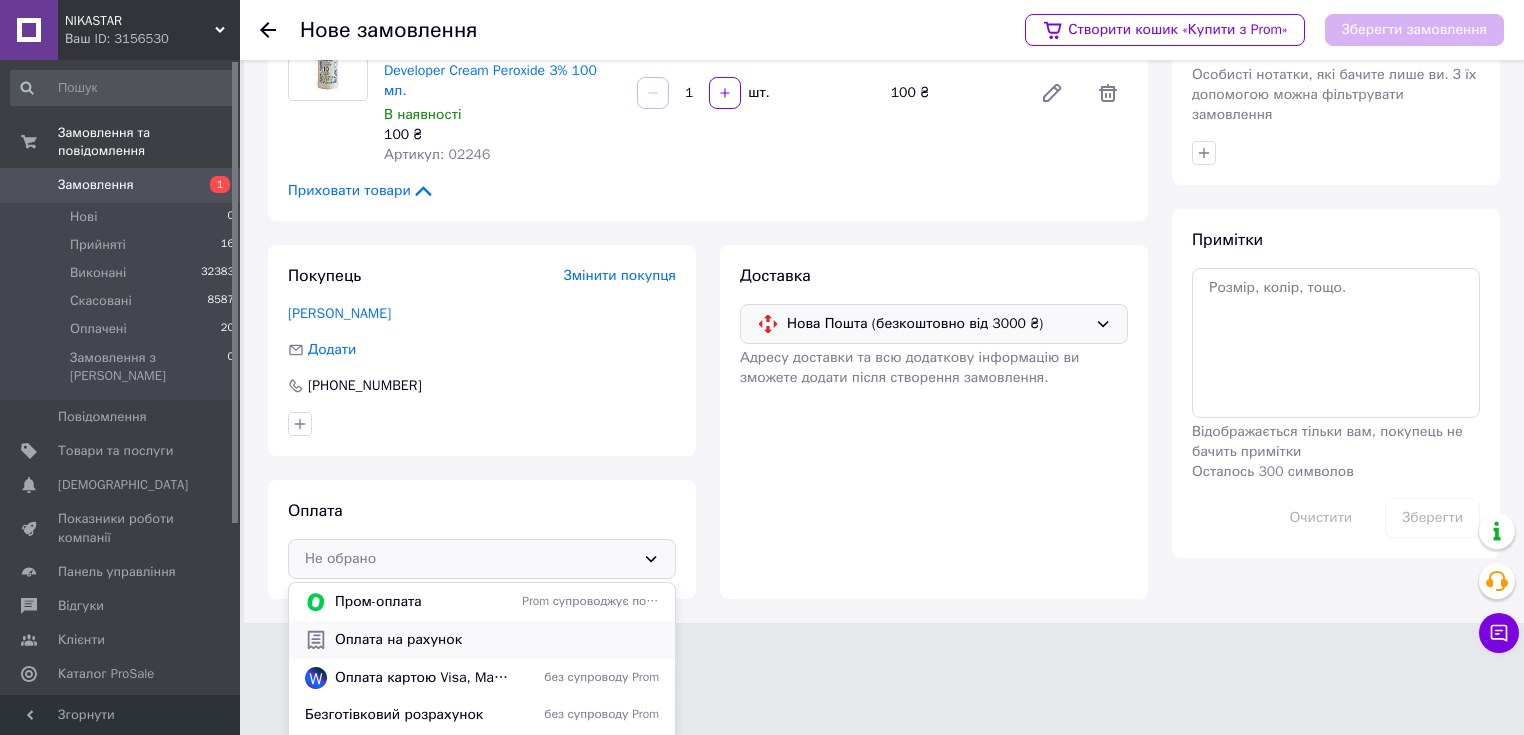click on "Оплата на рахунок" at bounding box center (497, 640) 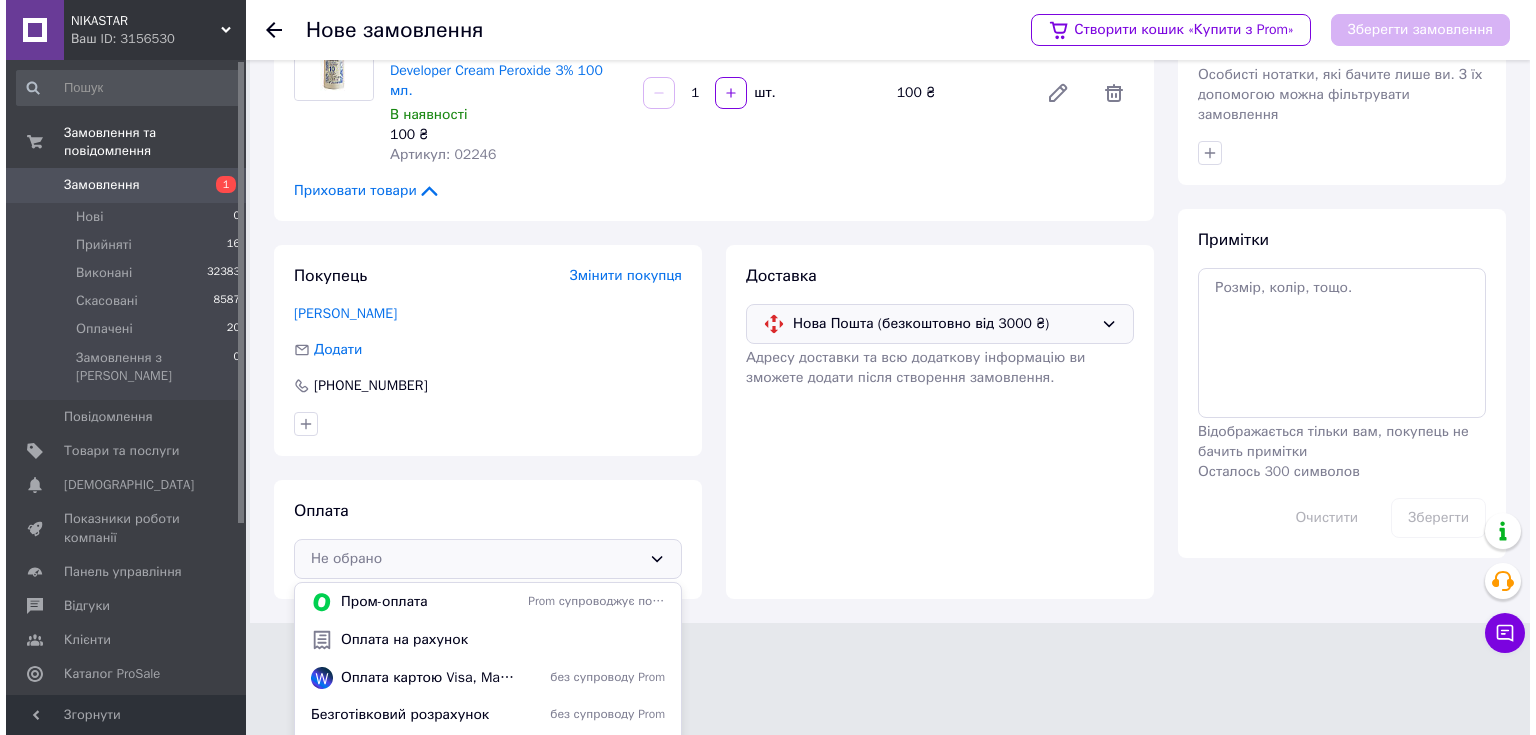 scroll, scrollTop: 129, scrollLeft: 0, axis: vertical 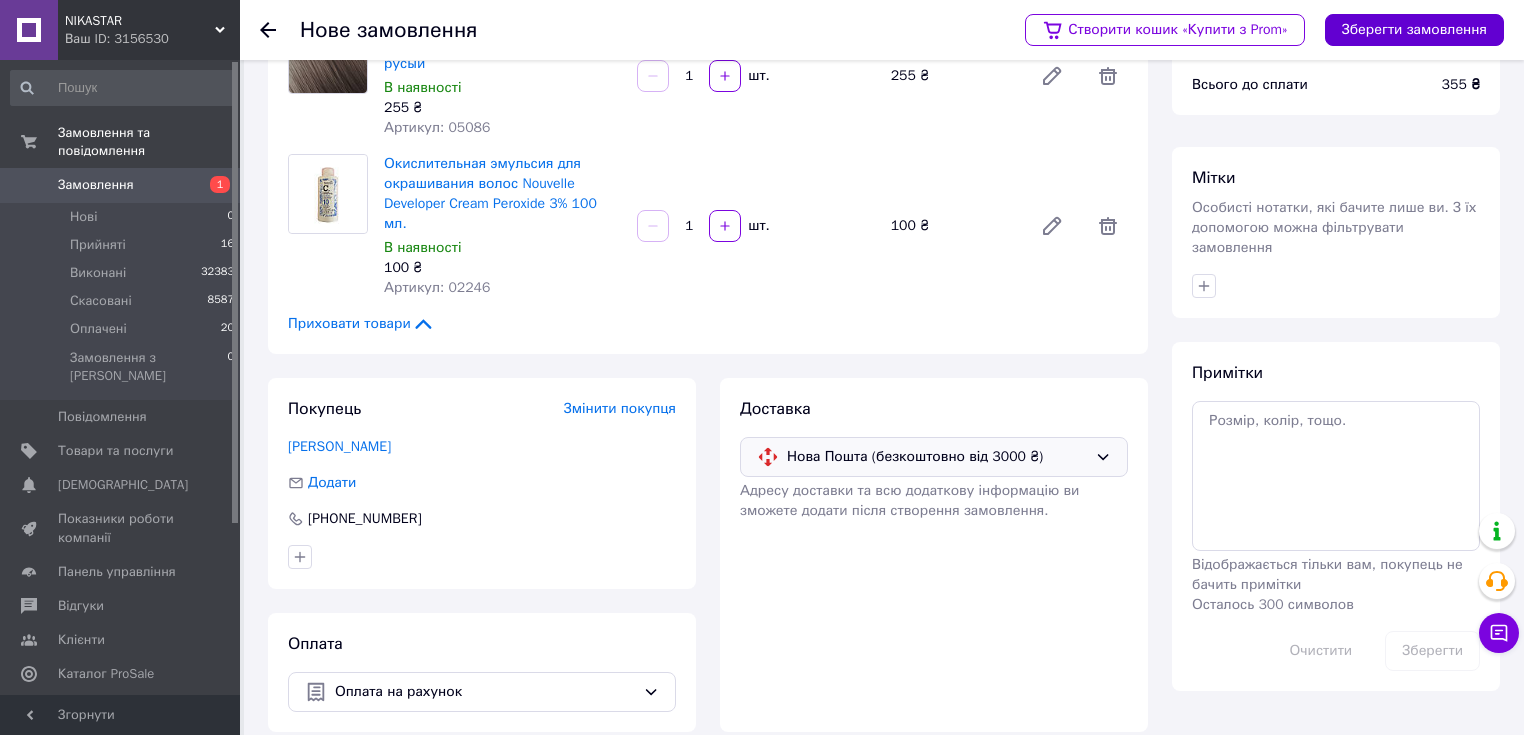 click on "Зберегти замовлення" at bounding box center [1414, 30] 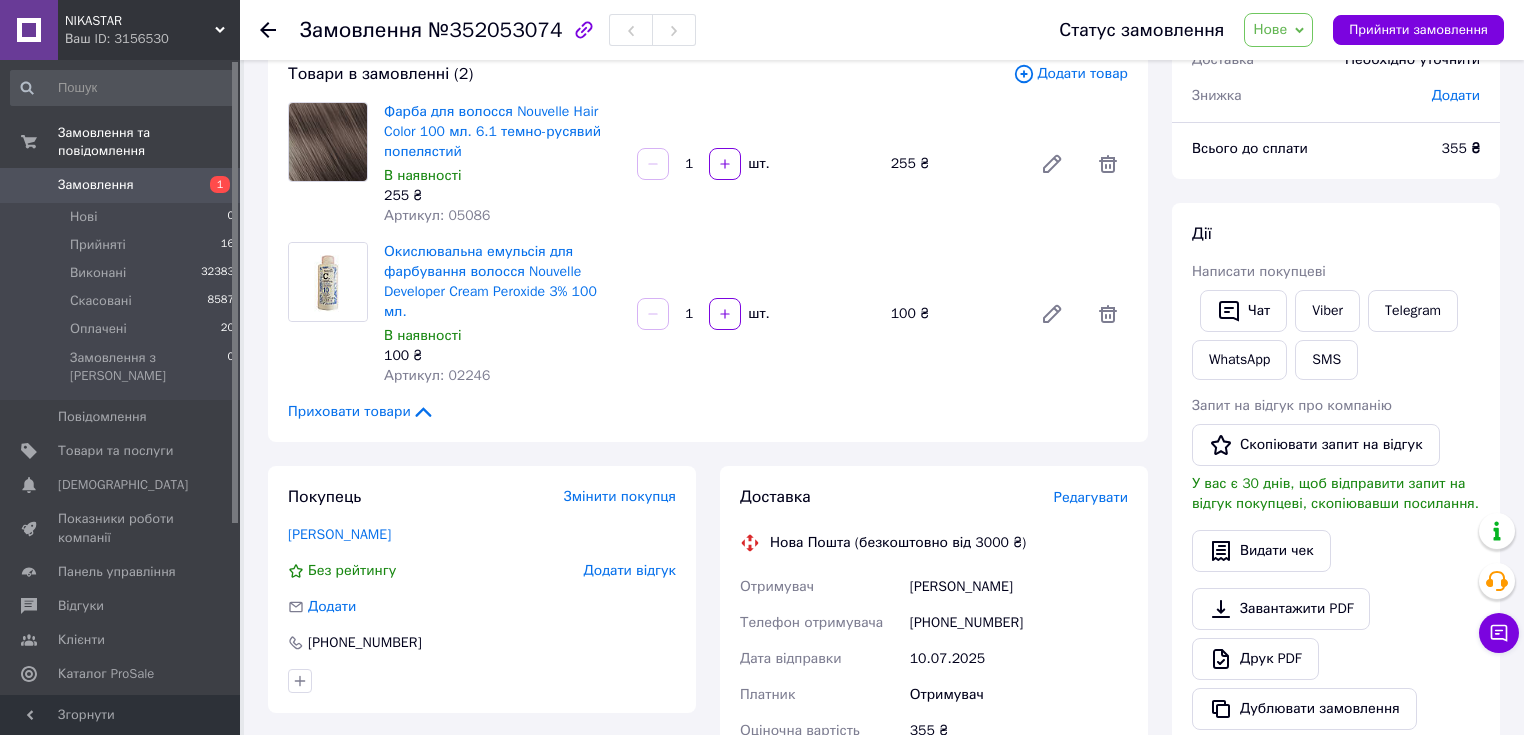 click on "Редагувати" at bounding box center [1091, 497] 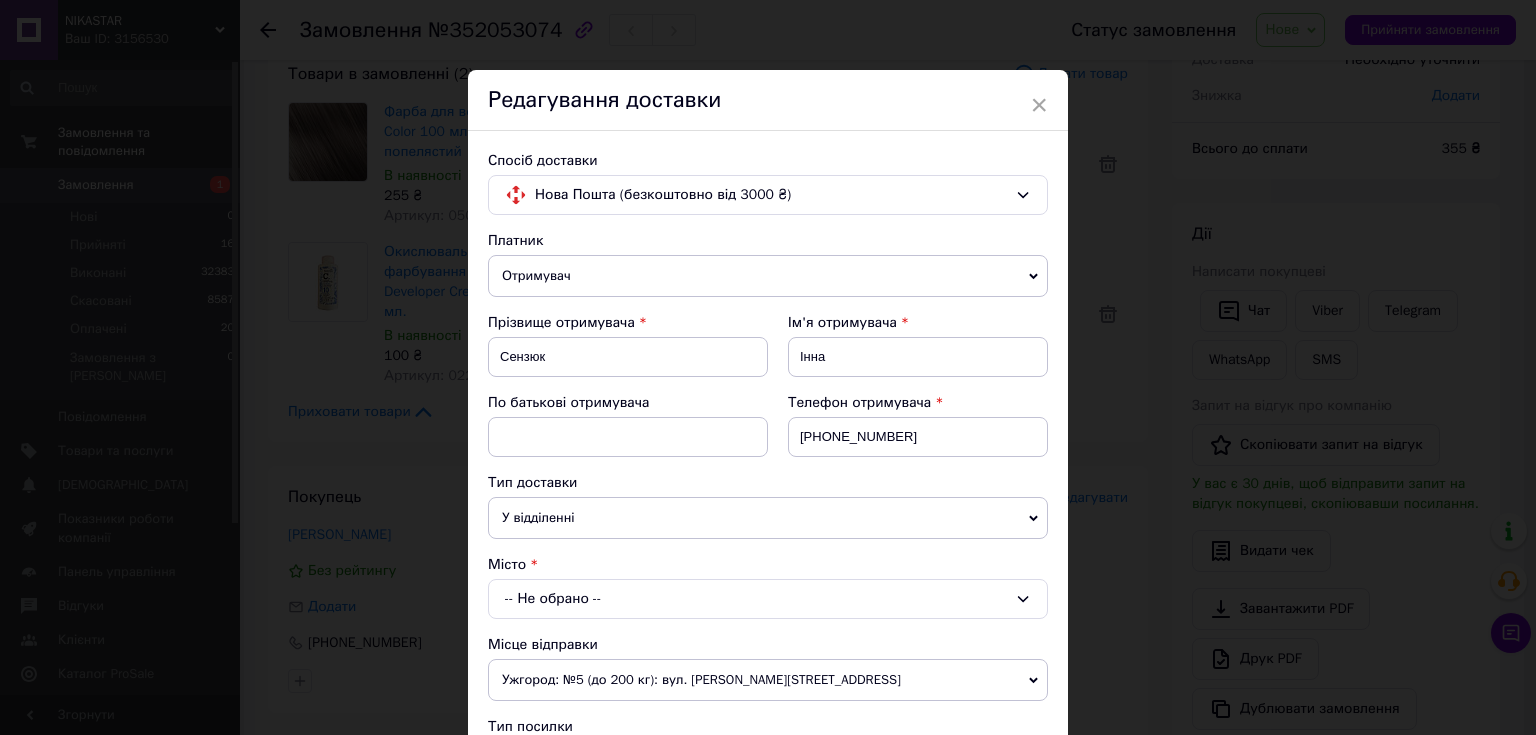 scroll, scrollTop: 160, scrollLeft: 0, axis: vertical 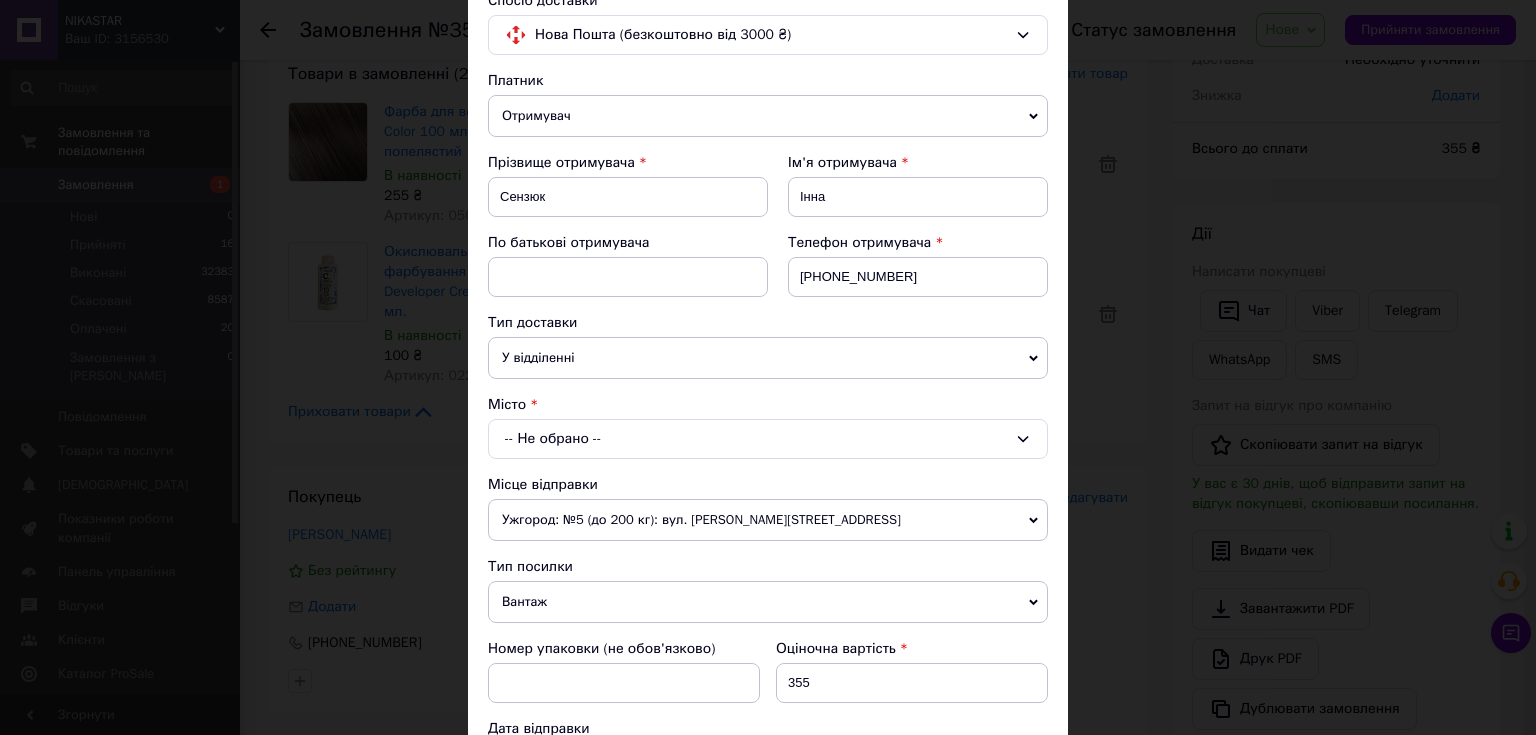 click on "-- Не обрано --" at bounding box center [768, 439] 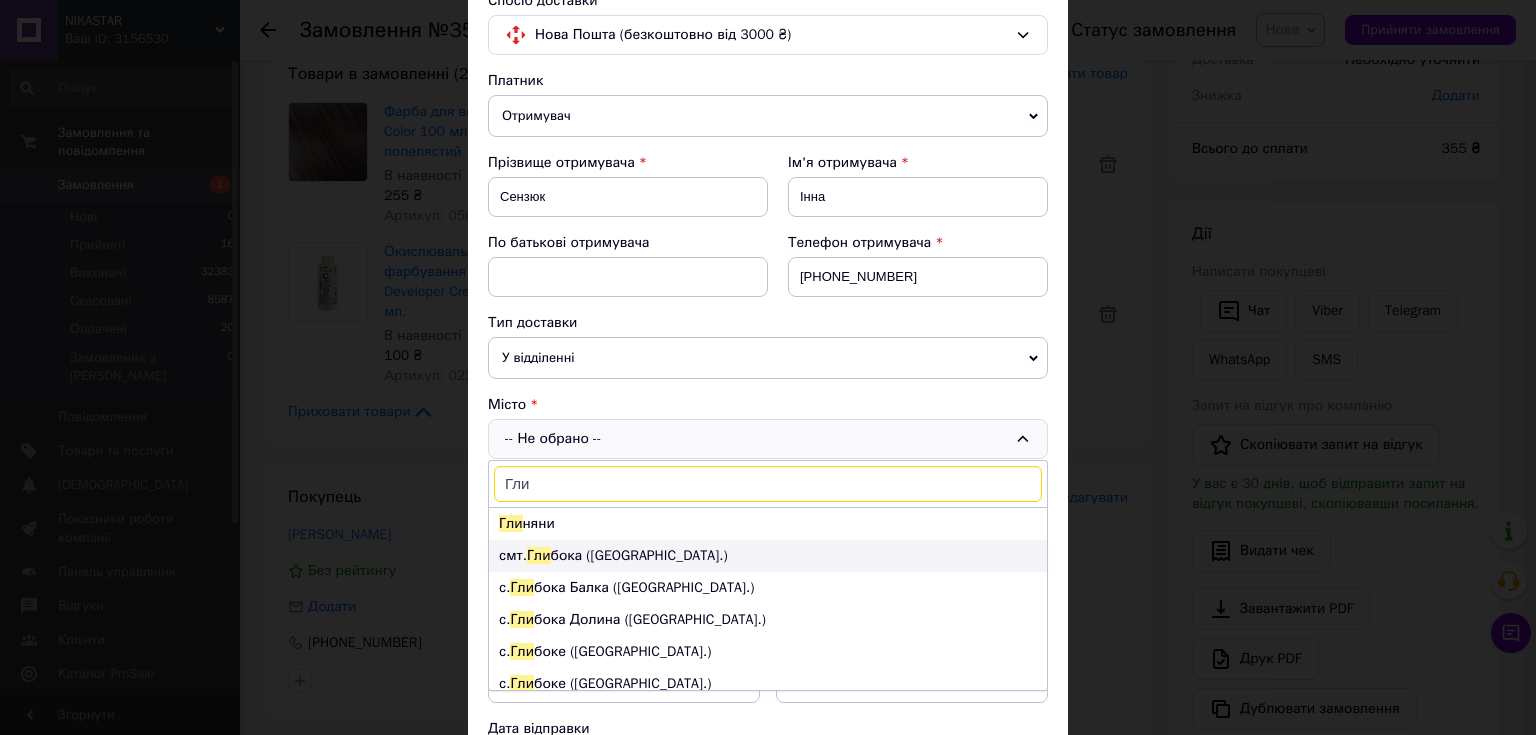 type on "Гли" 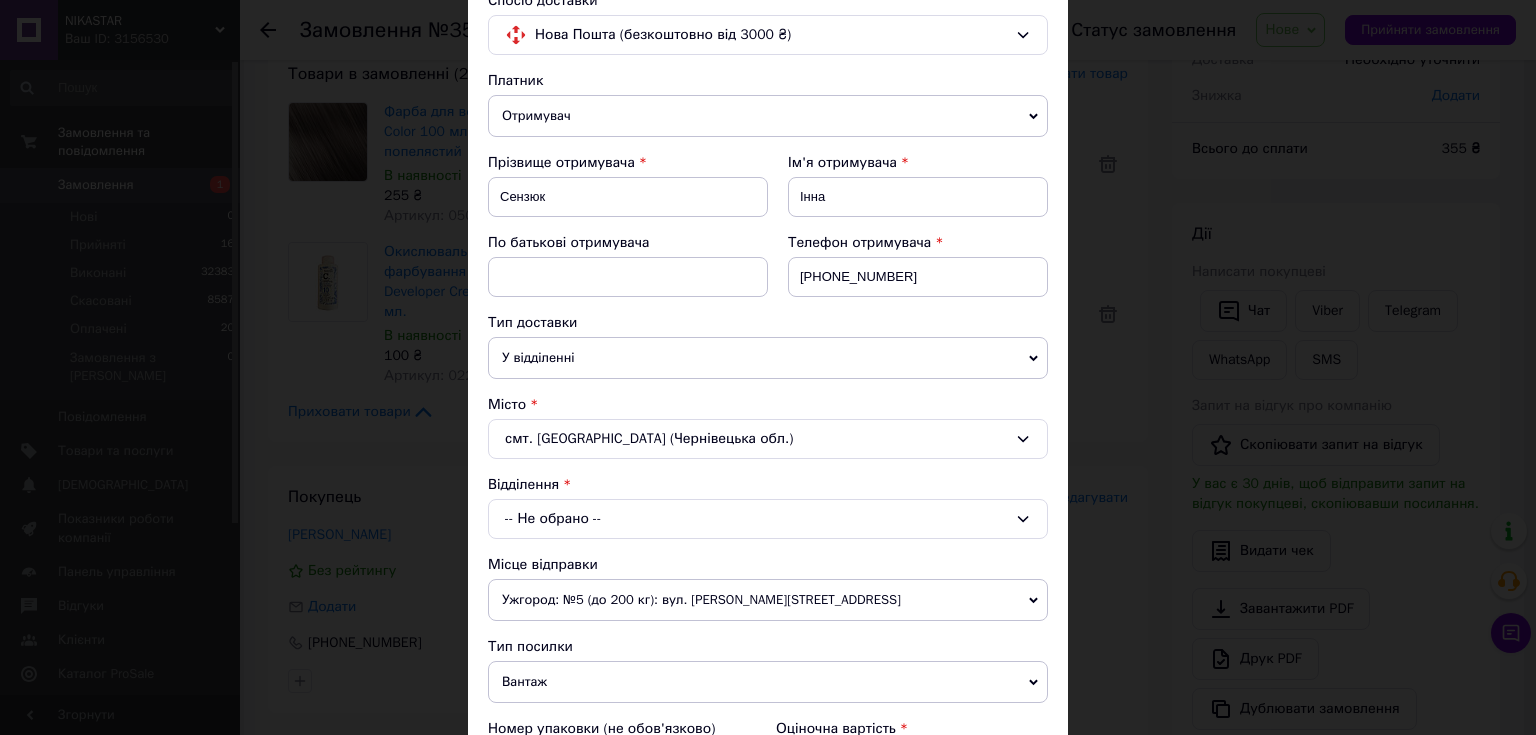 click on "-- Не обрано --" at bounding box center (768, 519) 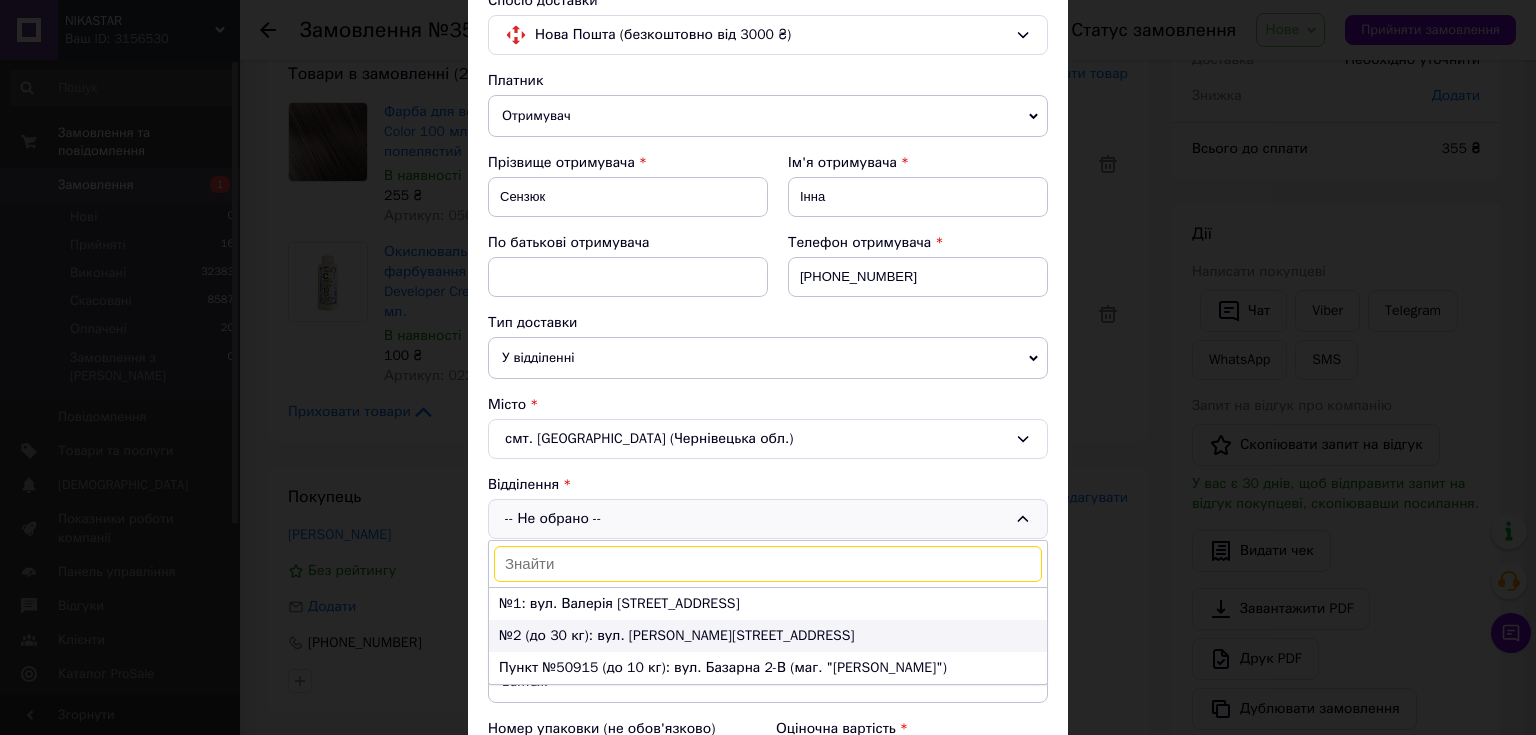 click on "№2 (до 30 кг): вул. Михайла Грушевського, 2-А" at bounding box center [768, 636] 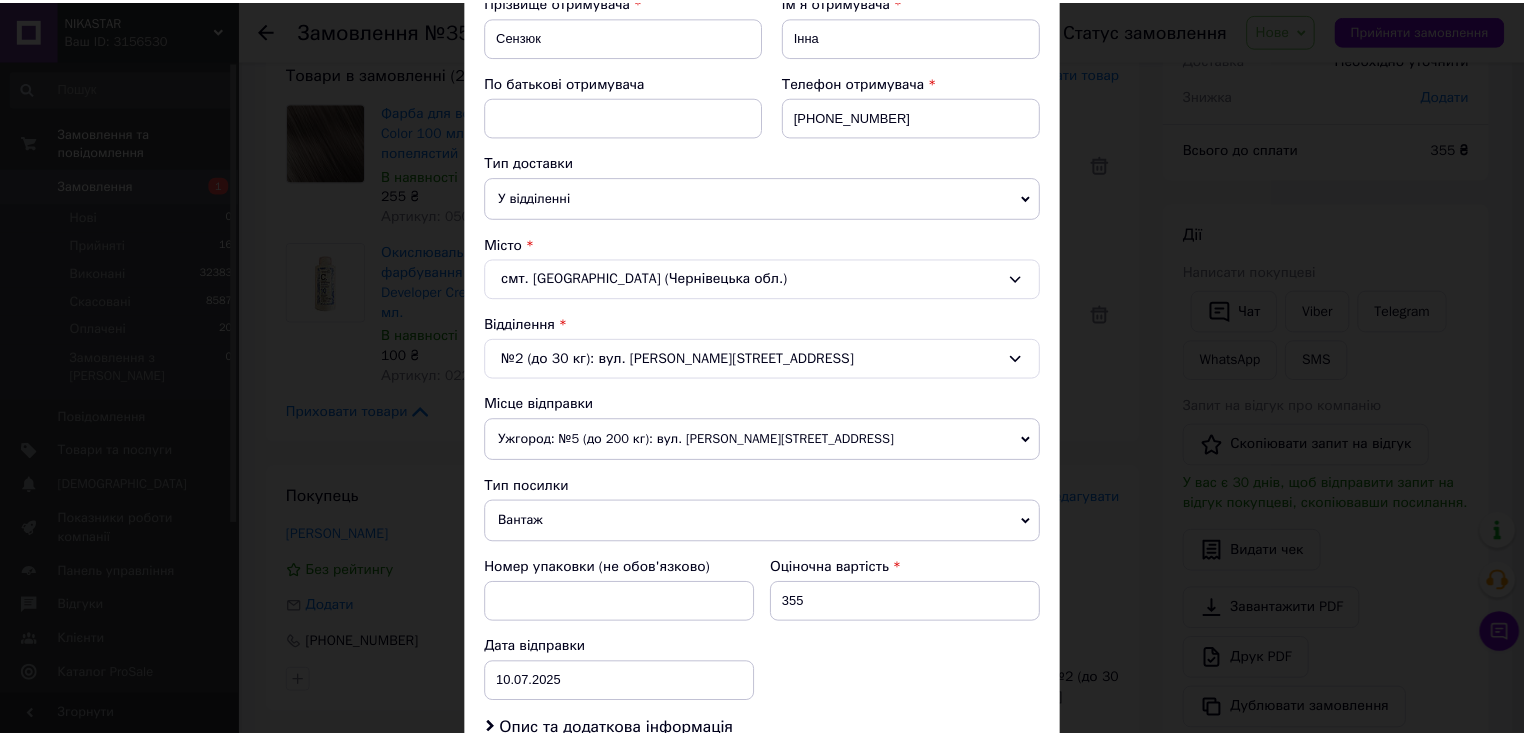 scroll, scrollTop: 623, scrollLeft: 0, axis: vertical 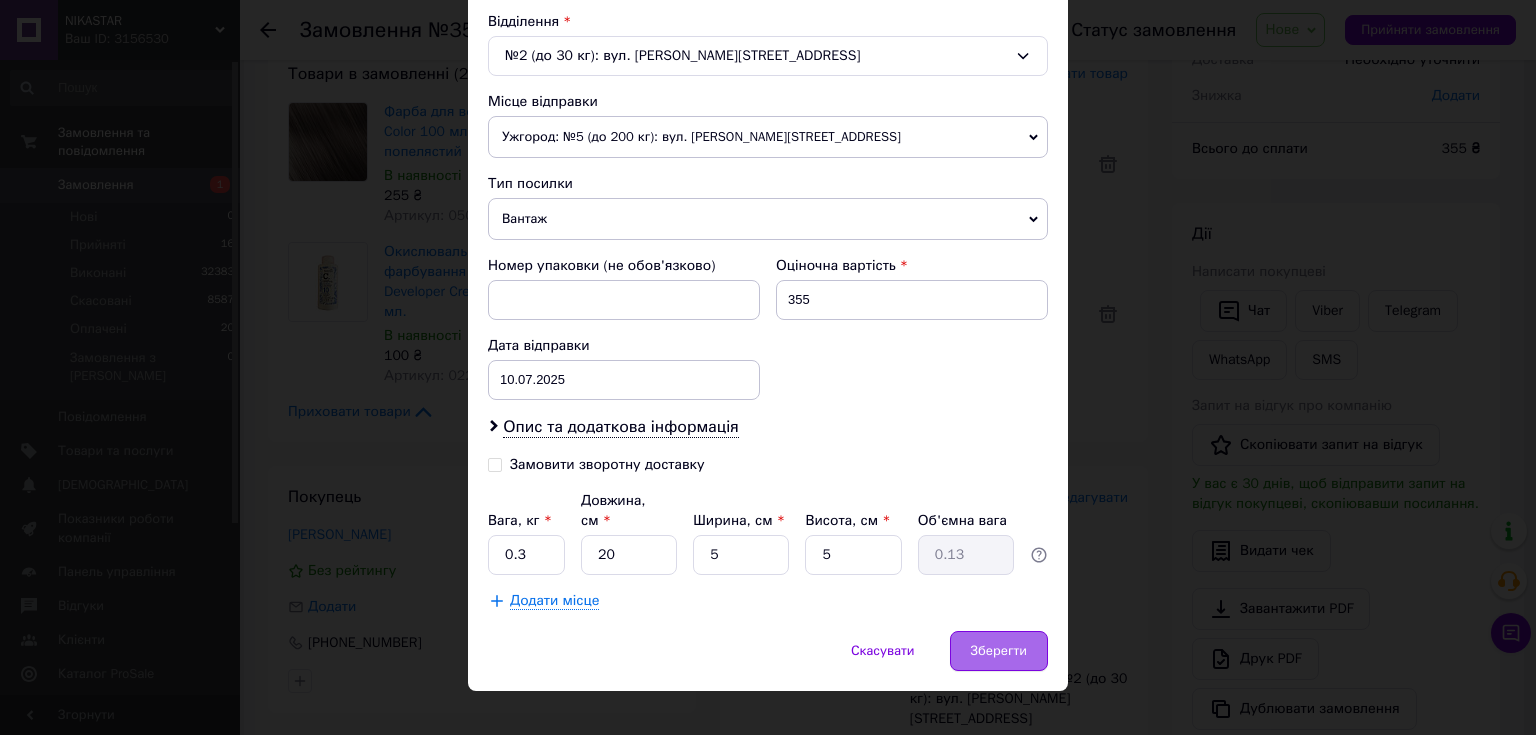 click on "Зберегти" at bounding box center (999, 651) 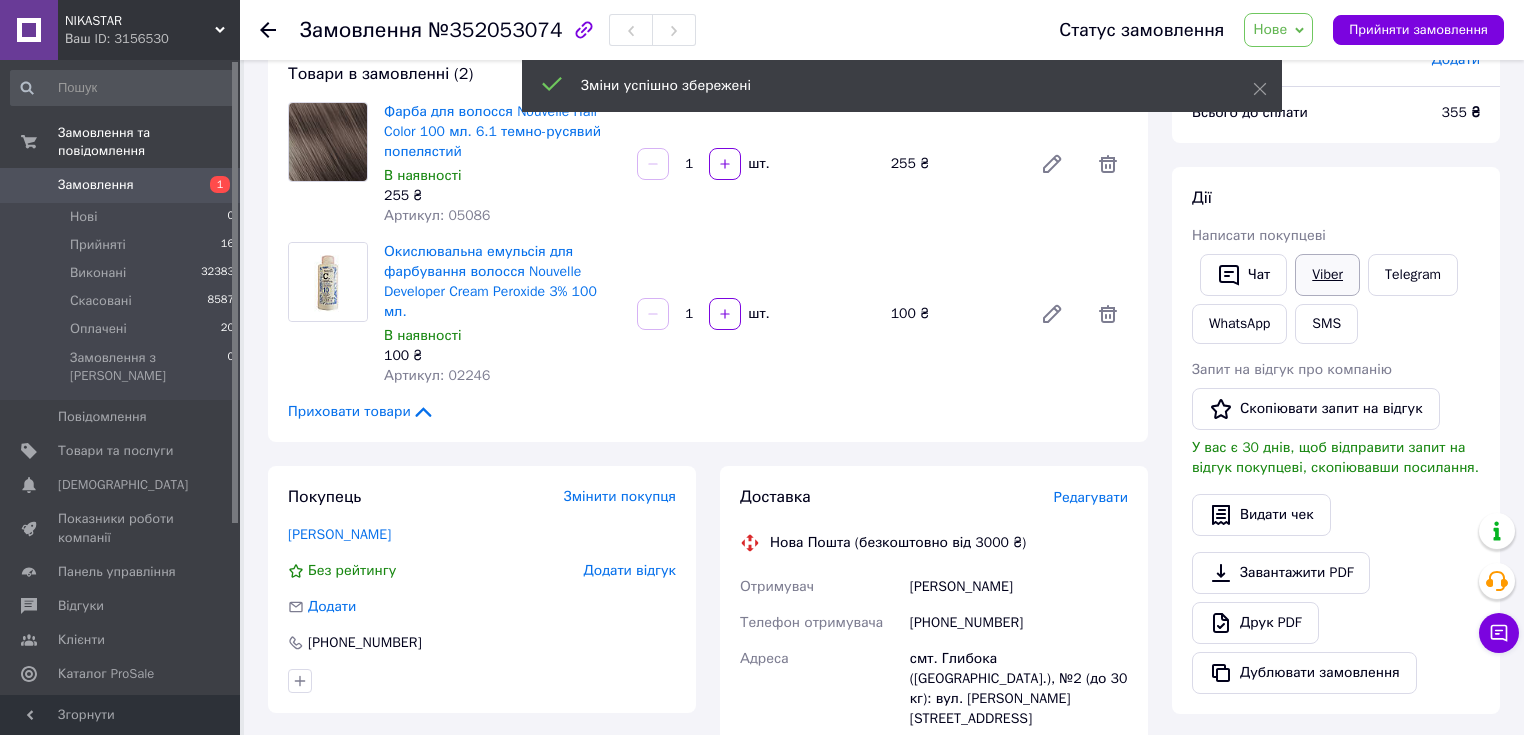 click on "Написати покупцеві" at bounding box center (1336, 236) 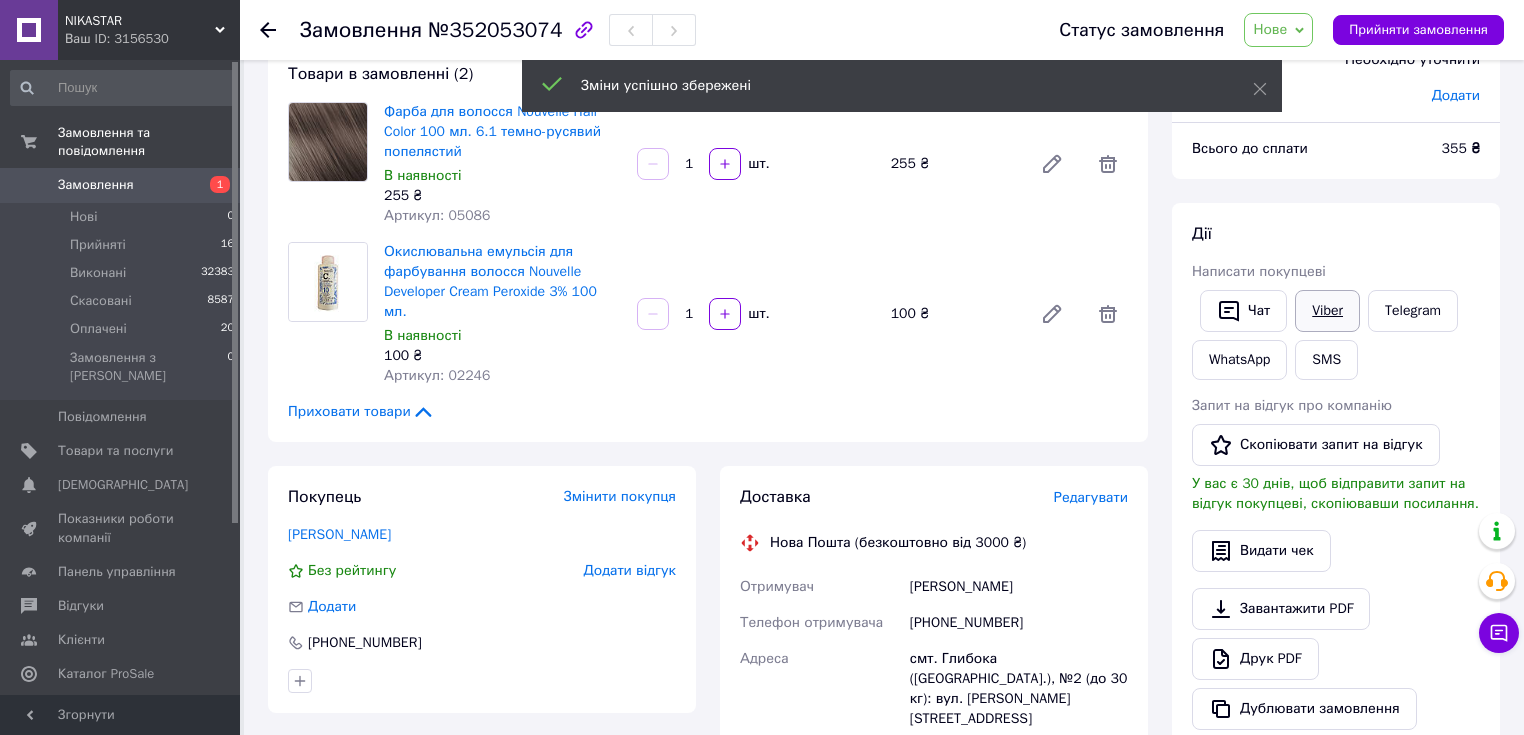 click on "Viber" at bounding box center [1327, 311] 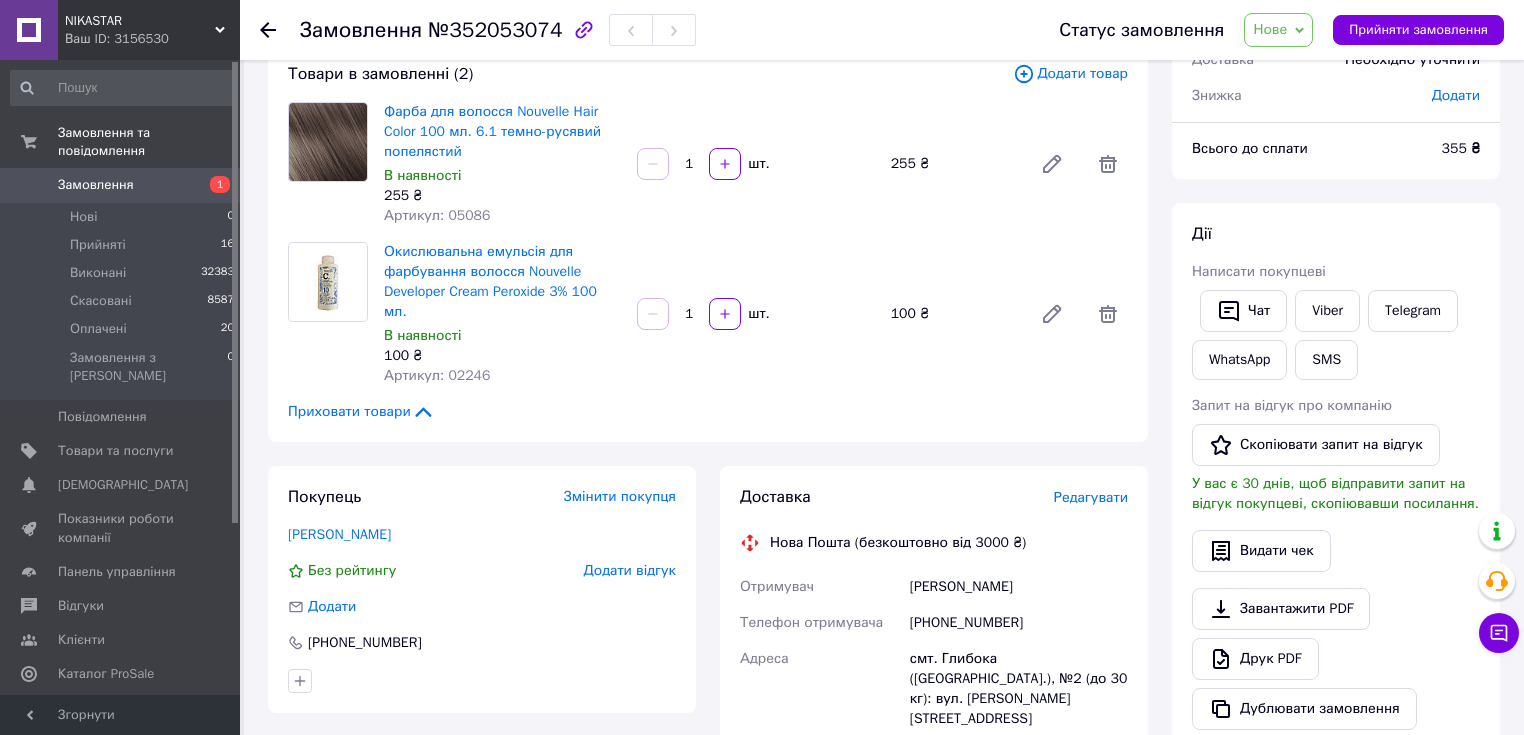 click on "Нове" at bounding box center (1270, 29) 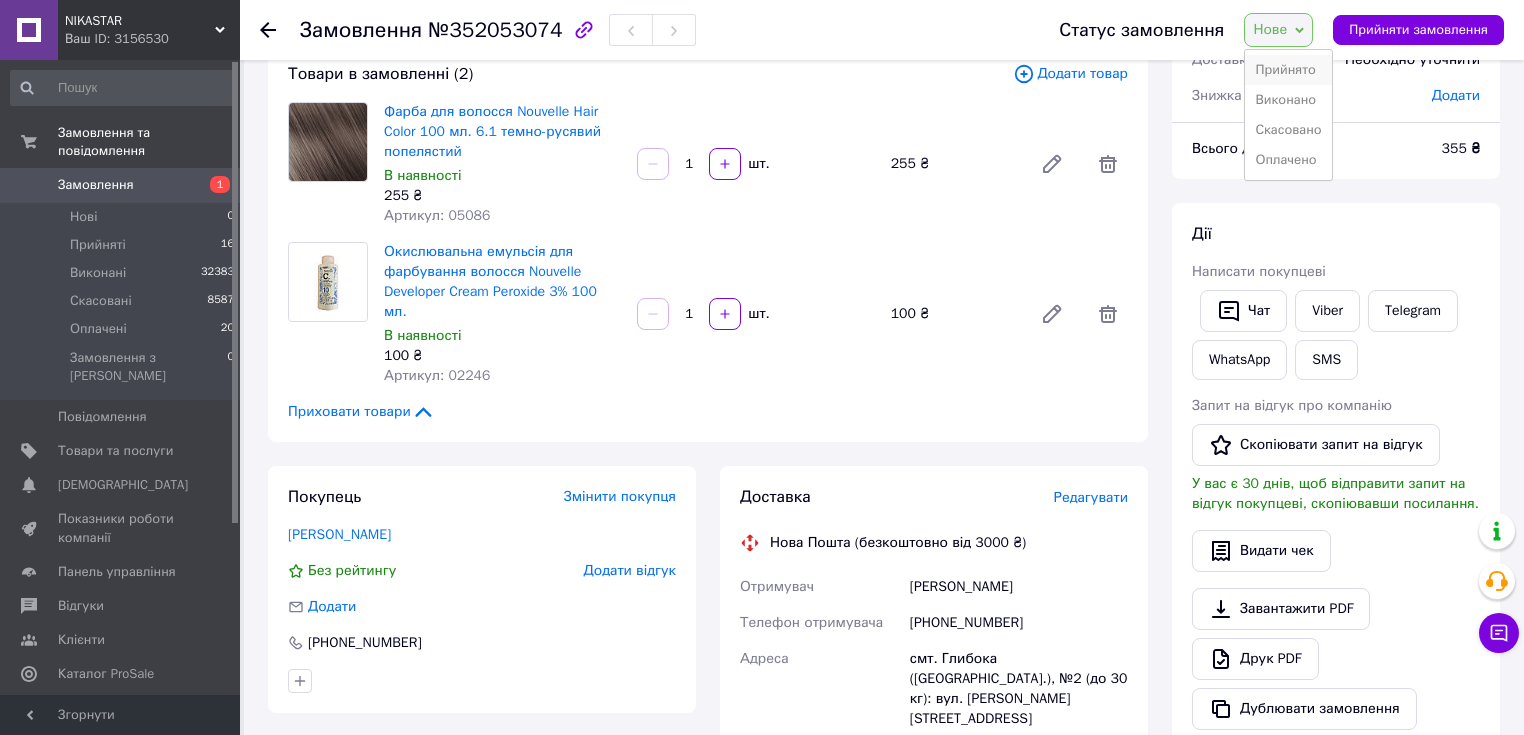 click on "Прийнято" at bounding box center [1288, 70] 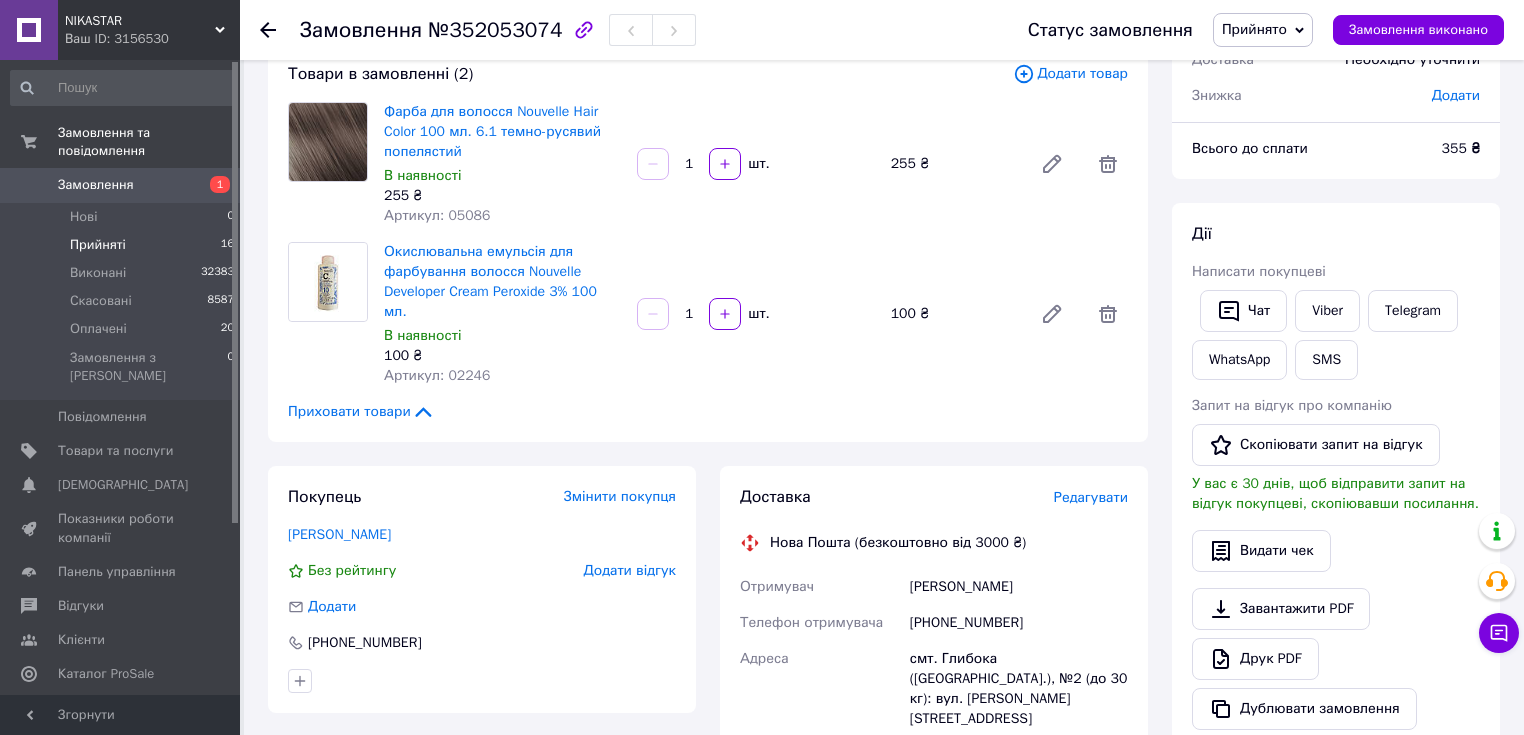 click on "Прийняті" at bounding box center [98, 245] 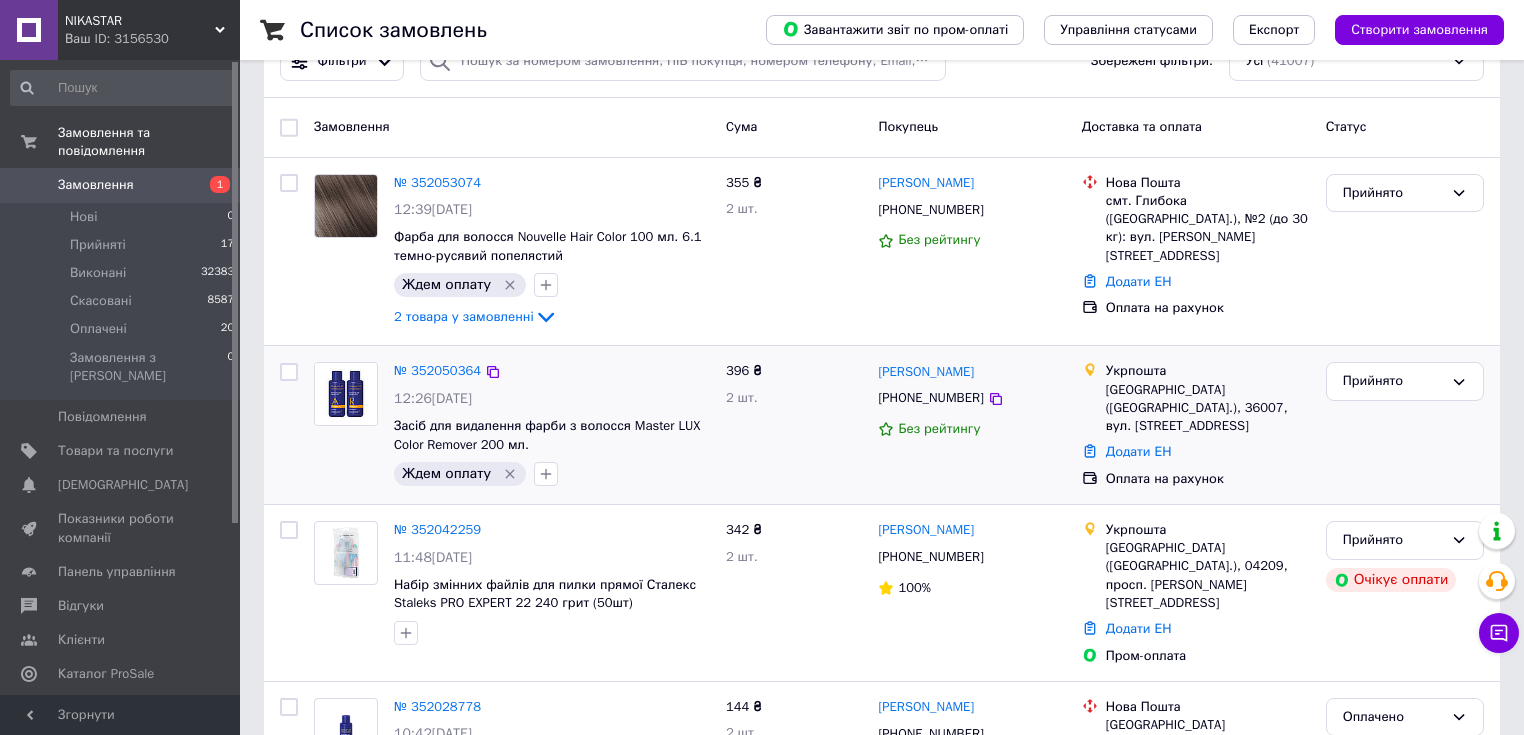 scroll, scrollTop: 320, scrollLeft: 0, axis: vertical 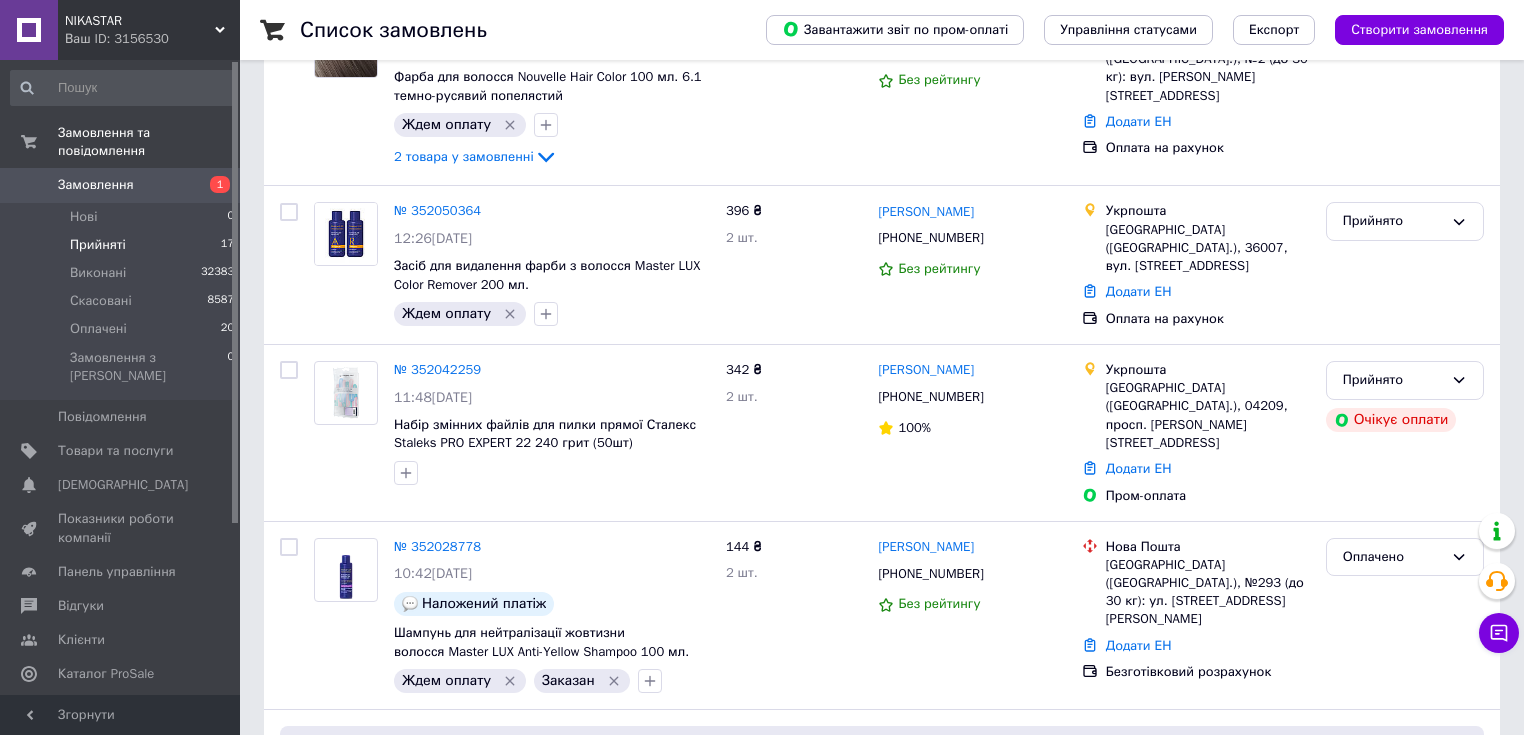 click on "Прийняті" at bounding box center [98, 245] 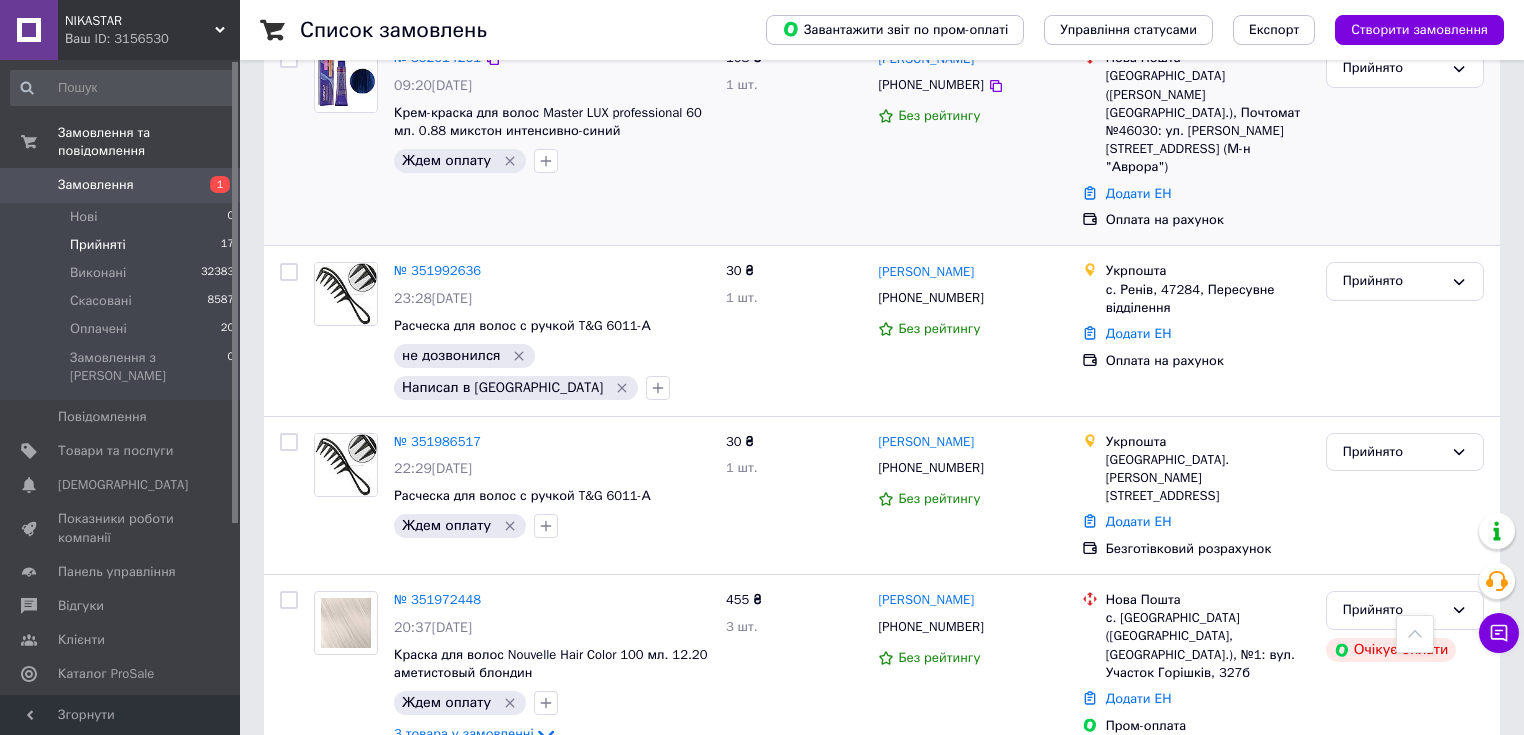 scroll, scrollTop: 1120, scrollLeft: 0, axis: vertical 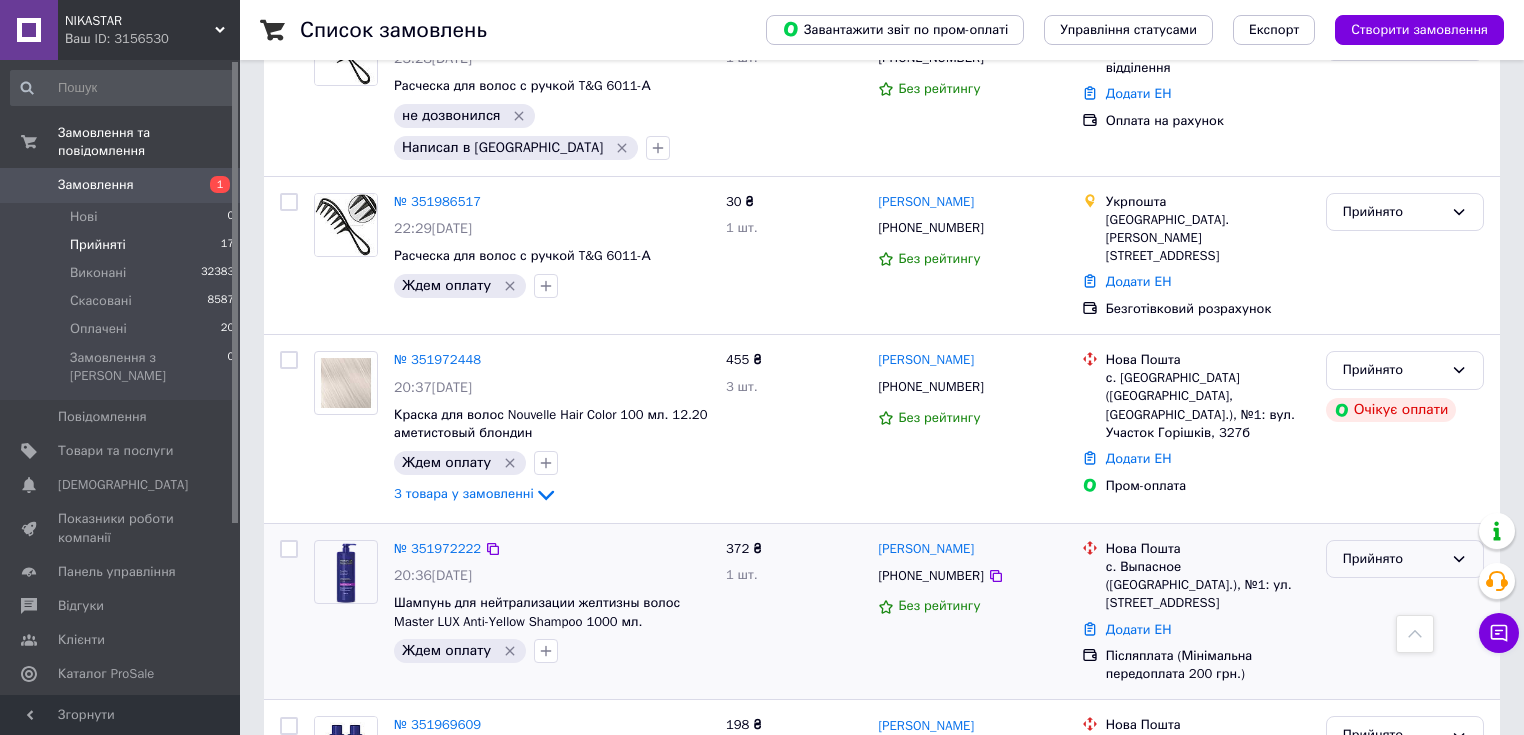 click on "Прийнято" at bounding box center [1393, 559] 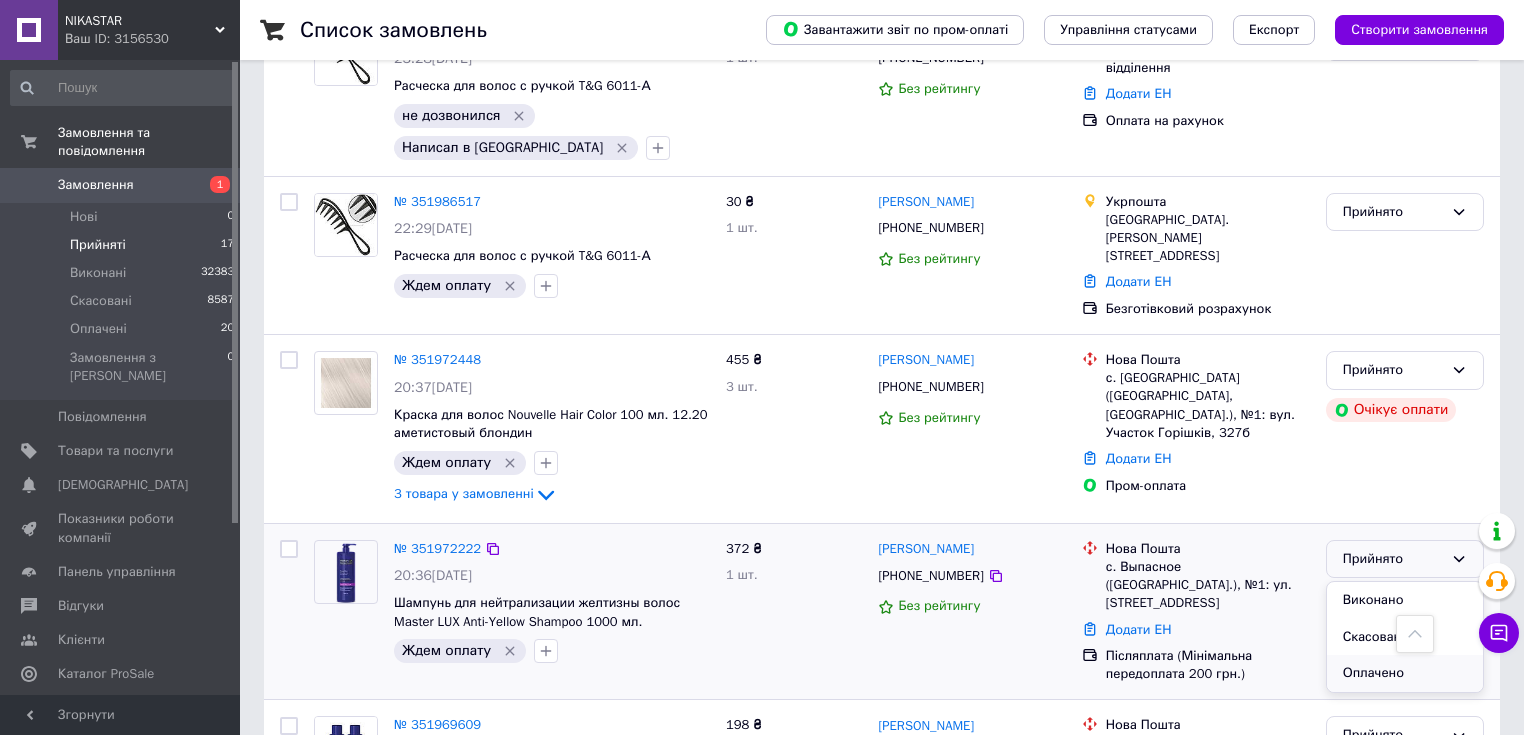 click on "Оплачено" at bounding box center (1405, 673) 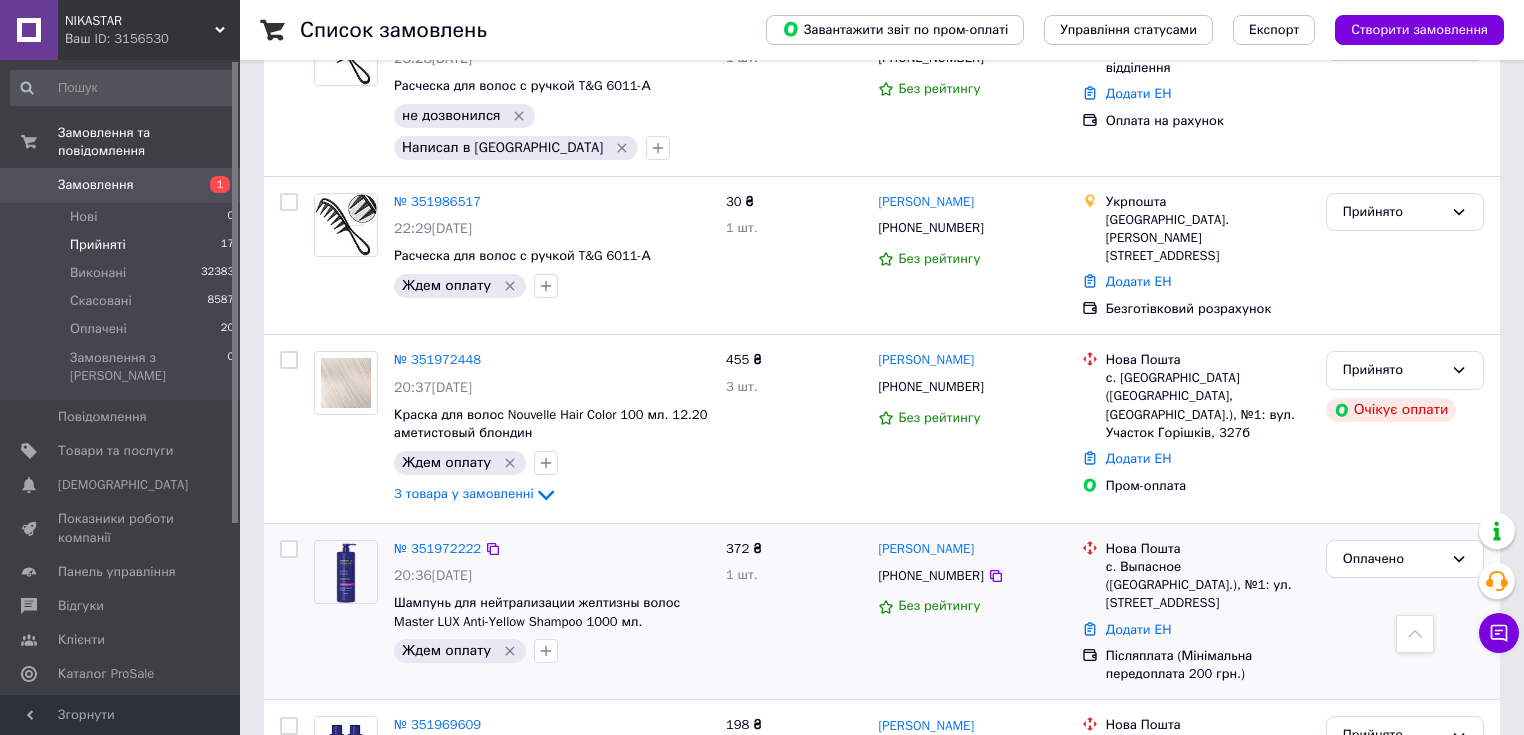 click 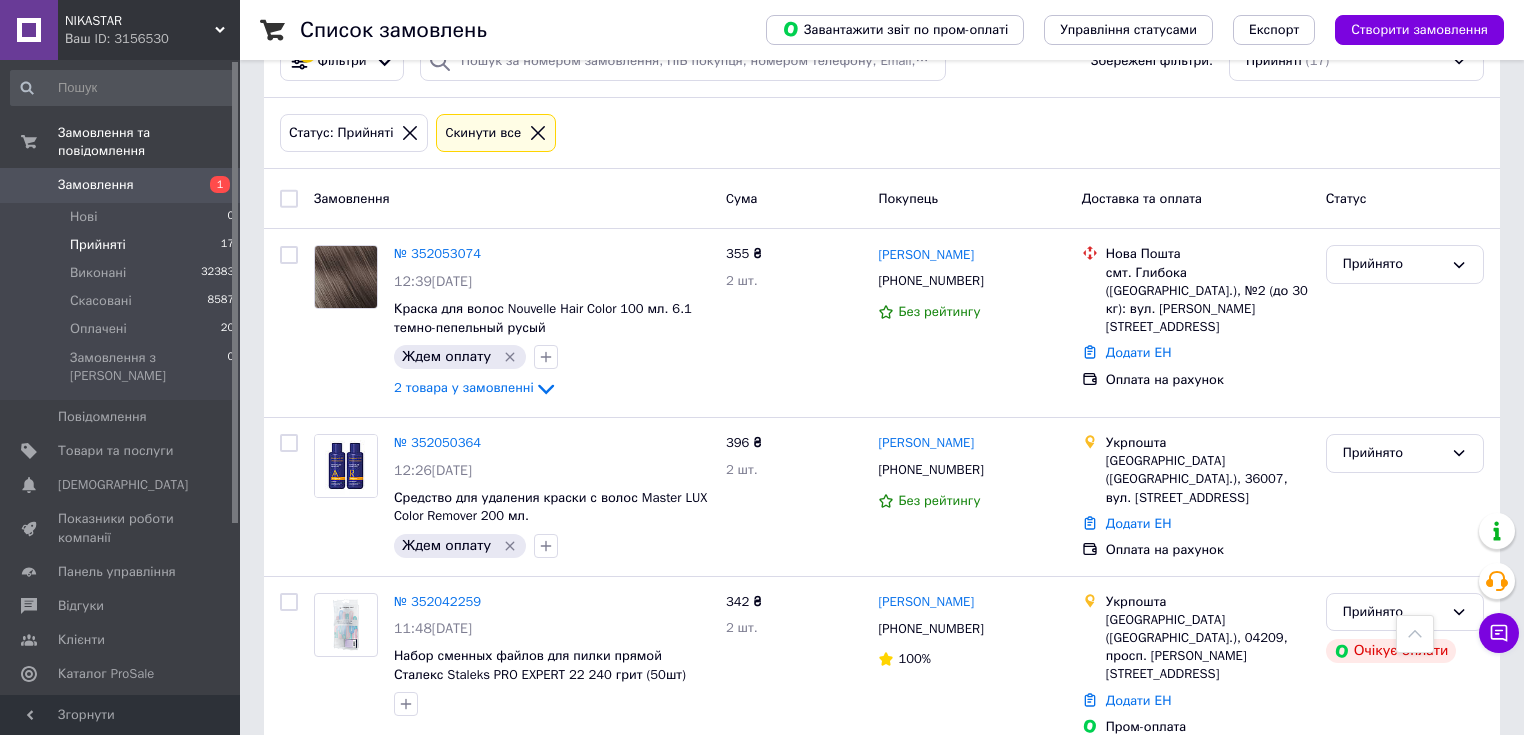 scroll, scrollTop: 80, scrollLeft: 0, axis: vertical 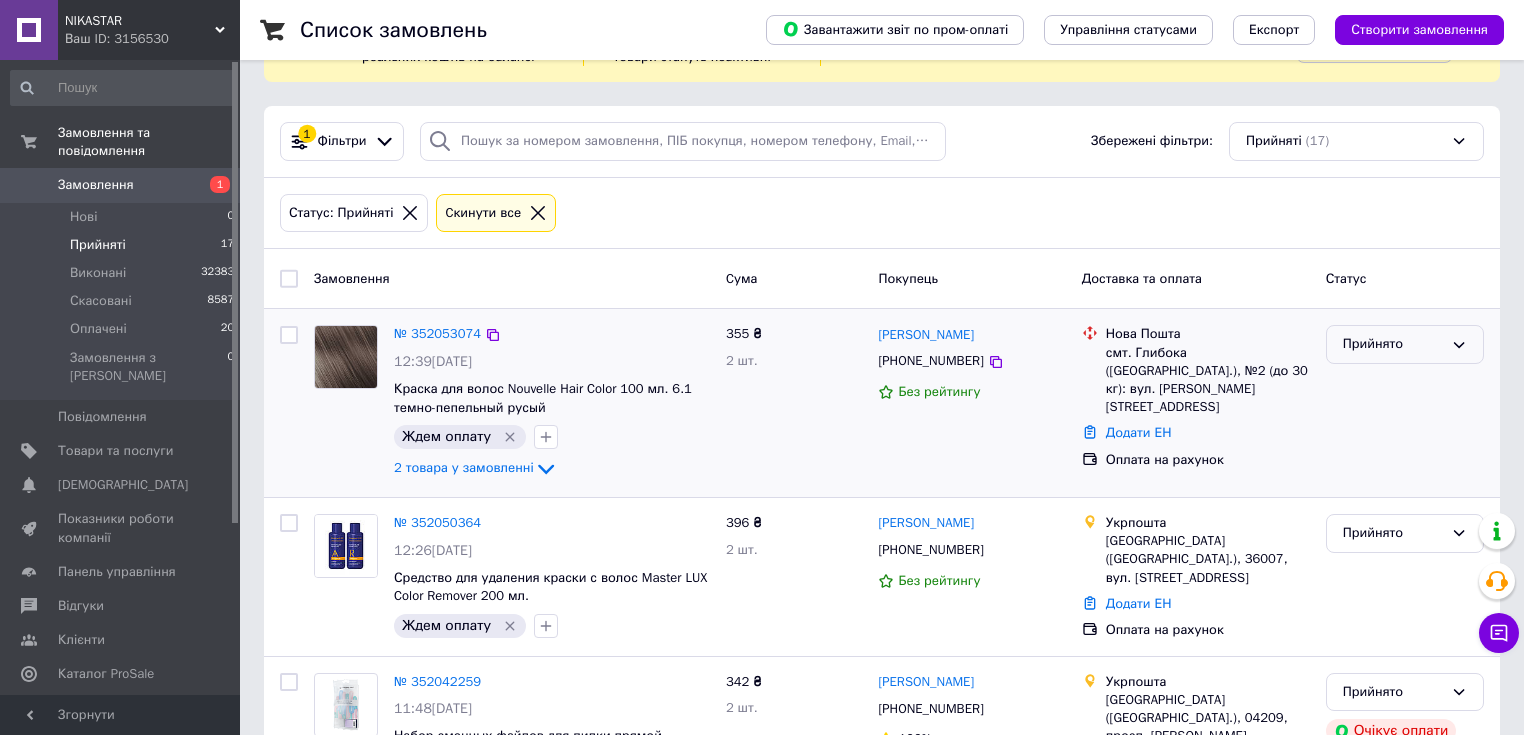 click on "Прийнято" at bounding box center (1393, 344) 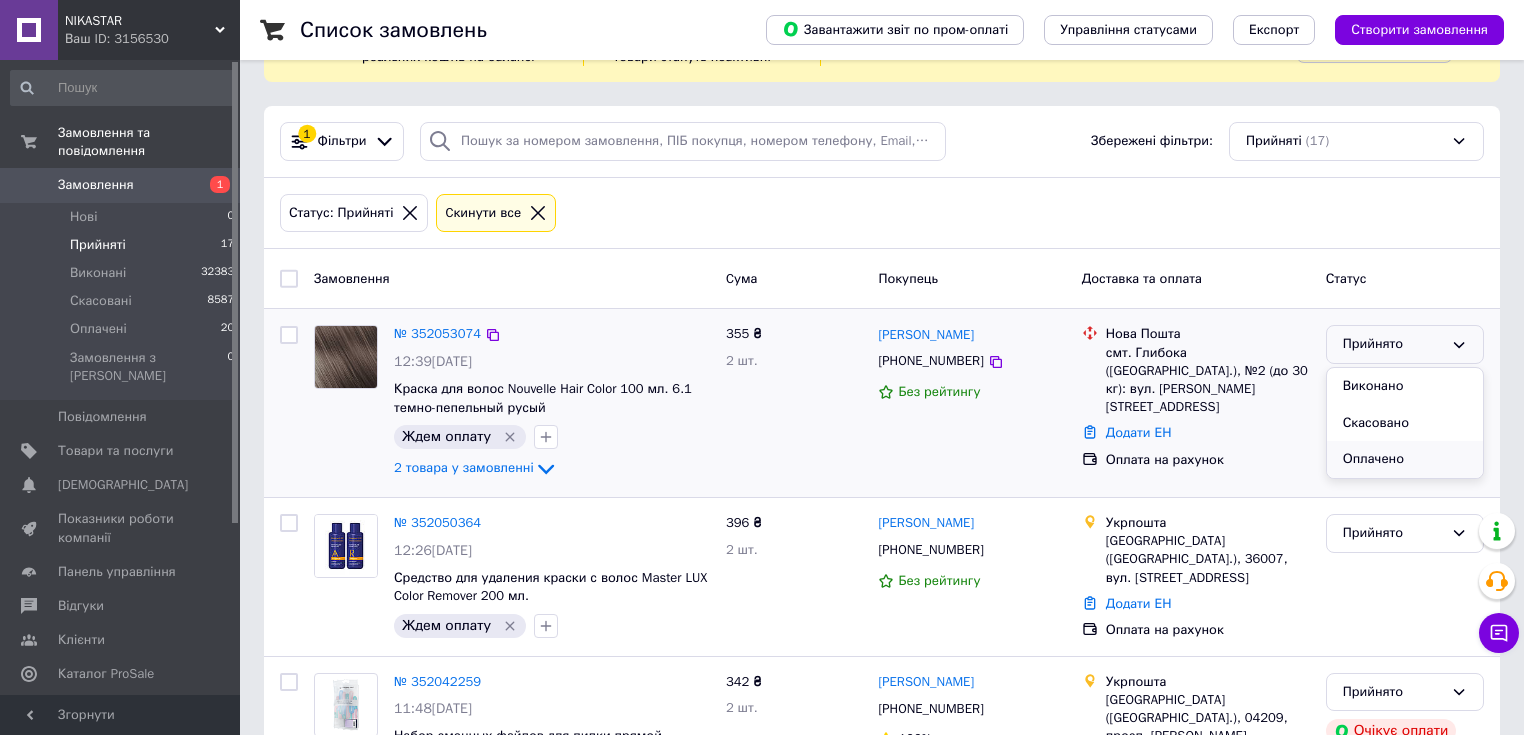 click on "Оплачено" at bounding box center [1405, 459] 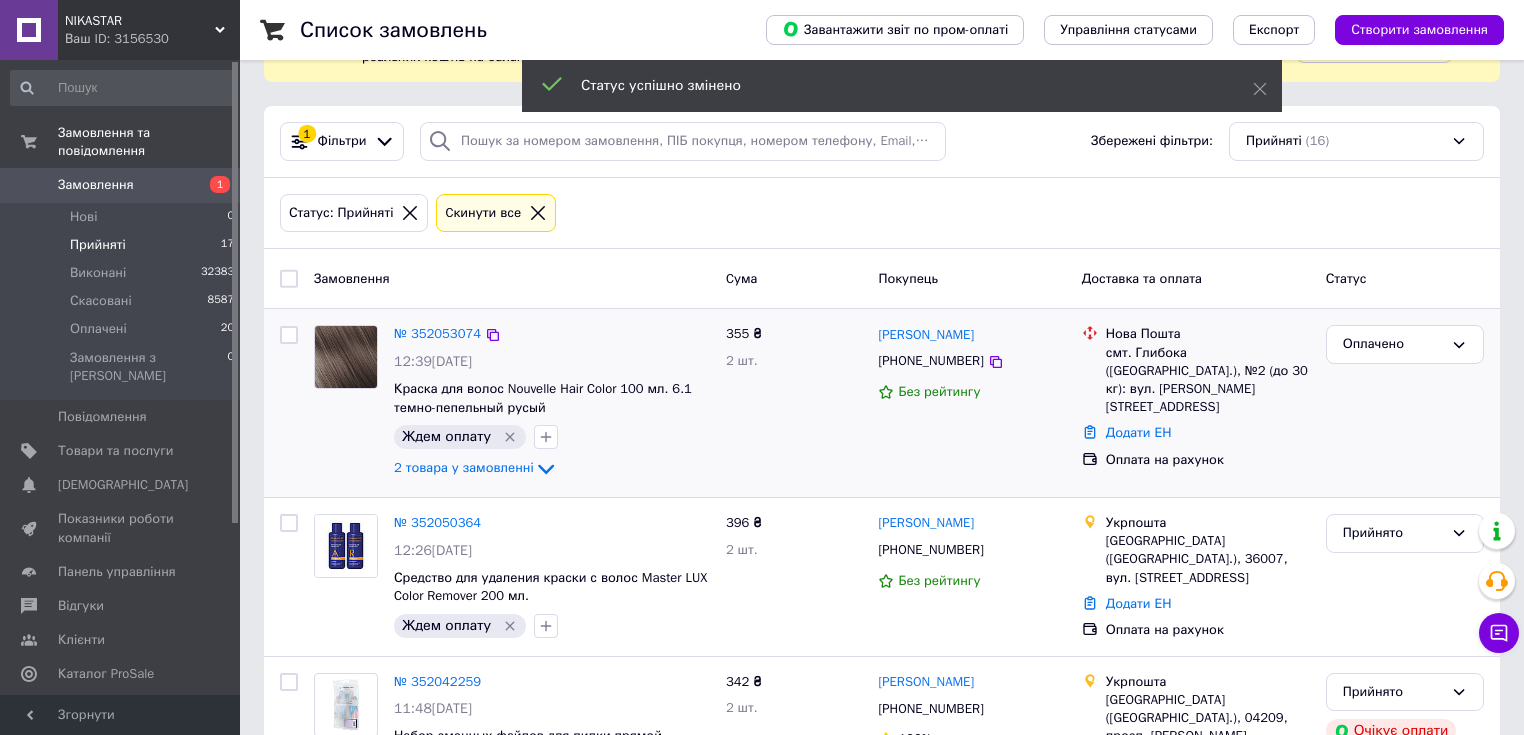 click 